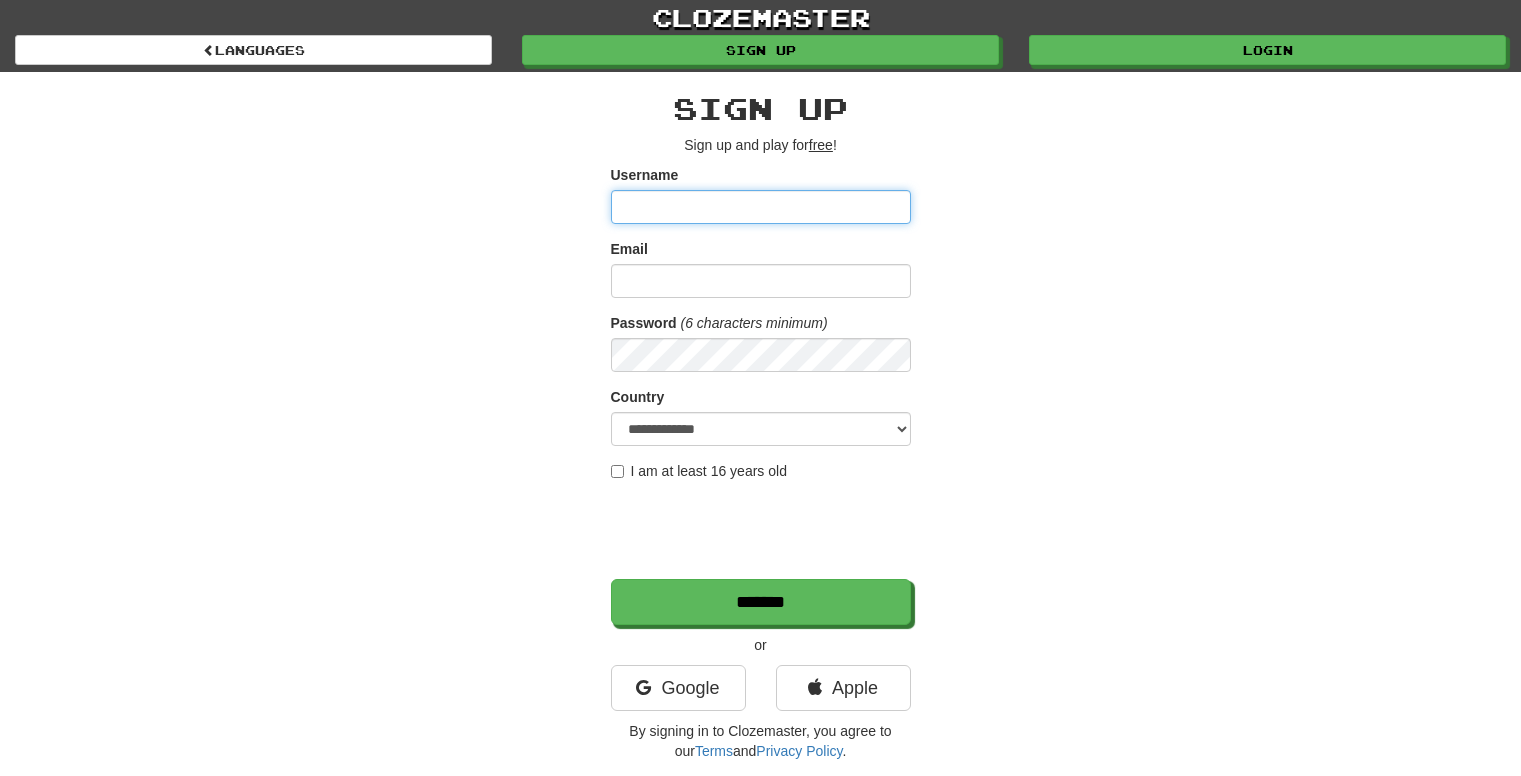 scroll, scrollTop: 0, scrollLeft: 0, axis: both 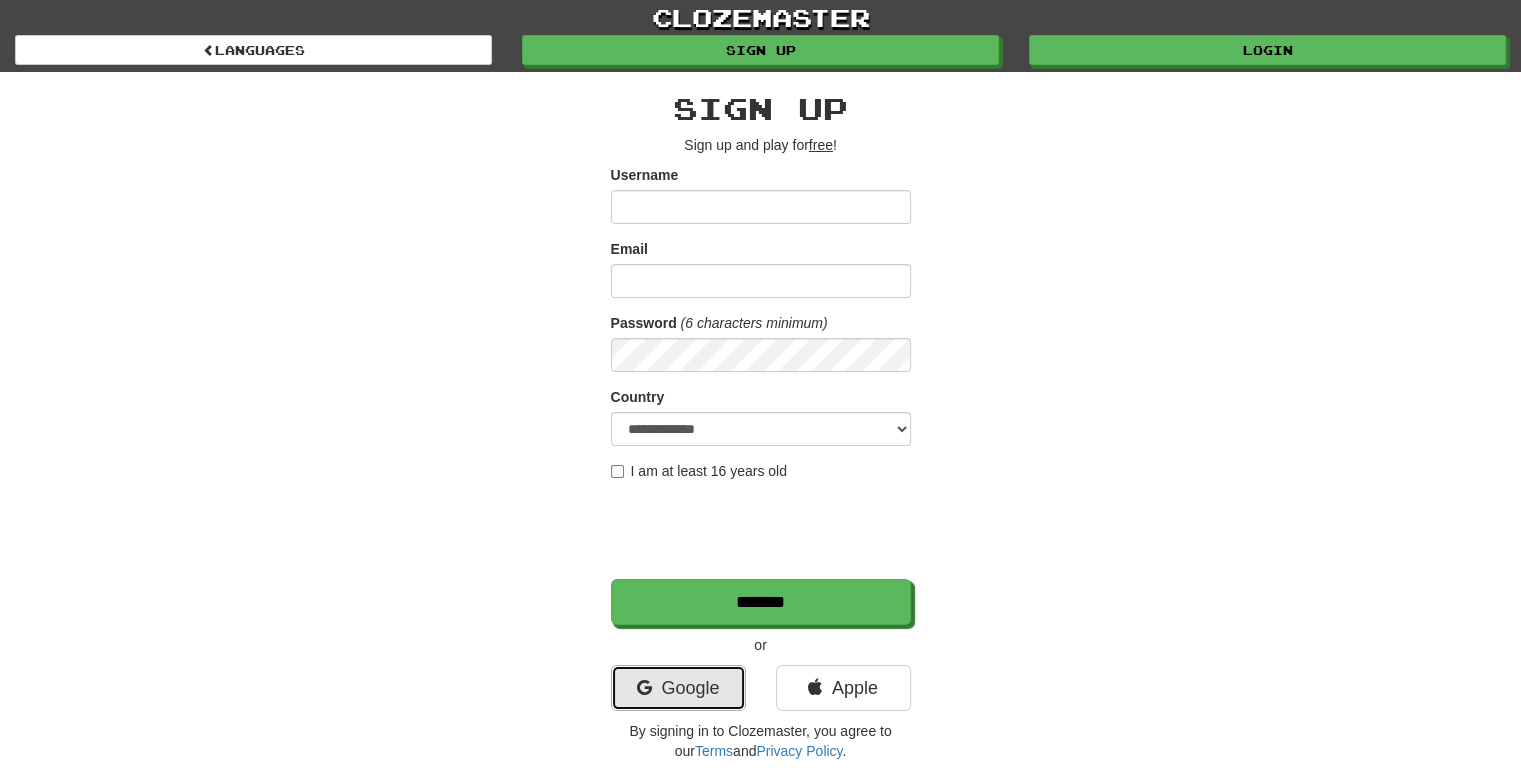 click on "Google" at bounding box center [678, 688] 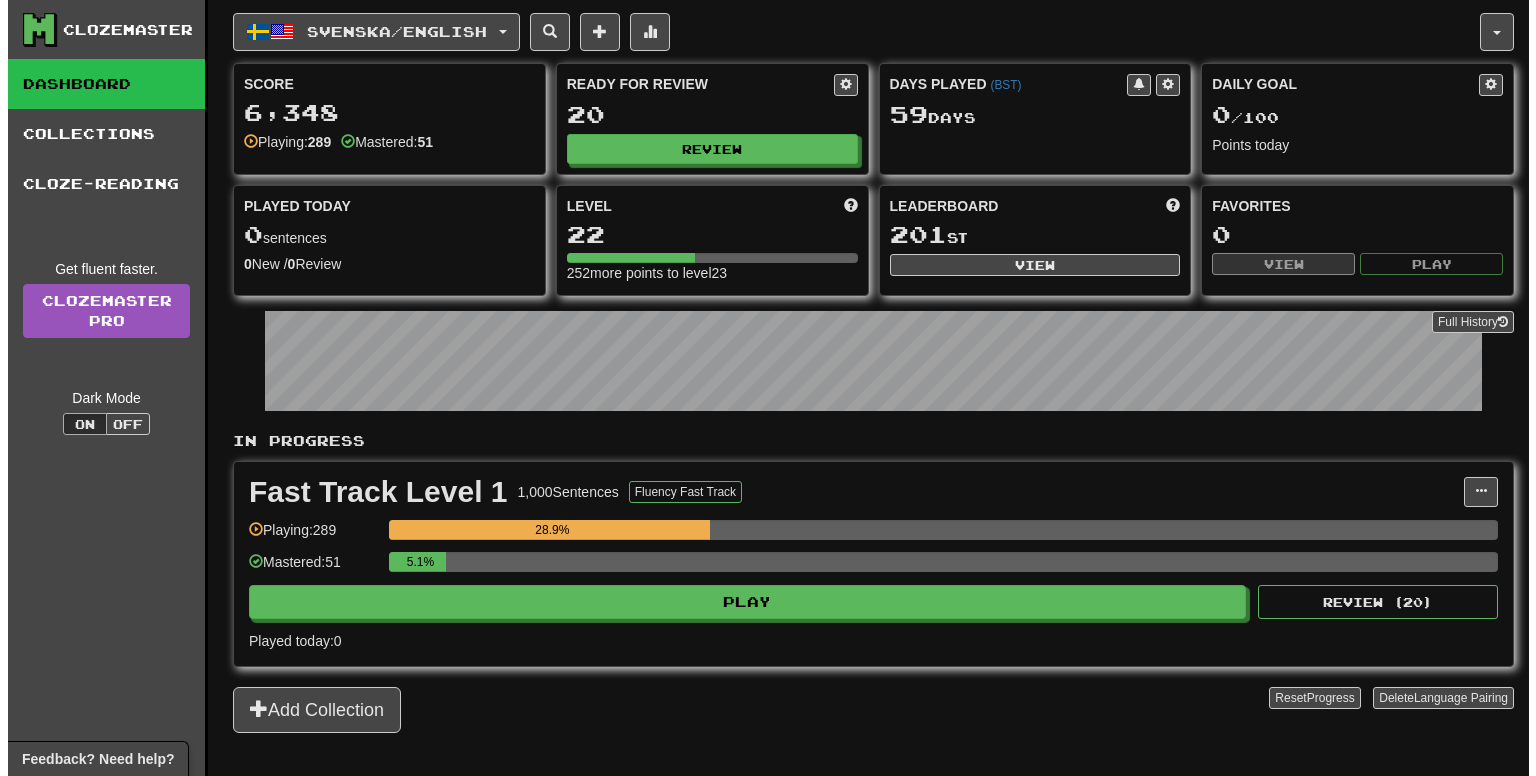scroll, scrollTop: 0, scrollLeft: 0, axis: both 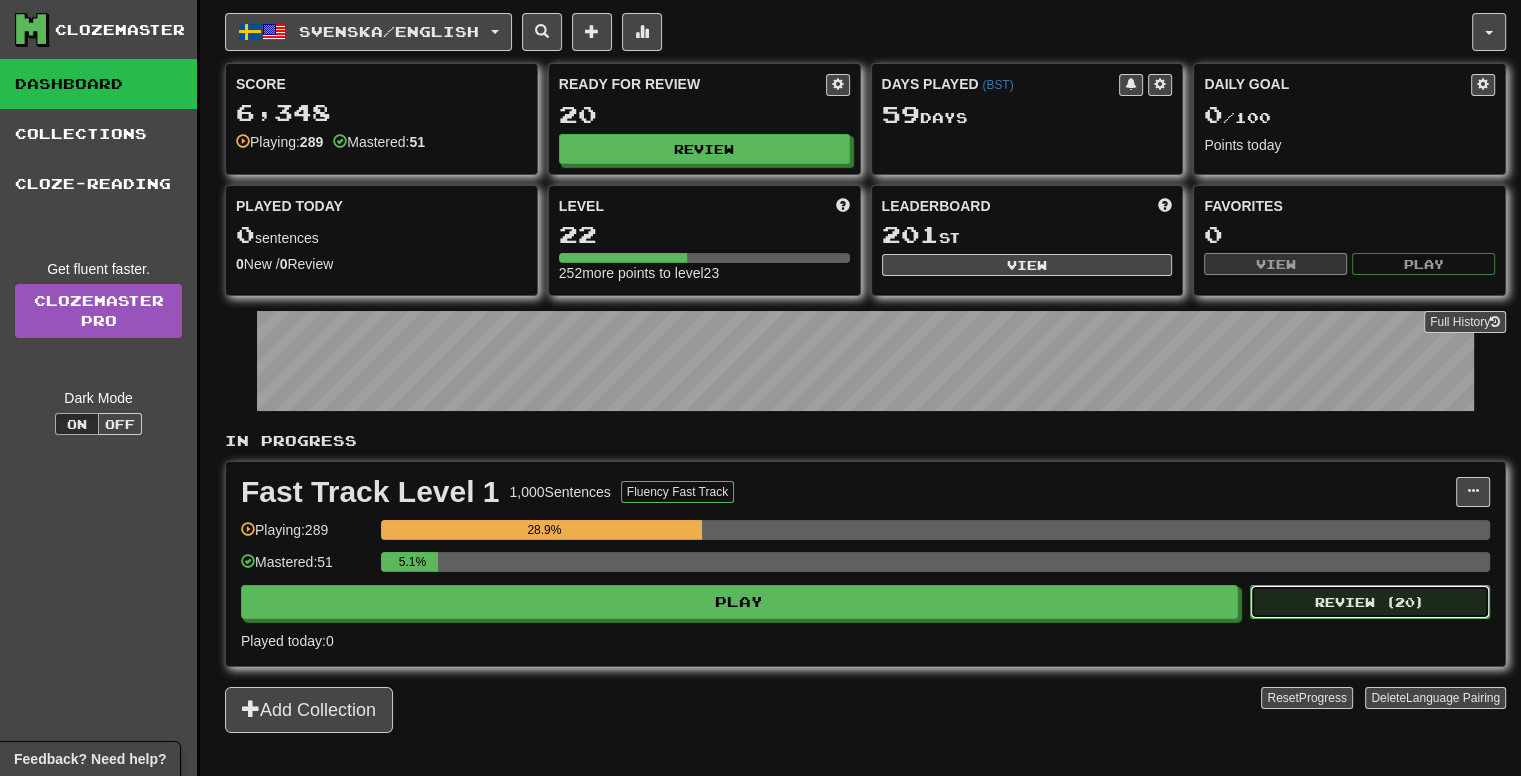 click on "Review ( 20 )" at bounding box center [1370, 602] 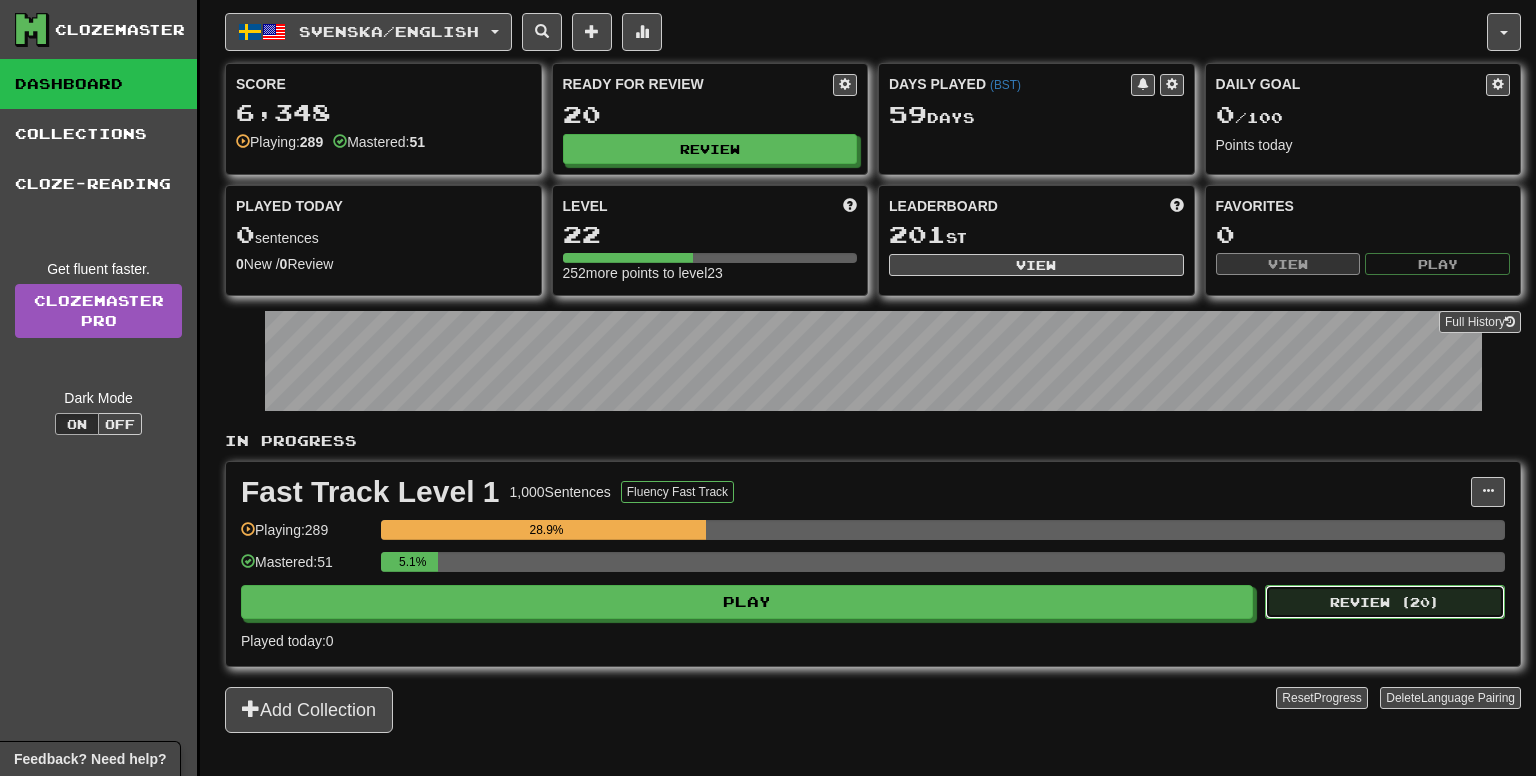 select on "**" 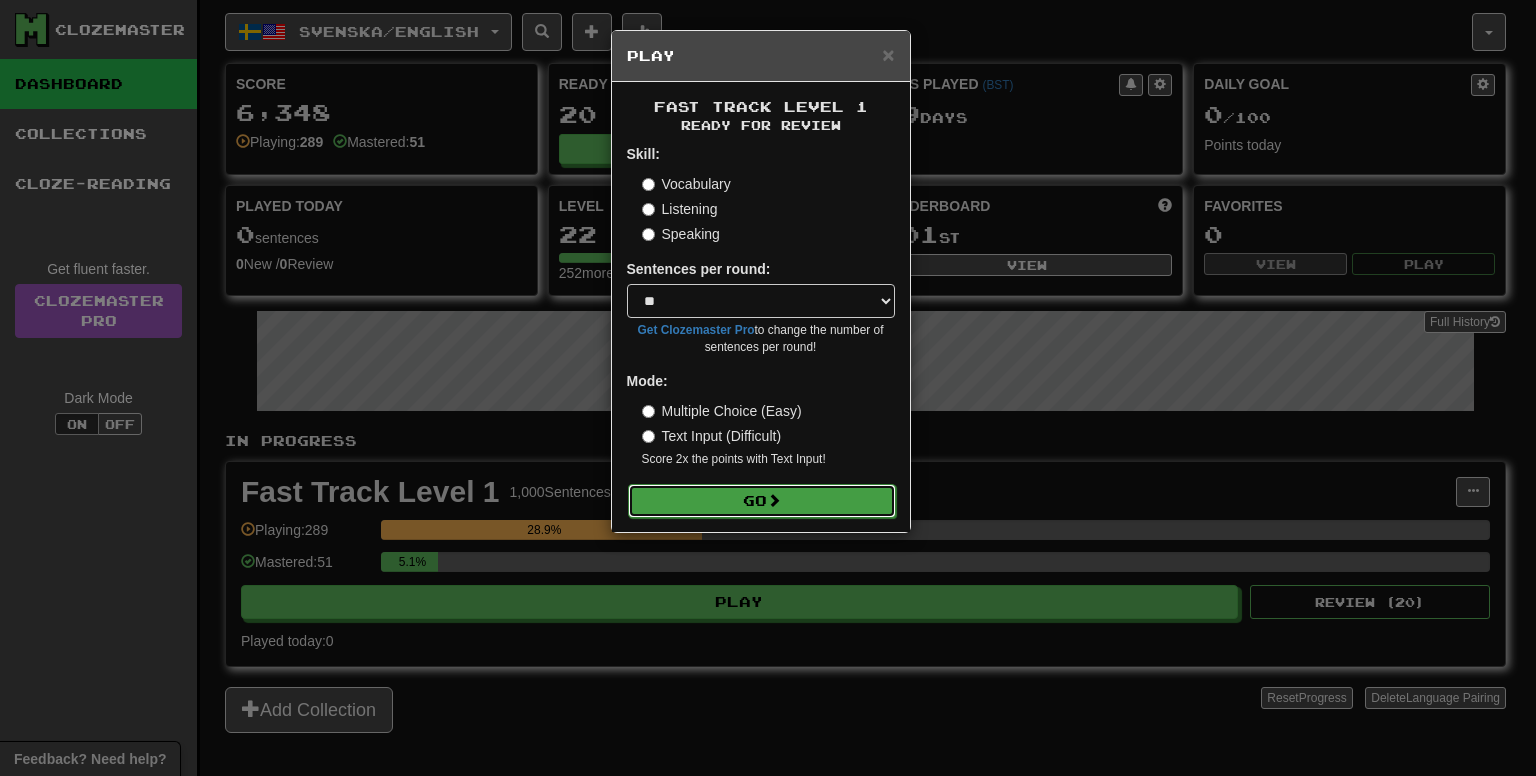 click on "Go" at bounding box center [762, 501] 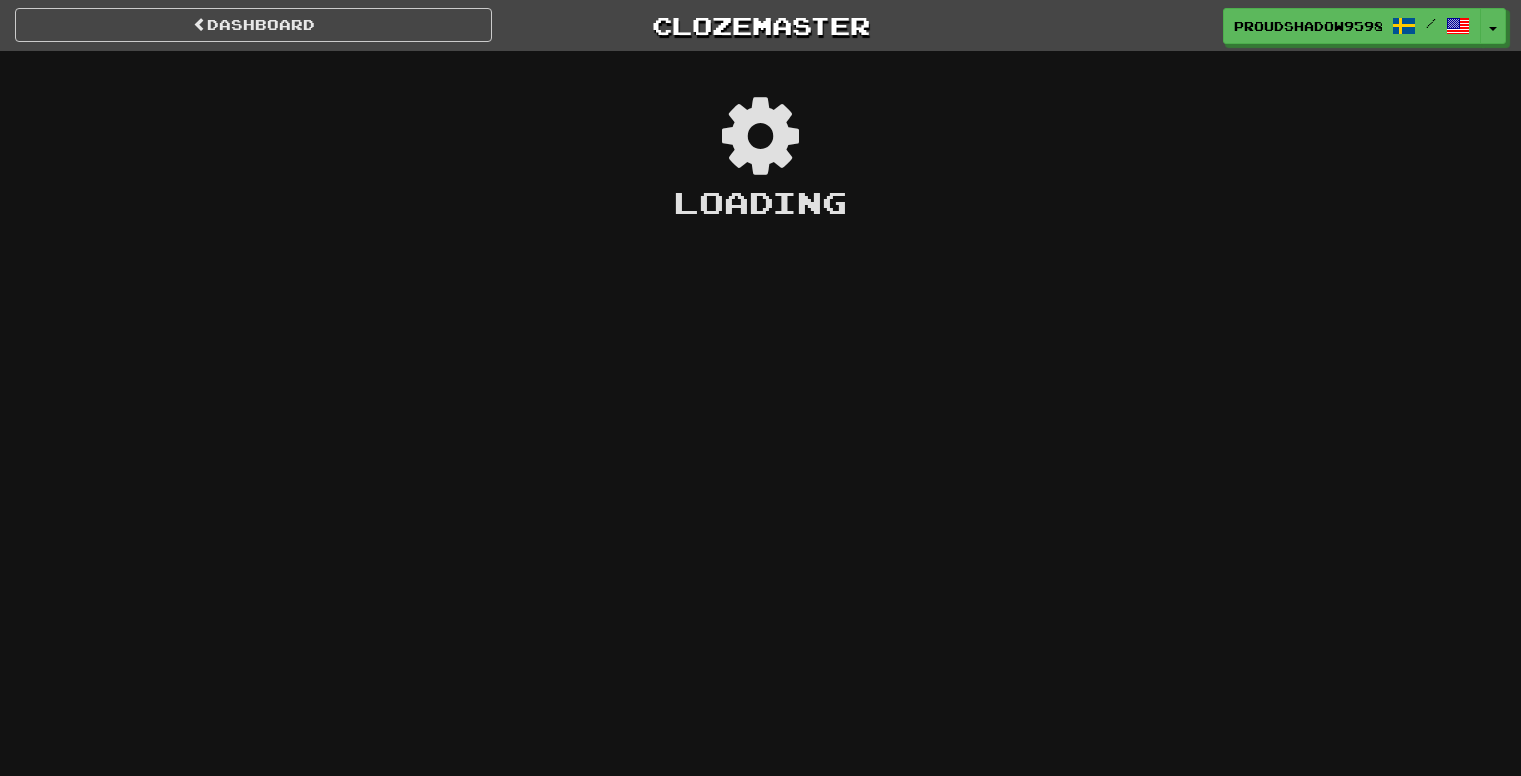 scroll, scrollTop: 0, scrollLeft: 0, axis: both 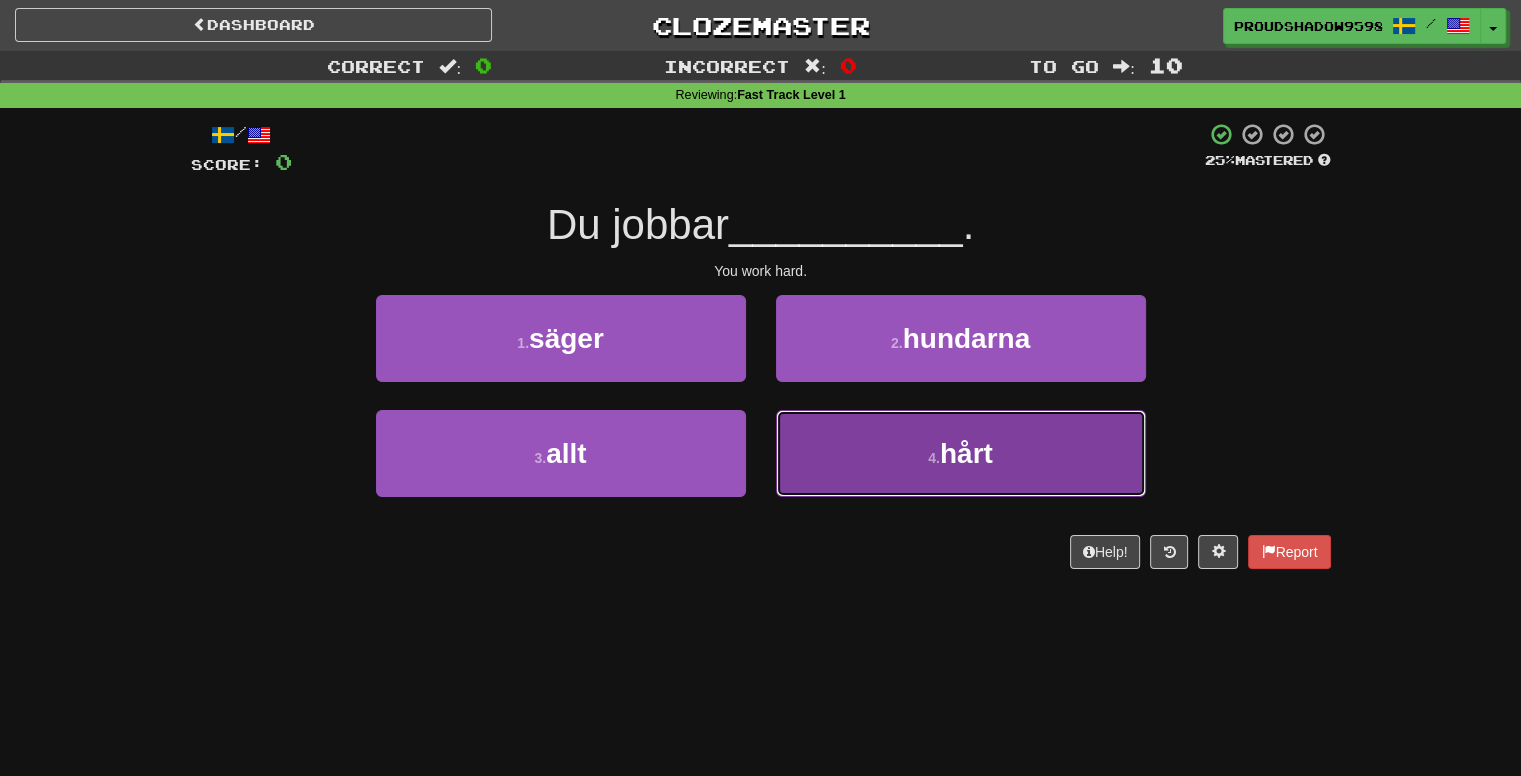 click on "4 .  hårt" at bounding box center [961, 453] 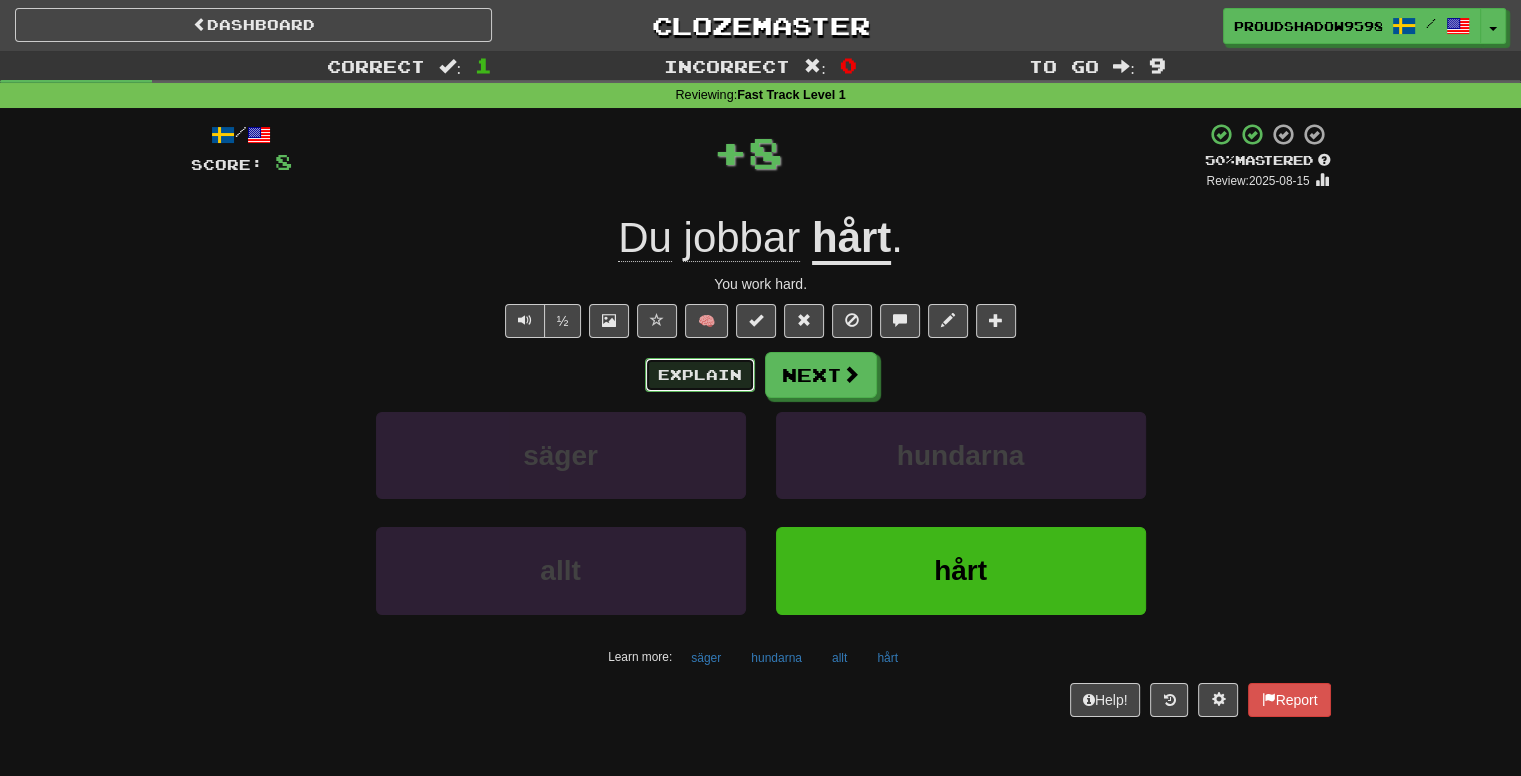 click on "Explain" at bounding box center (700, 375) 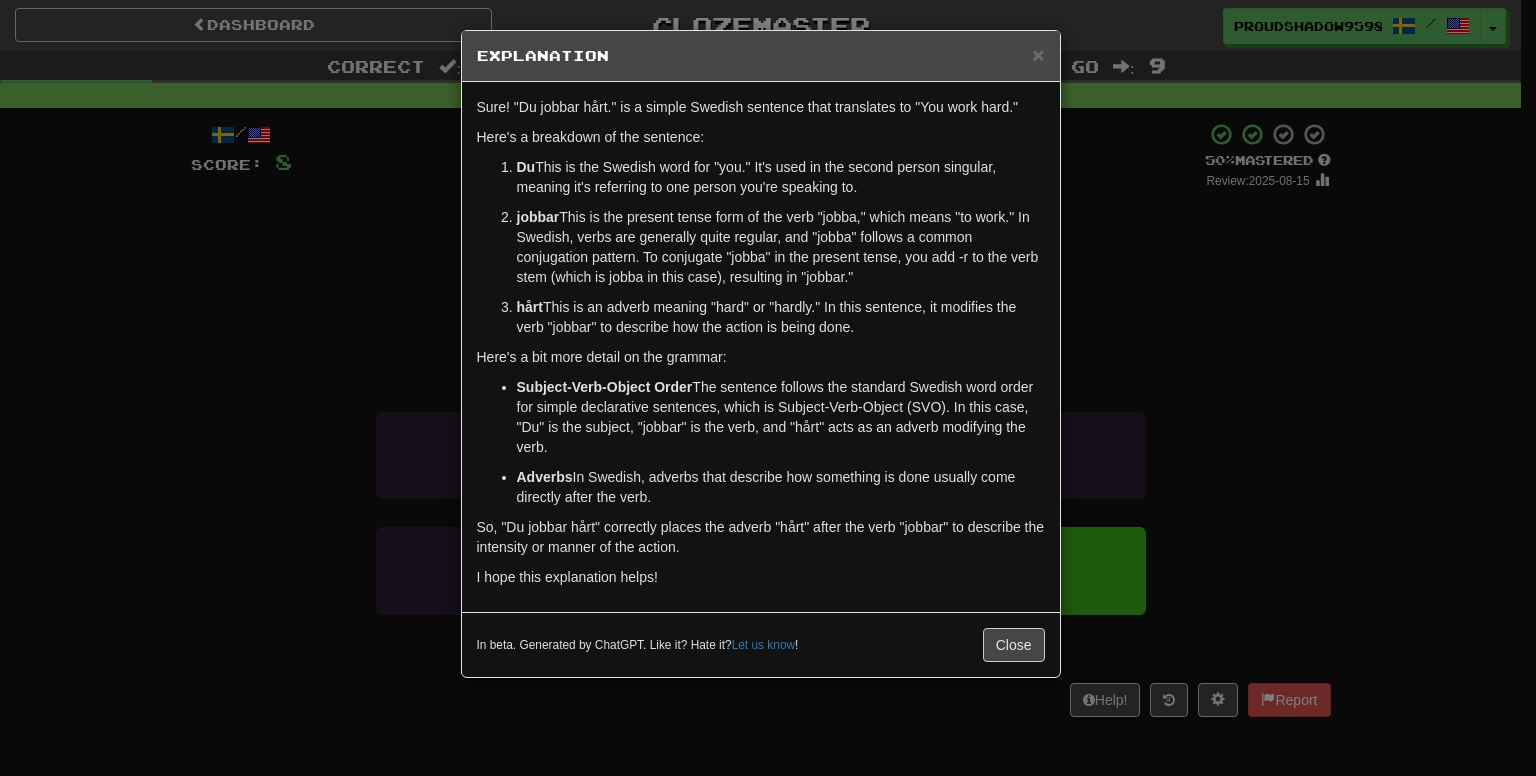 click on "× Explanation Sure! "Du jobbar hårt." is a simple Swedish sentence that translates to "You work hard."
Here's a breakdown of the sentence:
Du  - This is the Swedish word for "you." It's used in the second person singular, meaning it's referring to one person you're speaking to.
jobbar  - This is the present tense form of the verb "jobba," which means "to work." In Swedish, verbs are generally quite regular, and "jobba" follows a common conjugation pattern. To conjugate "jobba" in the present tense, you add -r to the verb stem (which is jobba in this case), resulting in "jobbar."
hårt  - This is an adverb meaning "hard" or "hardly." In this sentence, it modifies the verb "jobbar" to describe how the action is being done.
Here's a bit more detail on the grammar:
Subject-Verb-Object Order
Adverbs : In Swedish, adverbs that describe how something is done usually come directly after the verb.
I hope this explanation helps! Let us know ! Close" at bounding box center [768, 388] 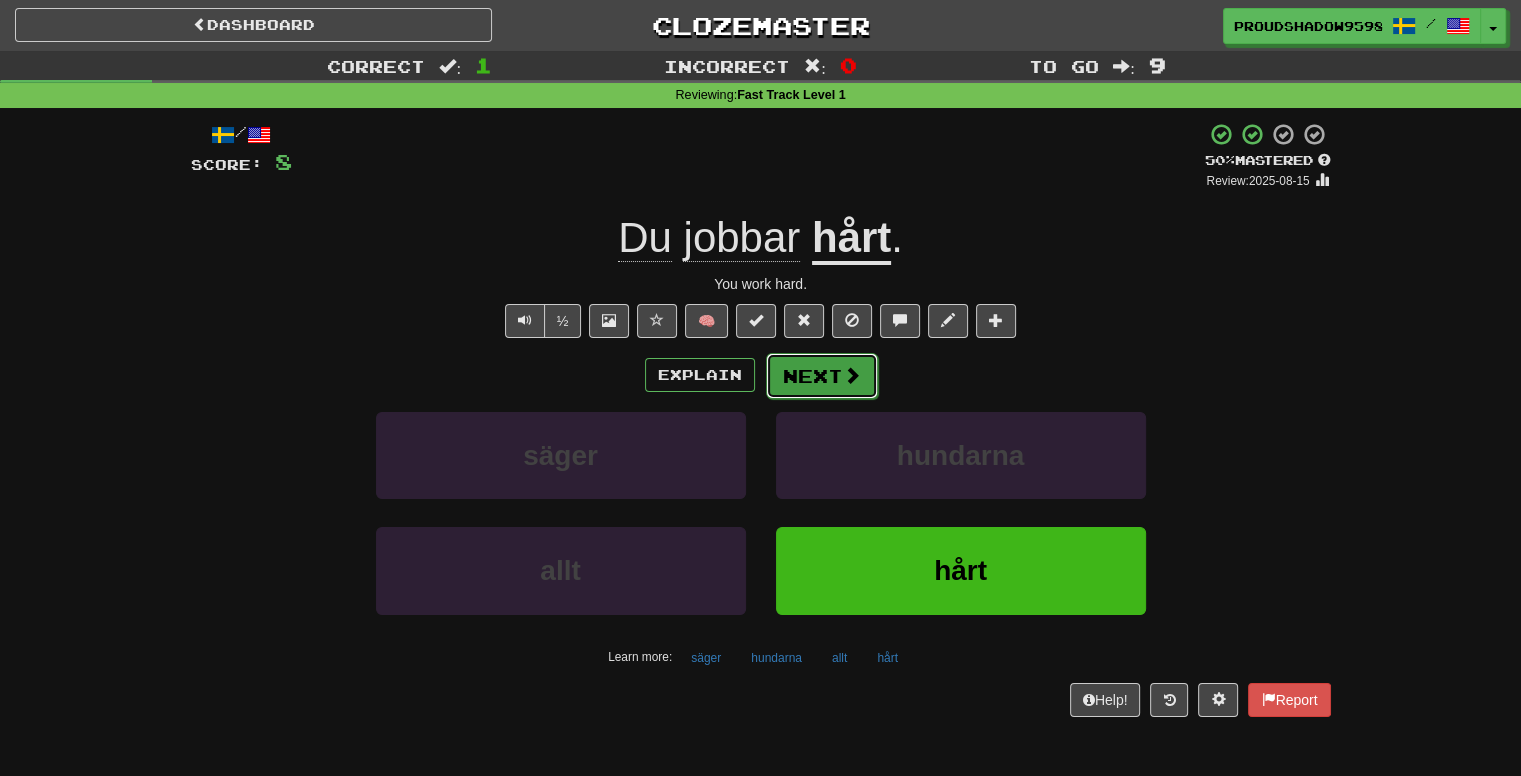 click at bounding box center [852, 375] 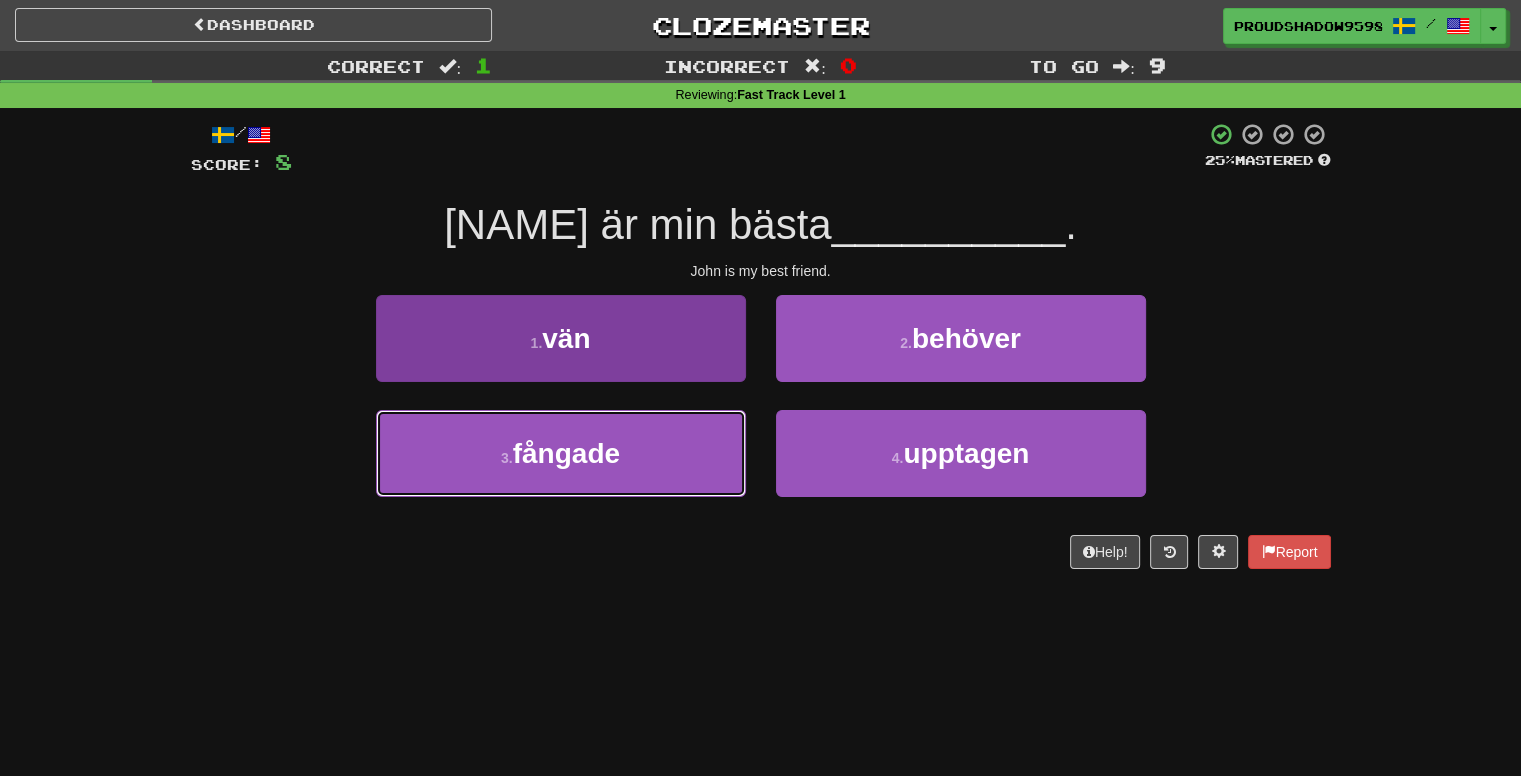 click on "3 .  fångade" at bounding box center [561, 453] 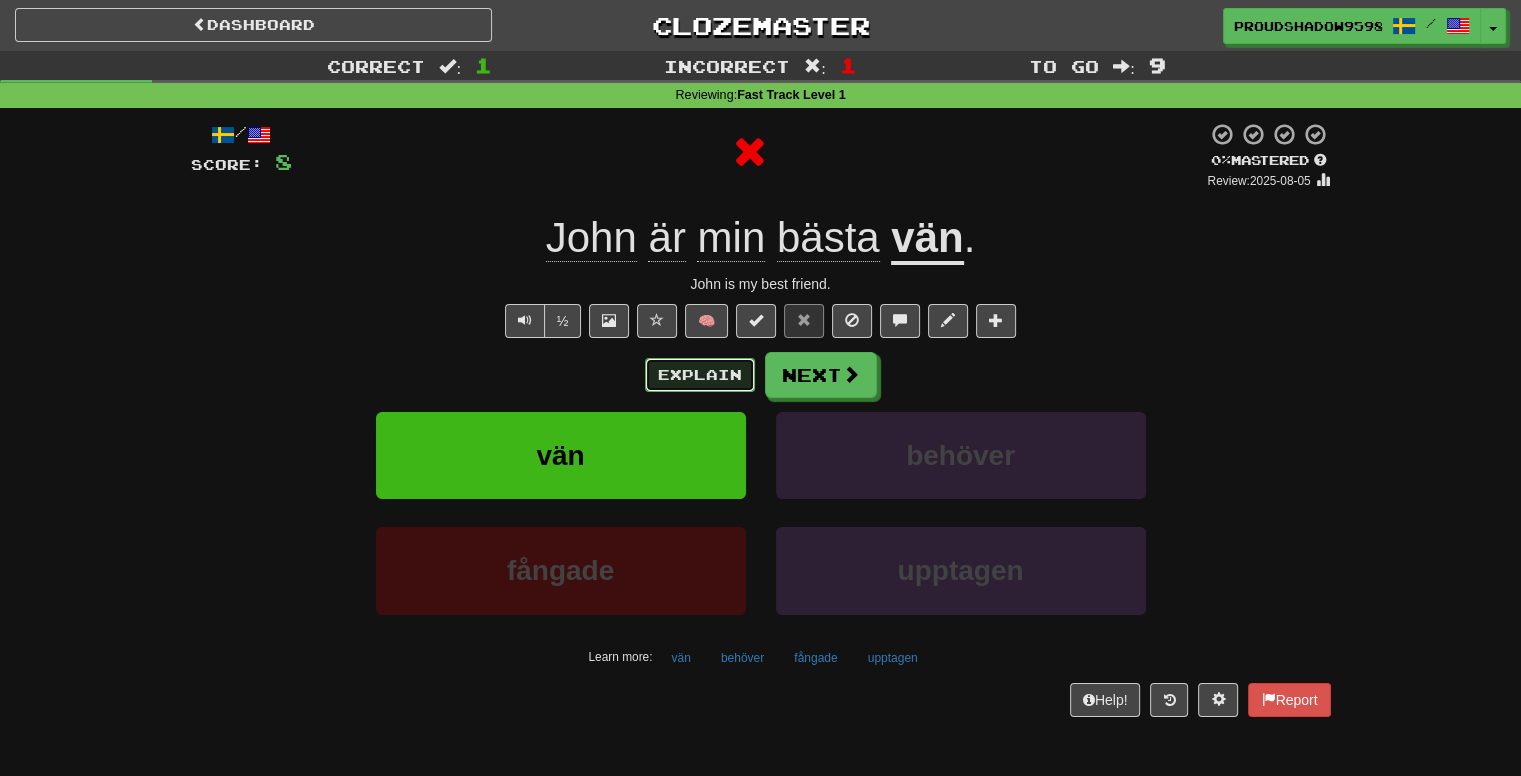 click on "Explain" at bounding box center [700, 375] 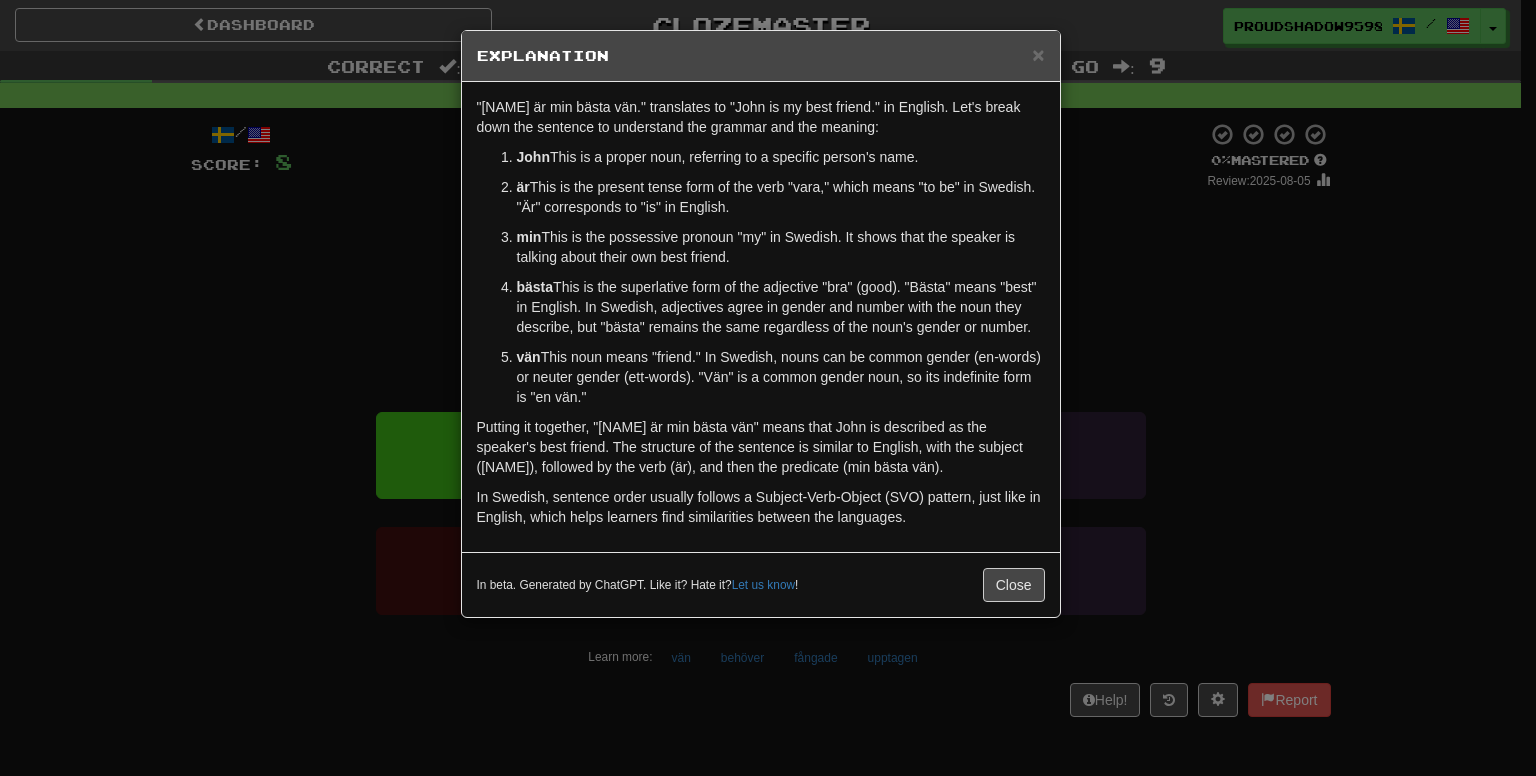 click on "× Explanation "John är min bästa vän." translates to "John is my best friend." in English. Let's break down the sentence to understand the grammar and the meaning:
John  - This is a proper noun, referring to a specific person's name.
är  - This is the present tense form of the verb "vara," which means "to be" in Swedish. "Är" corresponds to "is" in English.
min  - This is the possessive pronoun "my" in Swedish. It shows that the speaker is talking about their own best friend.
bästa  - This is the superlative form of the adjective "bra" (good). "Bästa" means "best" in English. In Swedish, adjectives agree in gender and number with the noun they describe, but "bästa" remains the same regardless of the noun's gender or number.
vän  - This noun means "friend." In Swedish, nouns can be common gender (en-words) or neuter gender (ett-words). "Vän" is a common gender noun, so its indefinite form is "en vän."
In beta. Generated by ChatGPT. Like it? Hate it?  ! Close" at bounding box center (768, 388) 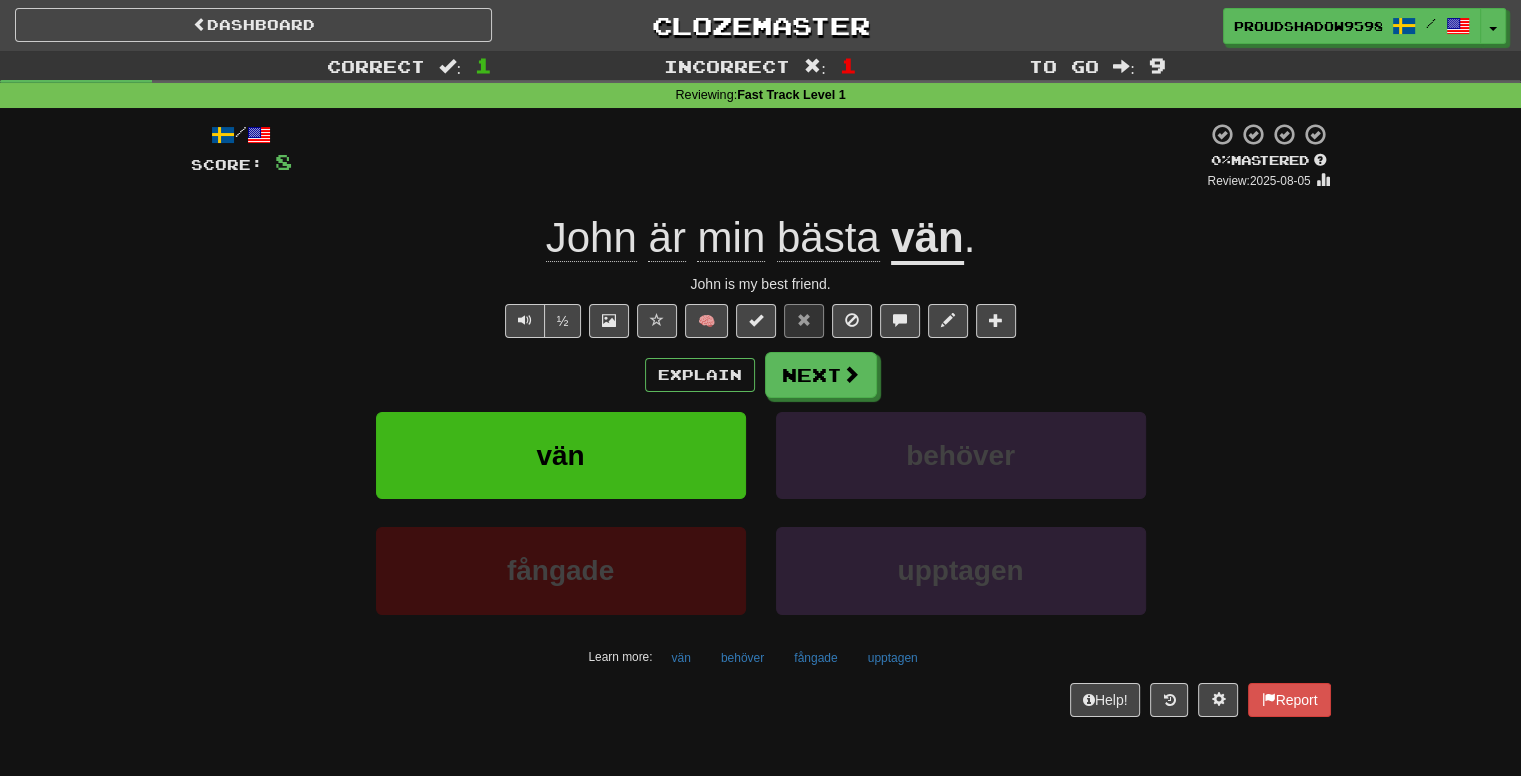 click on "Explain Next" at bounding box center [761, 375] 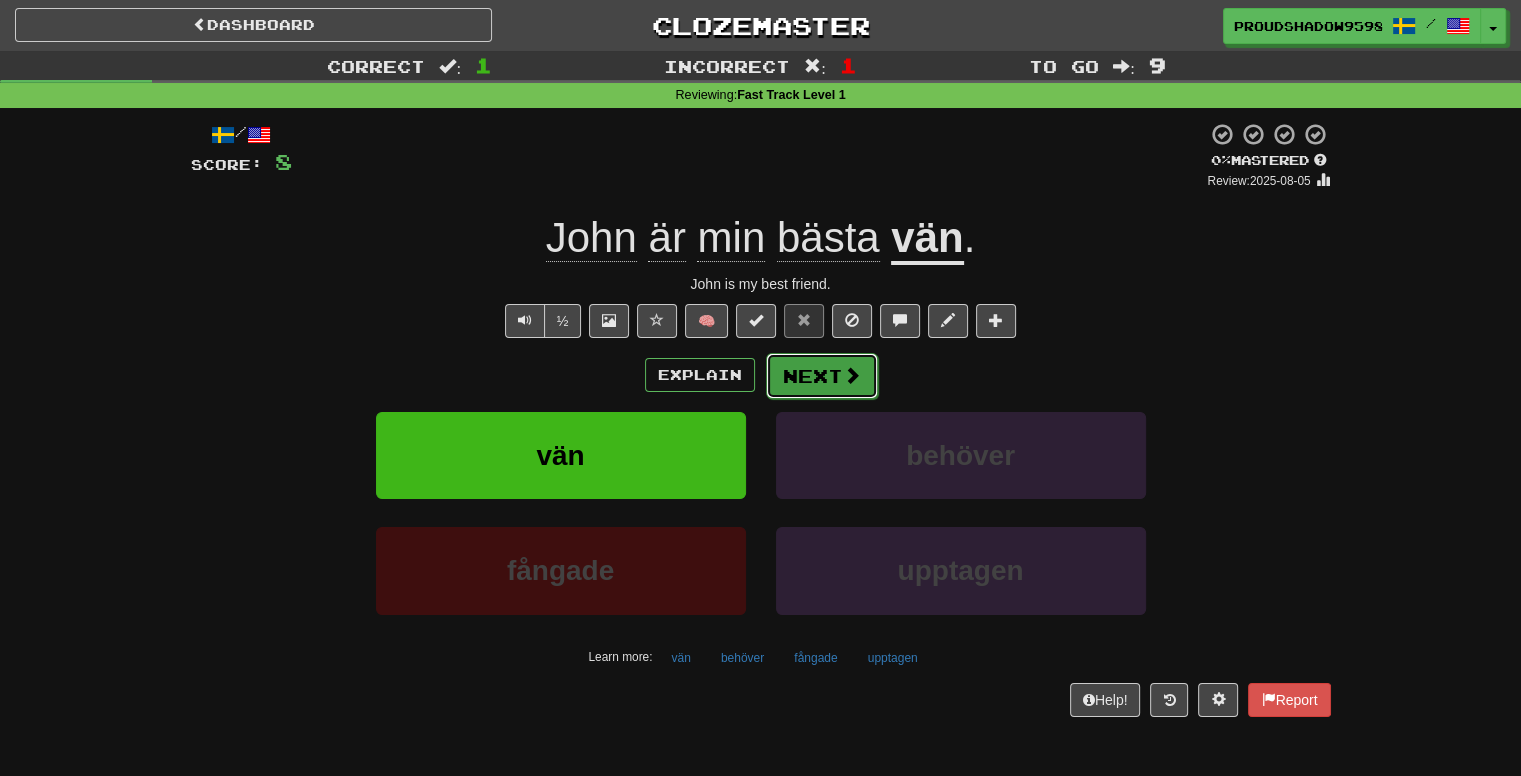 click at bounding box center [852, 375] 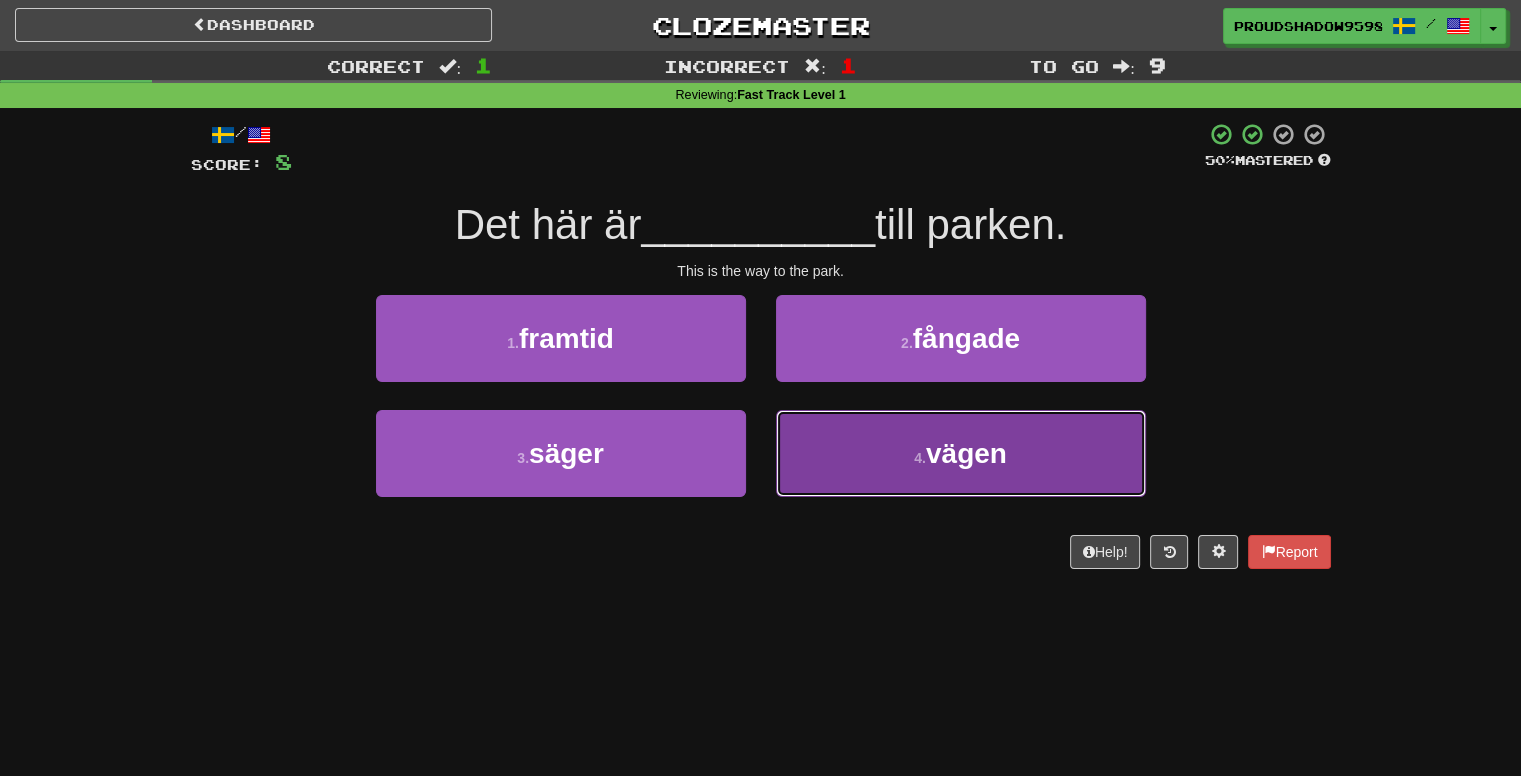 click on "4 .  vägen" at bounding box center [961, 453] 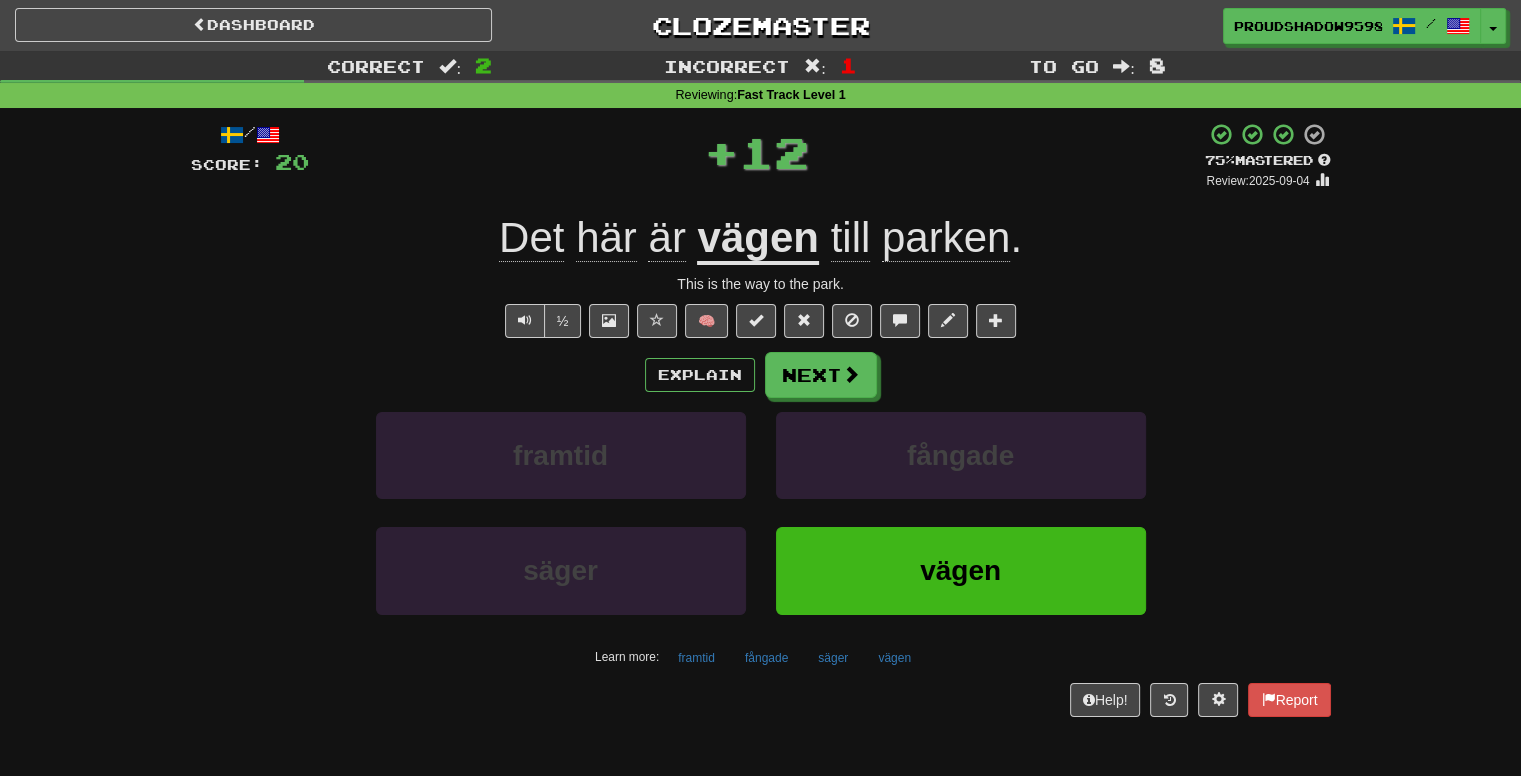 click on "Explain Next" at bounding box center [761, 375] 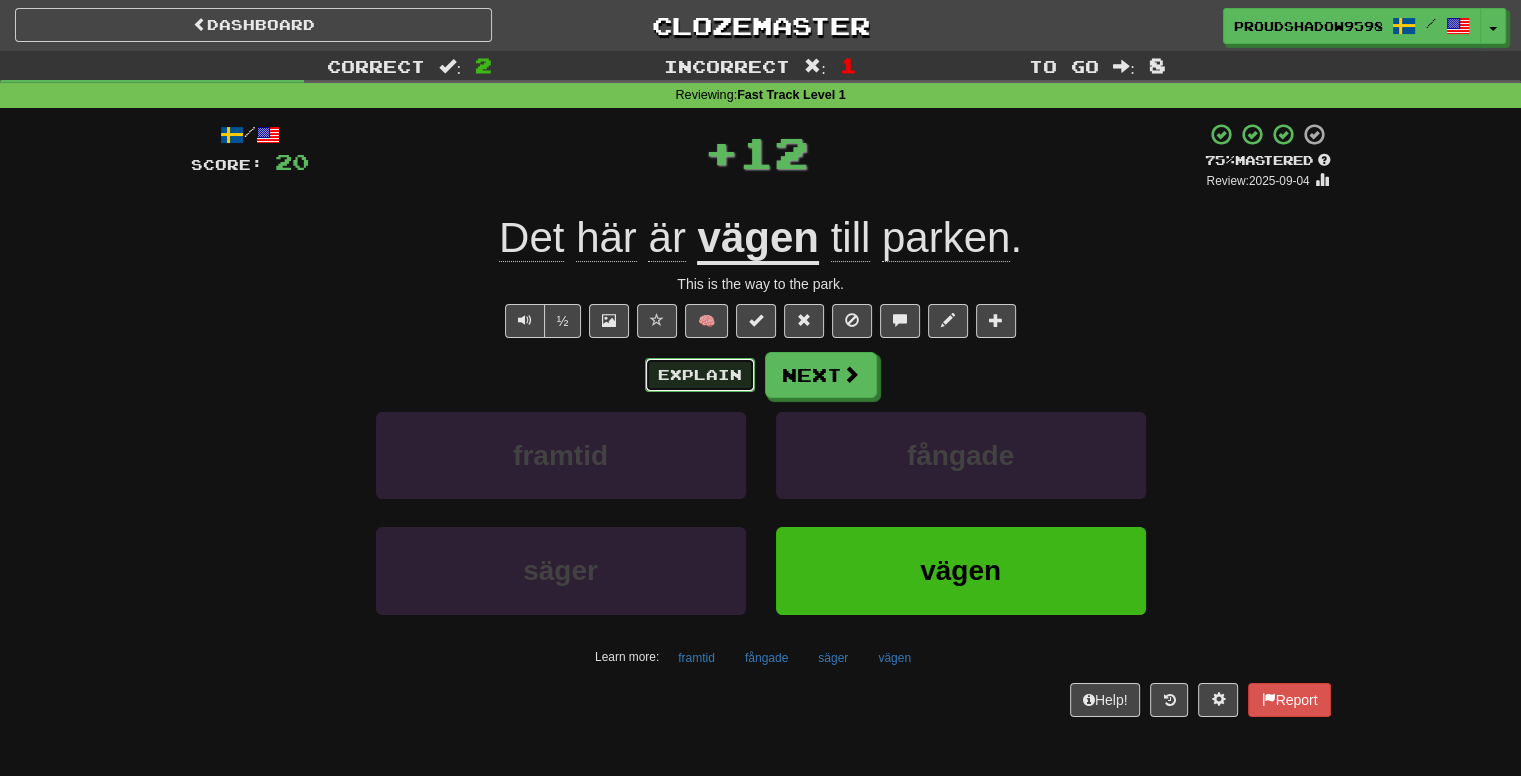 click on "Explain" at bounding box center [700, 375] 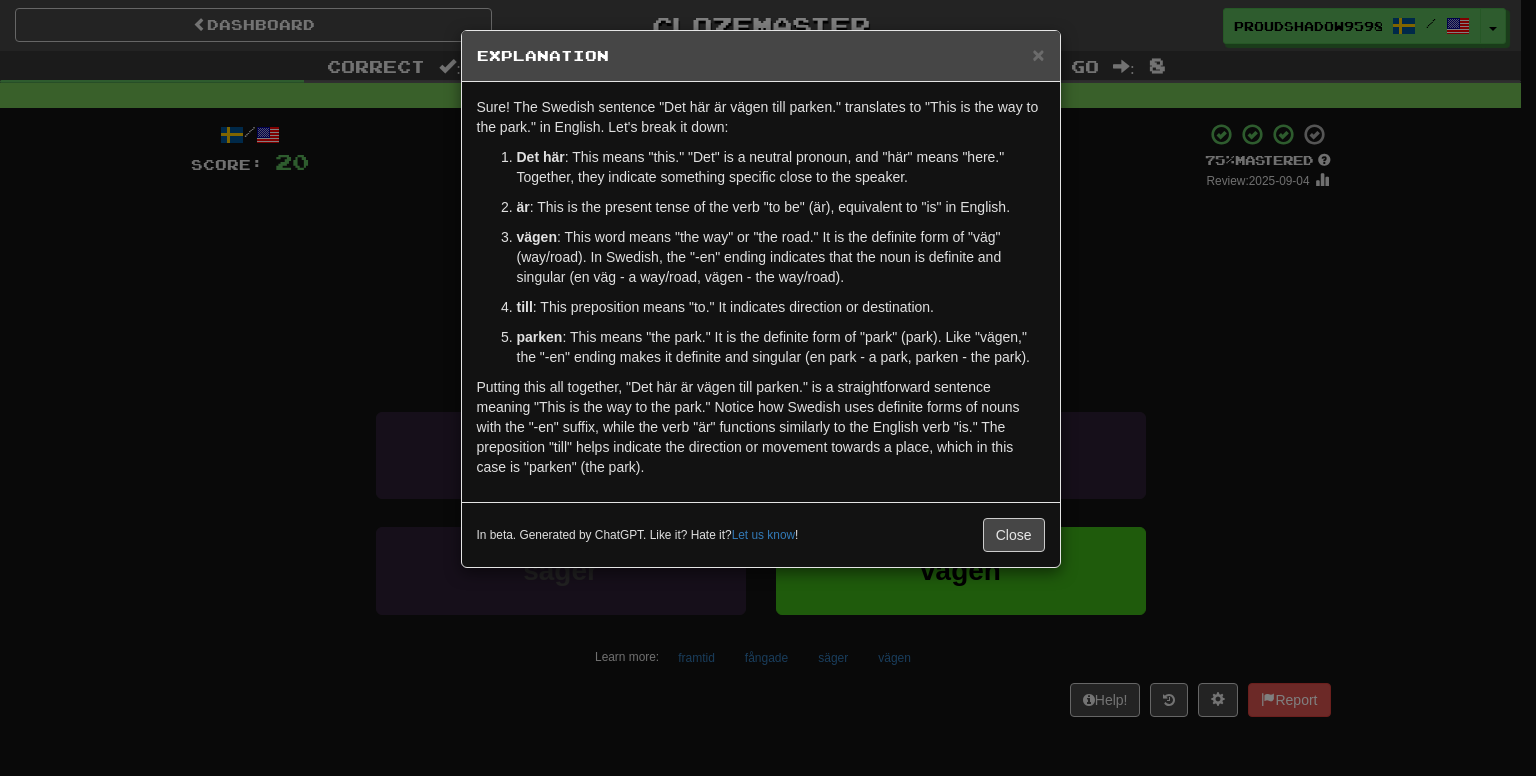 drag, startPoint x: 1160, startPoint y: 273, endPoint x: 1077, endPoint y: 341, distance: 107.298645 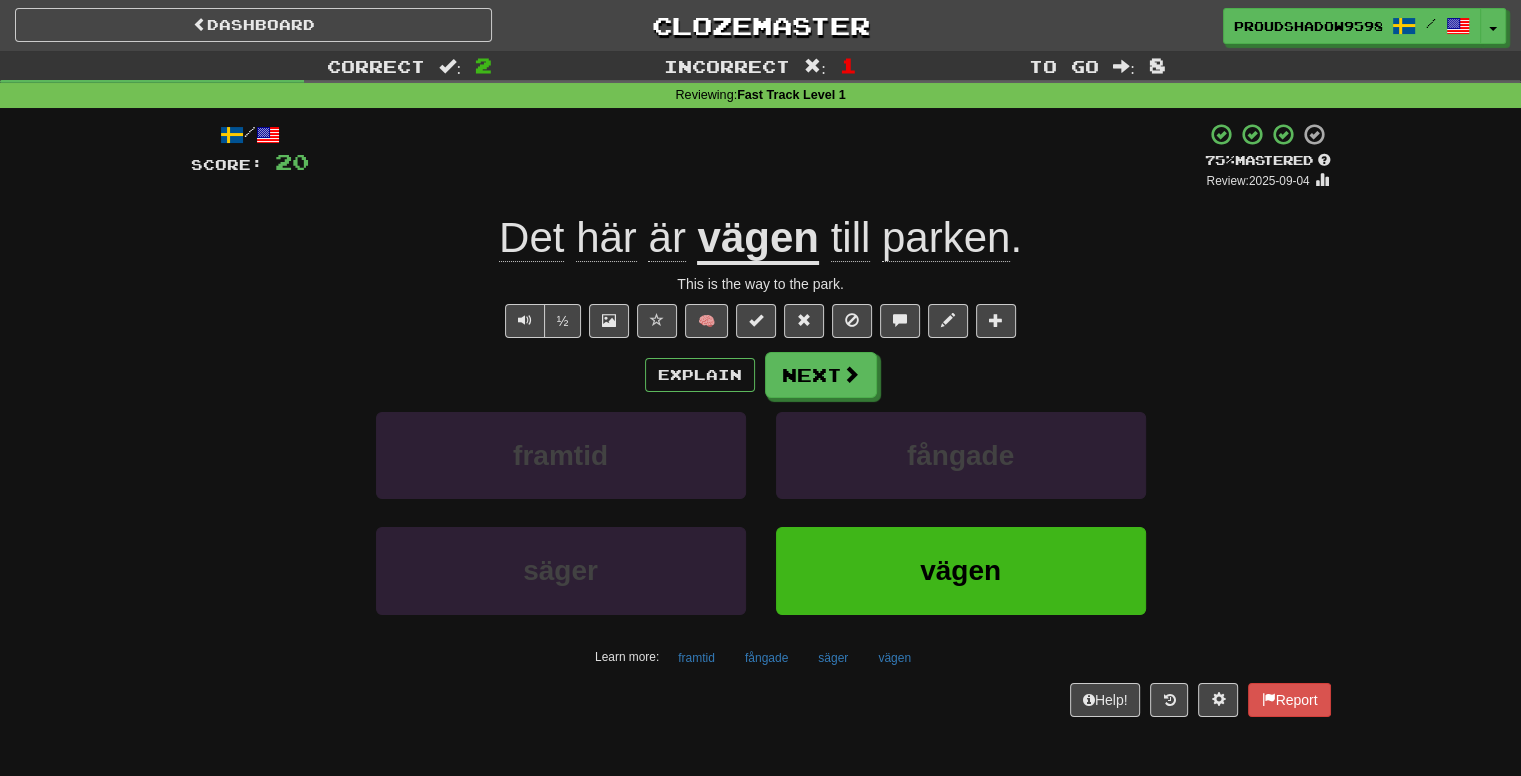 click on "/  Score:   20 + 12 75 %  Mastered Review:  2025-09-04 Det   här   är   vägen   till   parken . This is the way to the park. ½ 🧠 Explain Next framtid fångade säger vägen Learn more: framtid fångade säger vägen  Help!  Report" at bounding box center [761, 419] 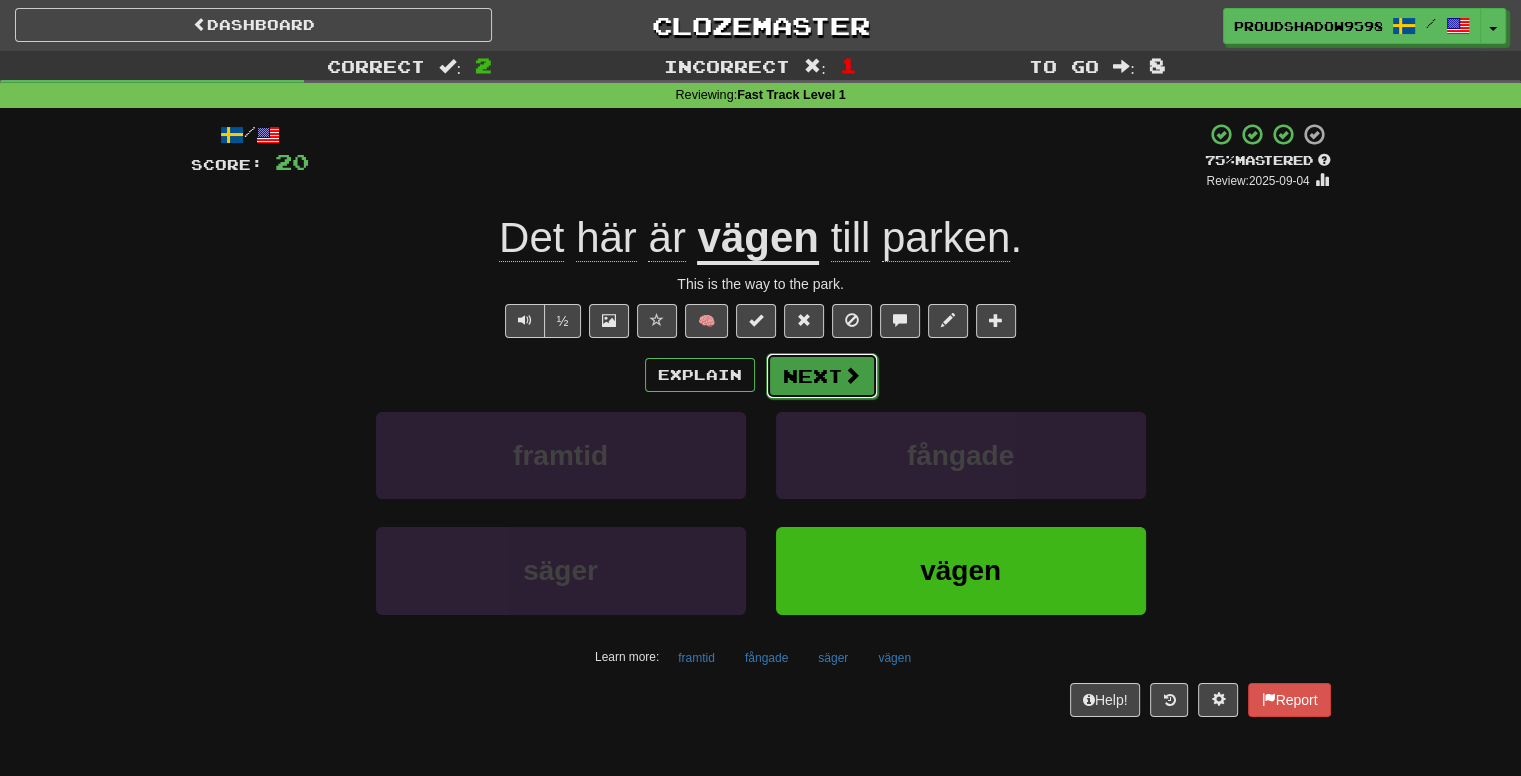 click on "Next" at bounding box center (822, 376) 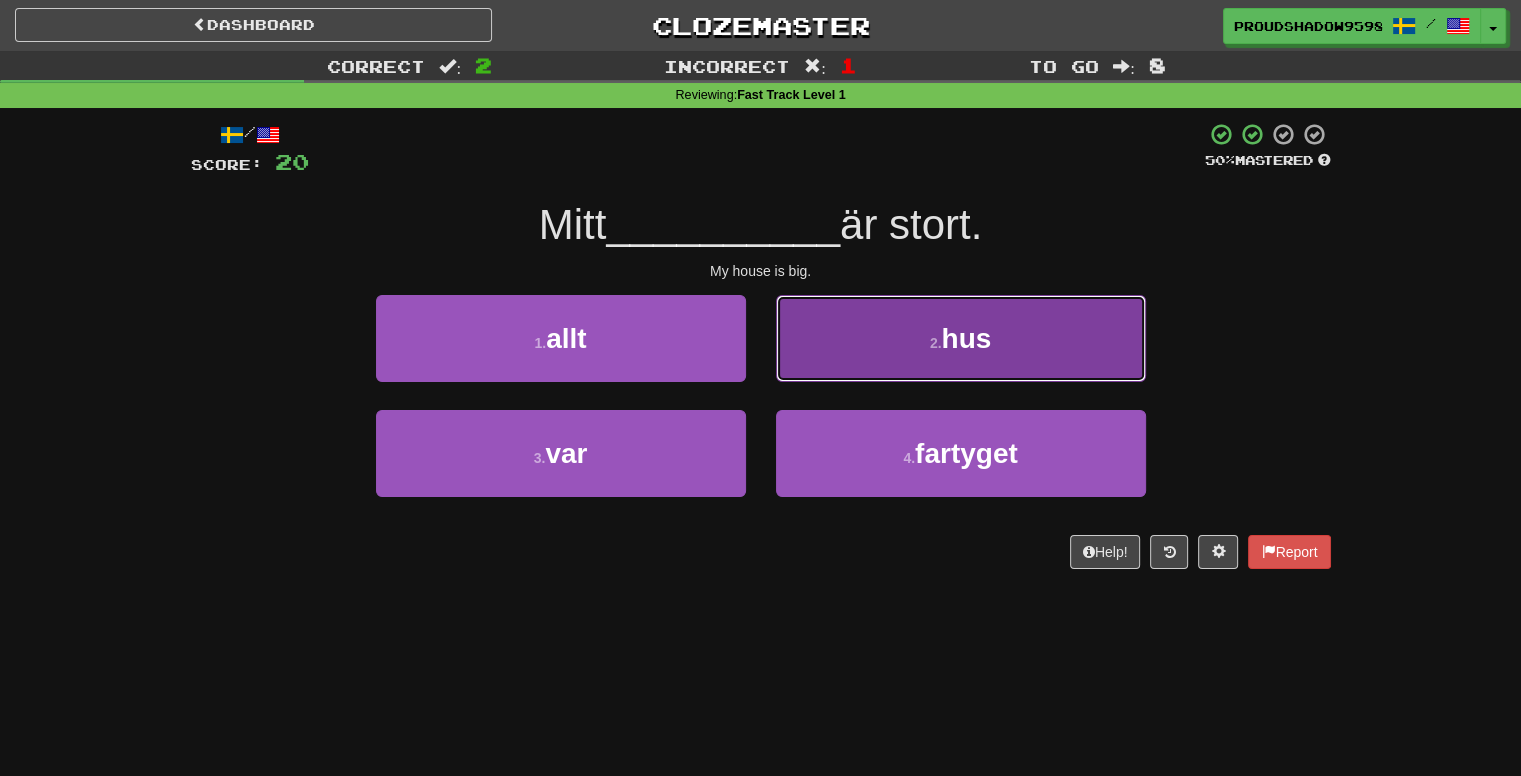 click on "2 .  hus" at bounding box center [961, 338] 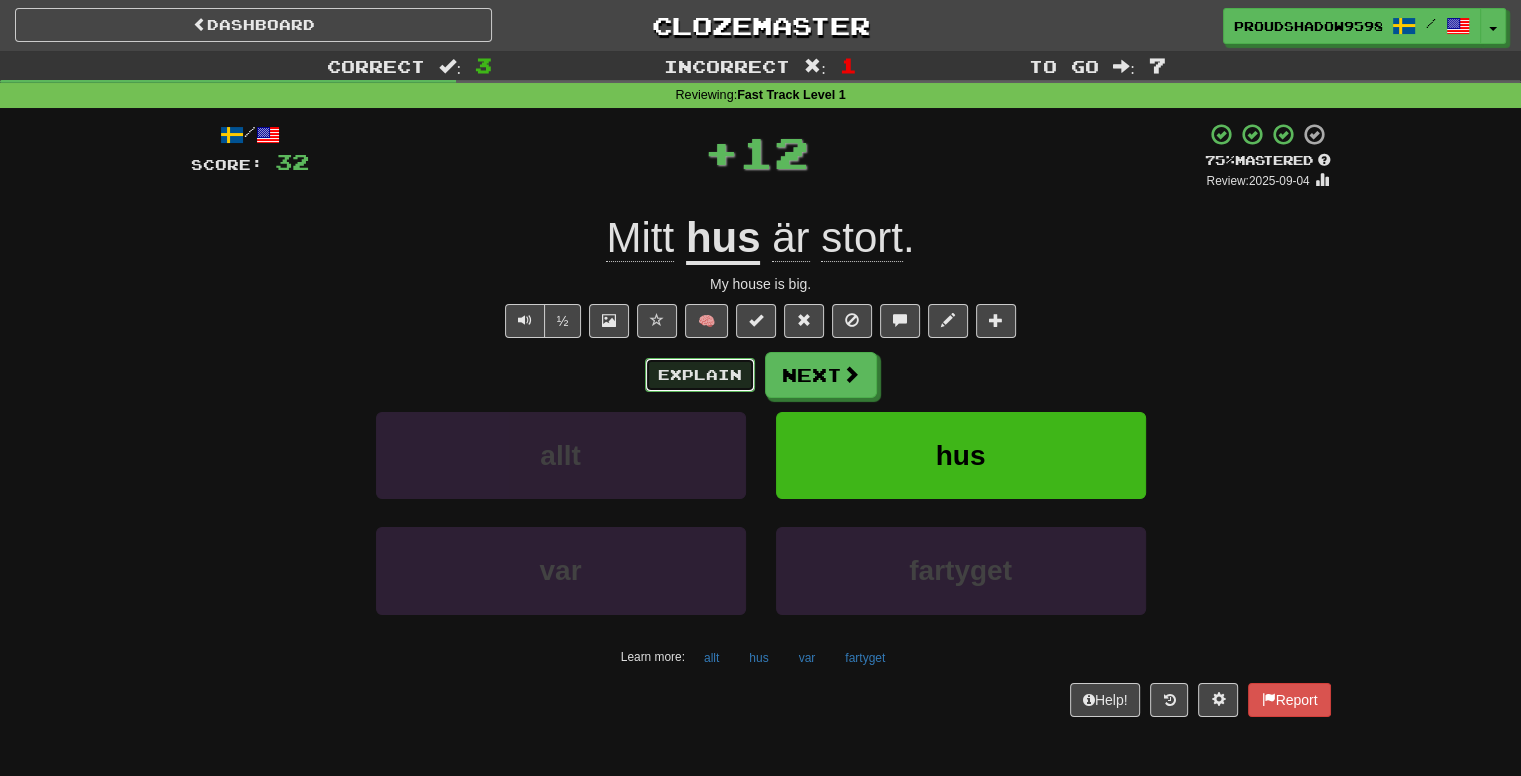 click on "Explain" at bounding box center [700, 375] 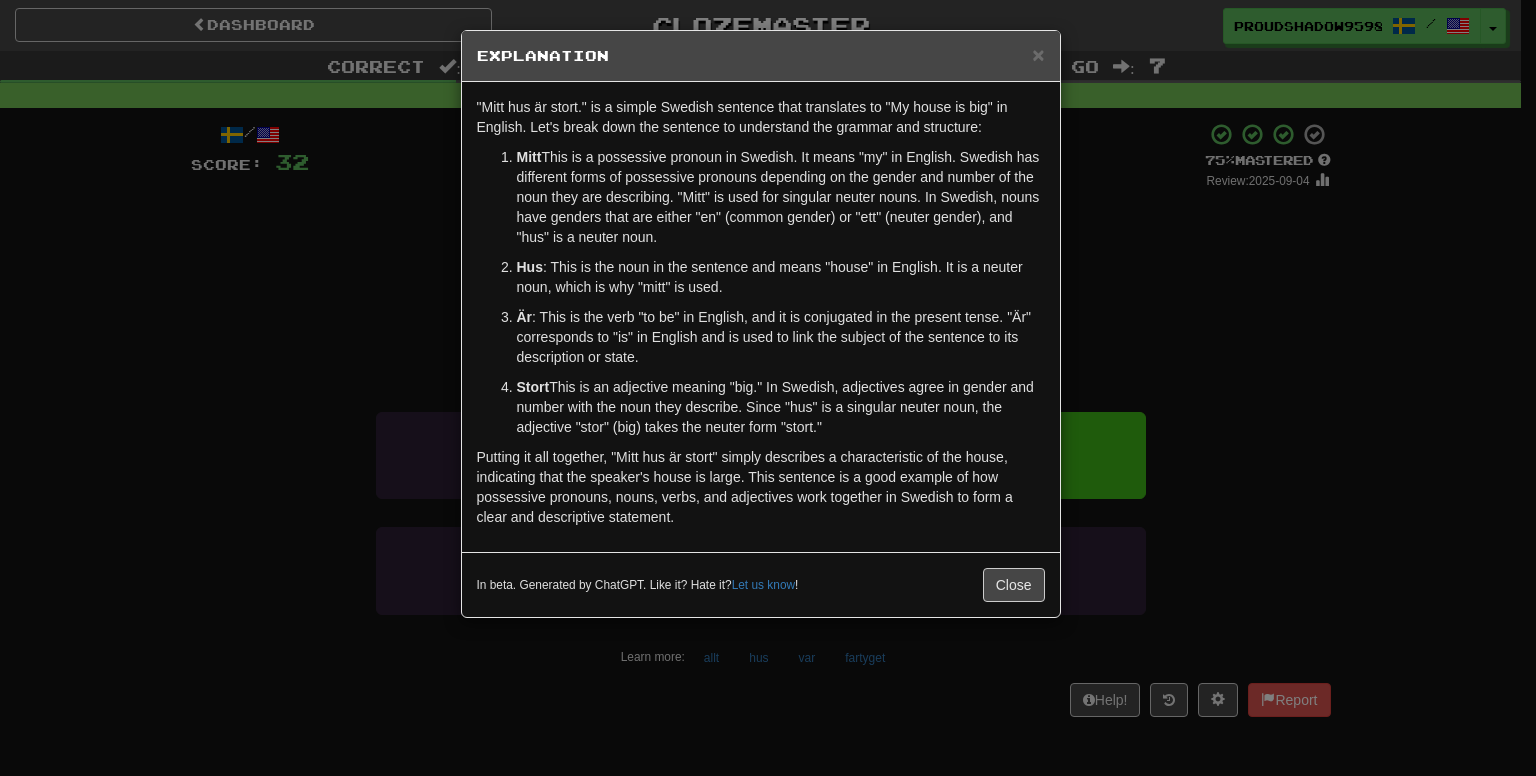 click on "× Explanation "Mitt hus är stort." is a simple Swedish sentence that translates to "My house is big" in English. Let's break down the sentence to understand the grammar and structure:
Mitt : This is a possessive pronoun in Swedish. It means "my" in English. Swedish has different forms of possessive pronouns depending on the gender and number of the noun they are describing. "Mitt" is used for singular neuter nouns. In Swedish, nouns have genders that are either "en" (common gender) or "ett" (neuter gender), and "hus" is a neuter noun.
Hus : This is the noun in the sentence and means "house" in English. It is a neuter noun, which is why "mitt" is used.
Är : This is the verb "to be" in English, and it is conjugated in the present tense. "Är" corresponds to "is" in English and is used to link the subject of the sentence to its description or state.
Stort
In beta. Generated by ChatGPT. Like it? Hate it?  Let us know ! Close" at bounding box center [768, 388] 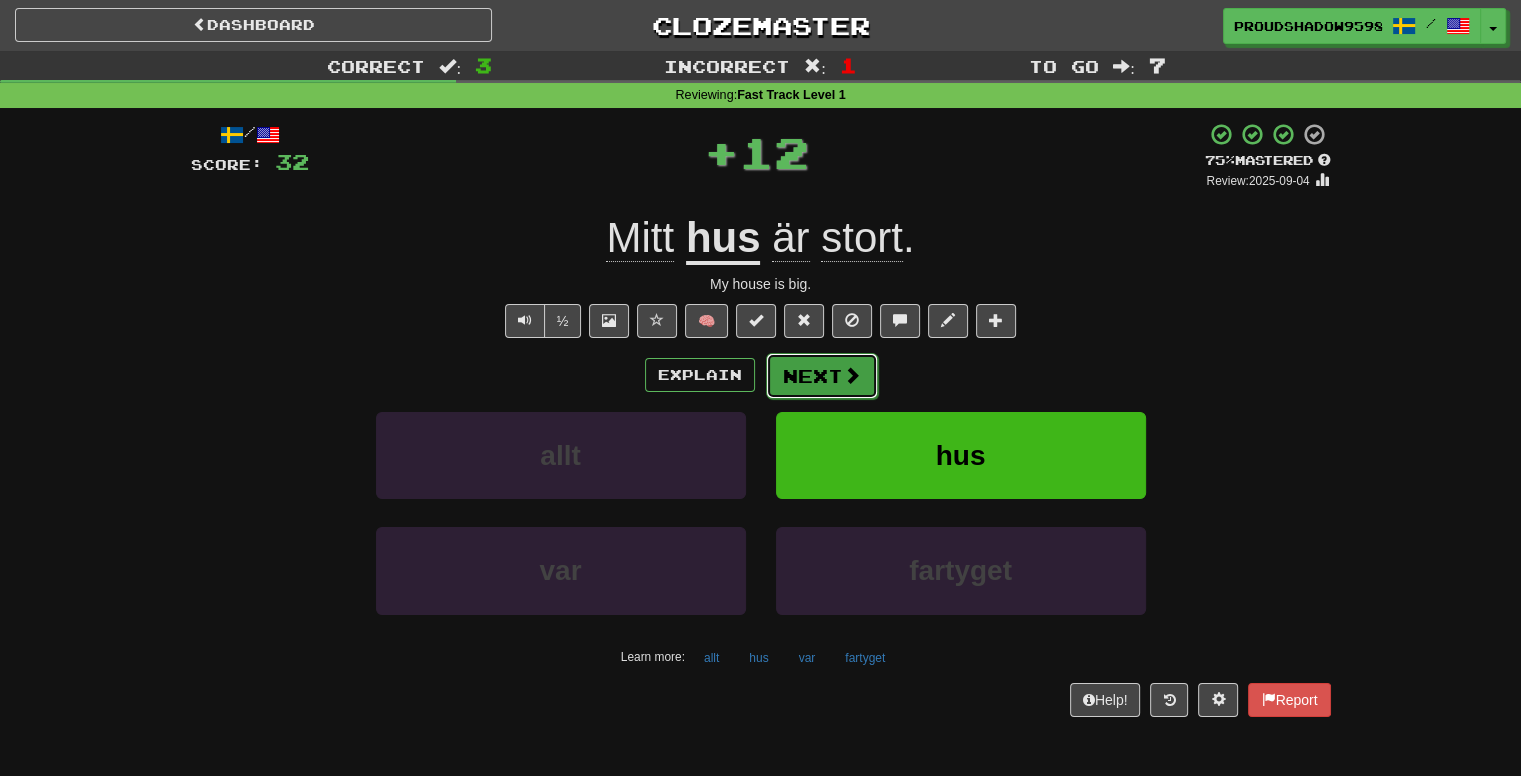 click on "Next" at bounding box center [822, 376] 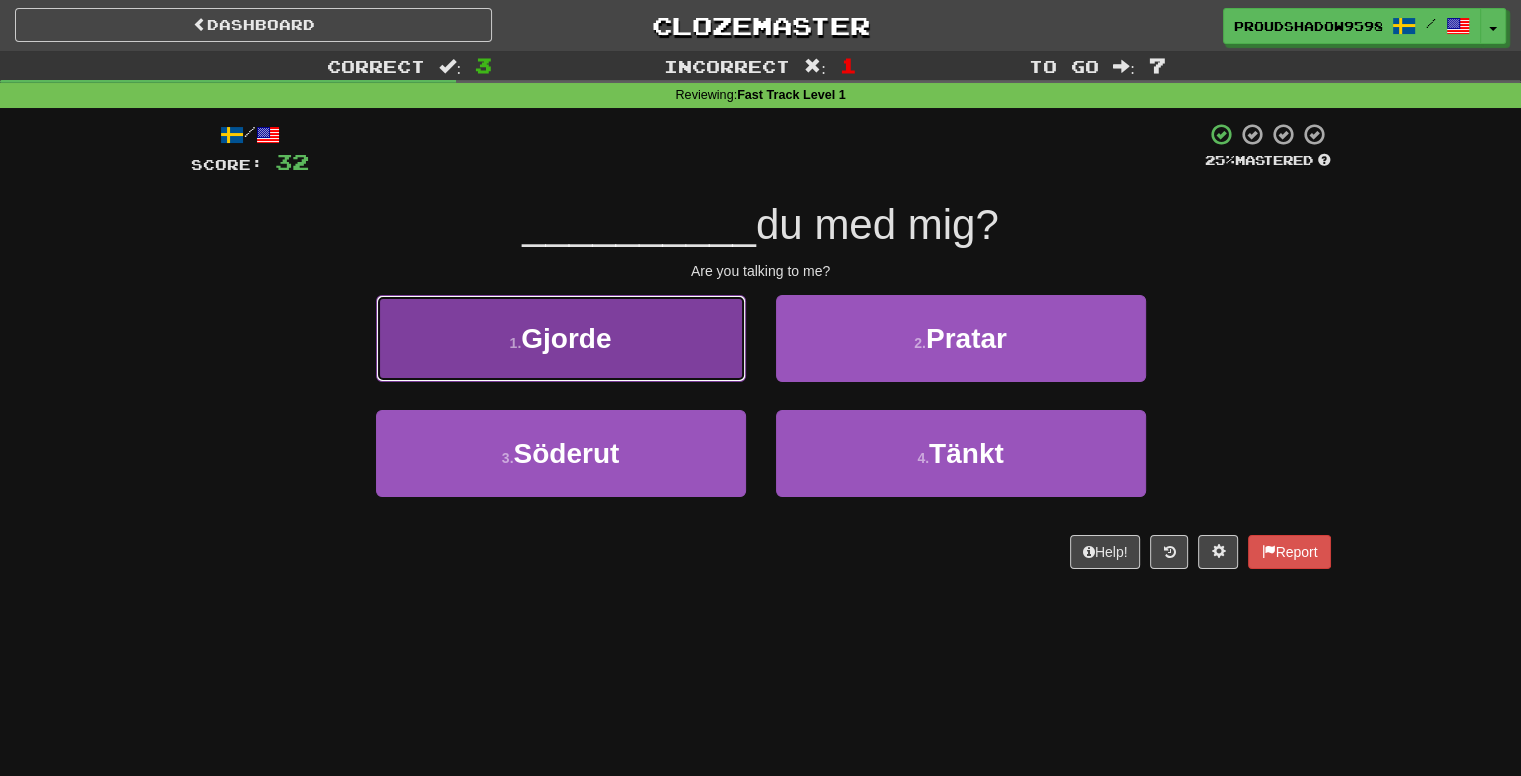 click on "1 .  Gjorde" at bounding box center [561, 338] 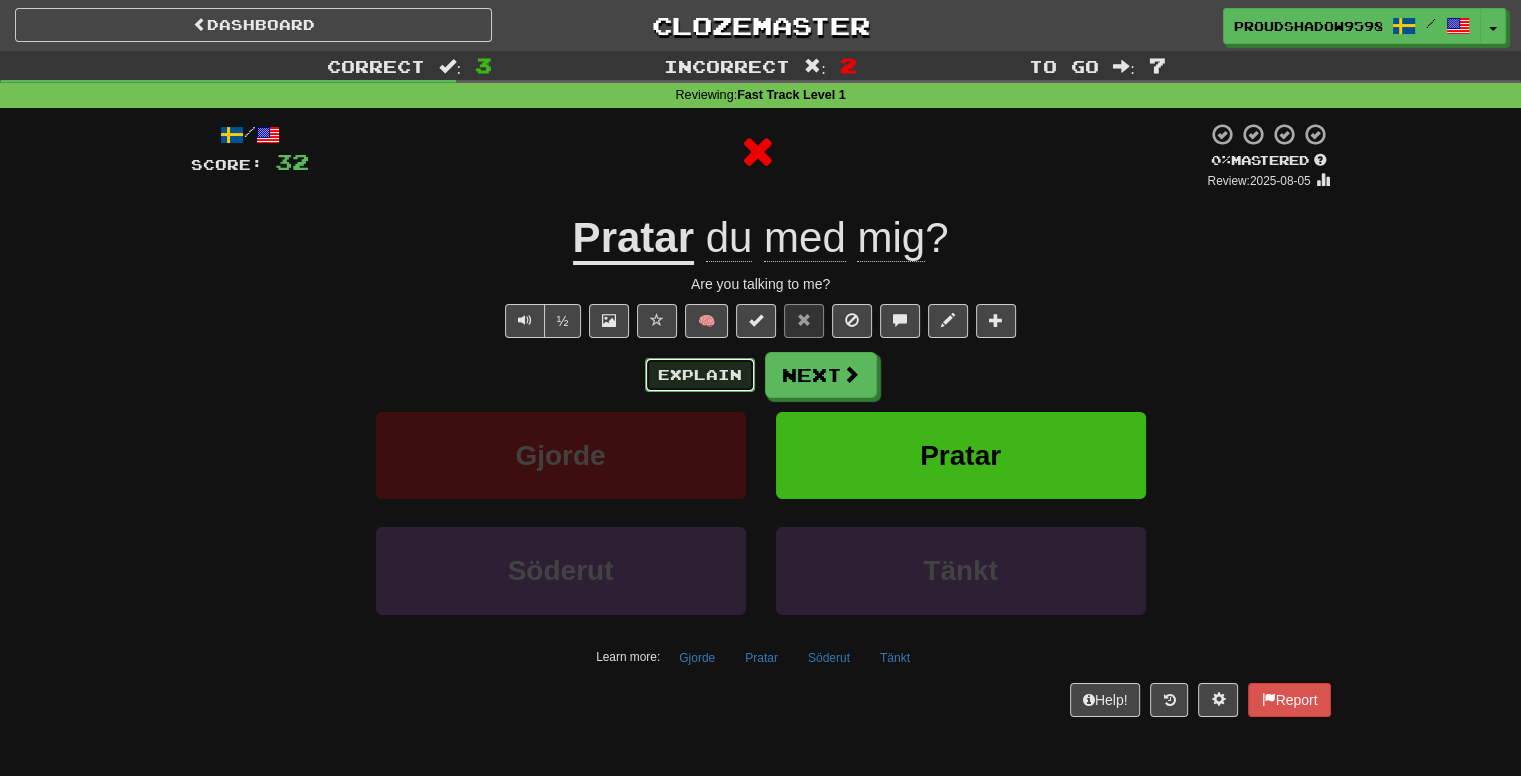 click on "Explain" at bounding box center [700, 375] 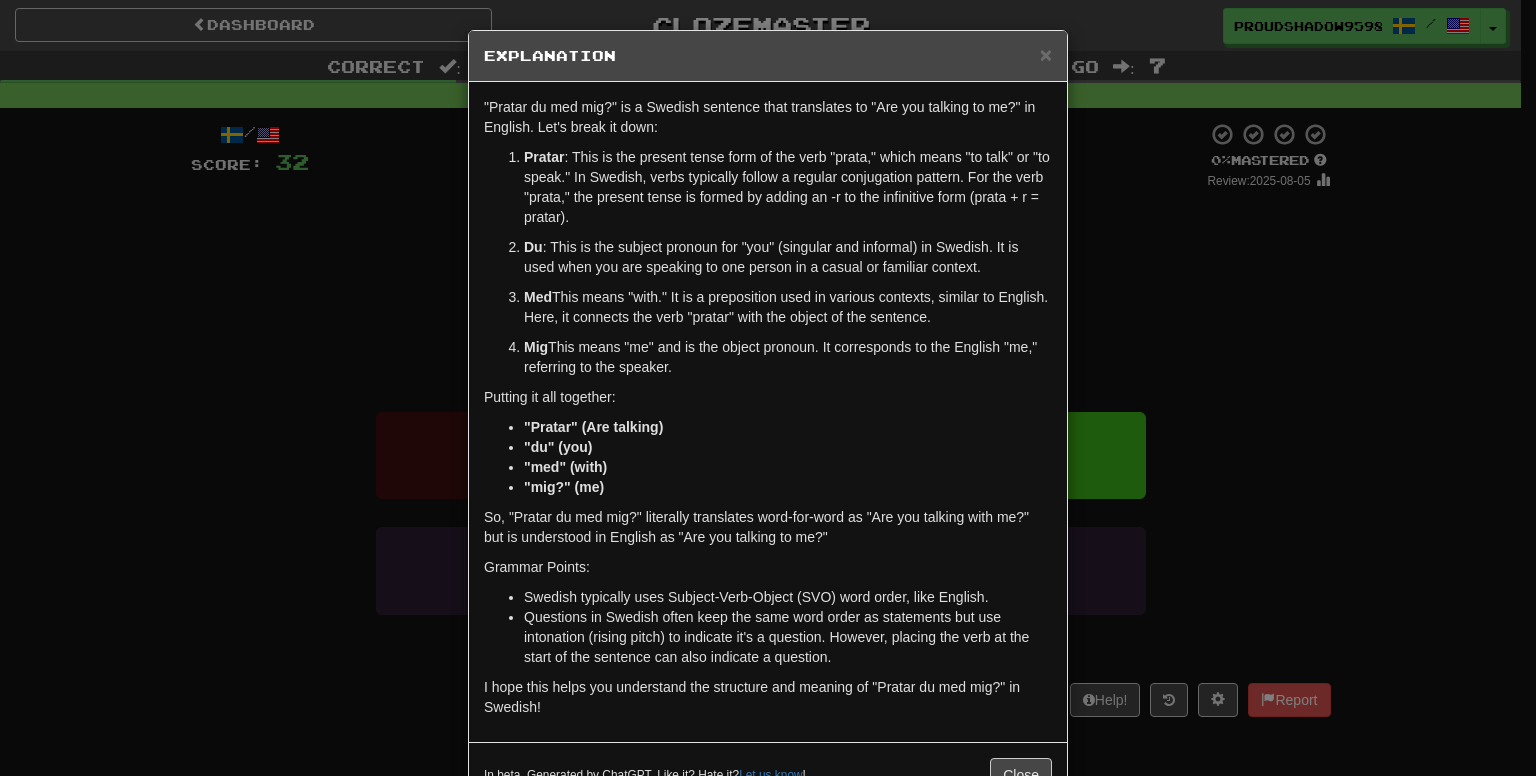 click on "× Explanation "Pratar du med mig?" is a Swedish sentence that translates to "Are you talking to me?" in English. Let's break it down:
Pratar : This is the present tense form of the verb "prata," which means "to talk" or "to speak." In Swedish, verbs typically follow a regular conjugation pattern. For the verb "prata," the present tense is formed by adding an -r to the infinitive form (prata + r = pratar).
Du : This is the subject pronoun for "you" (singular and informal) in Swedish. It is used when you are speaking to one person in a casual or familiar context.
Med : This means "with." It is a preposition used in various contexts, similar to English. Here, it connects the verb "pratar" with the object of the sentence.
Mig : This means "me" and is the object pronoun. It corresponds to the English "me," referring to the speaker.
Putting it all together:
"Pratar" (Are talking)
"du" (you)
"med" (with)
"mig?" (me)
Grammar Points:
Let us know ! Close" at bounding box center [768, 388] 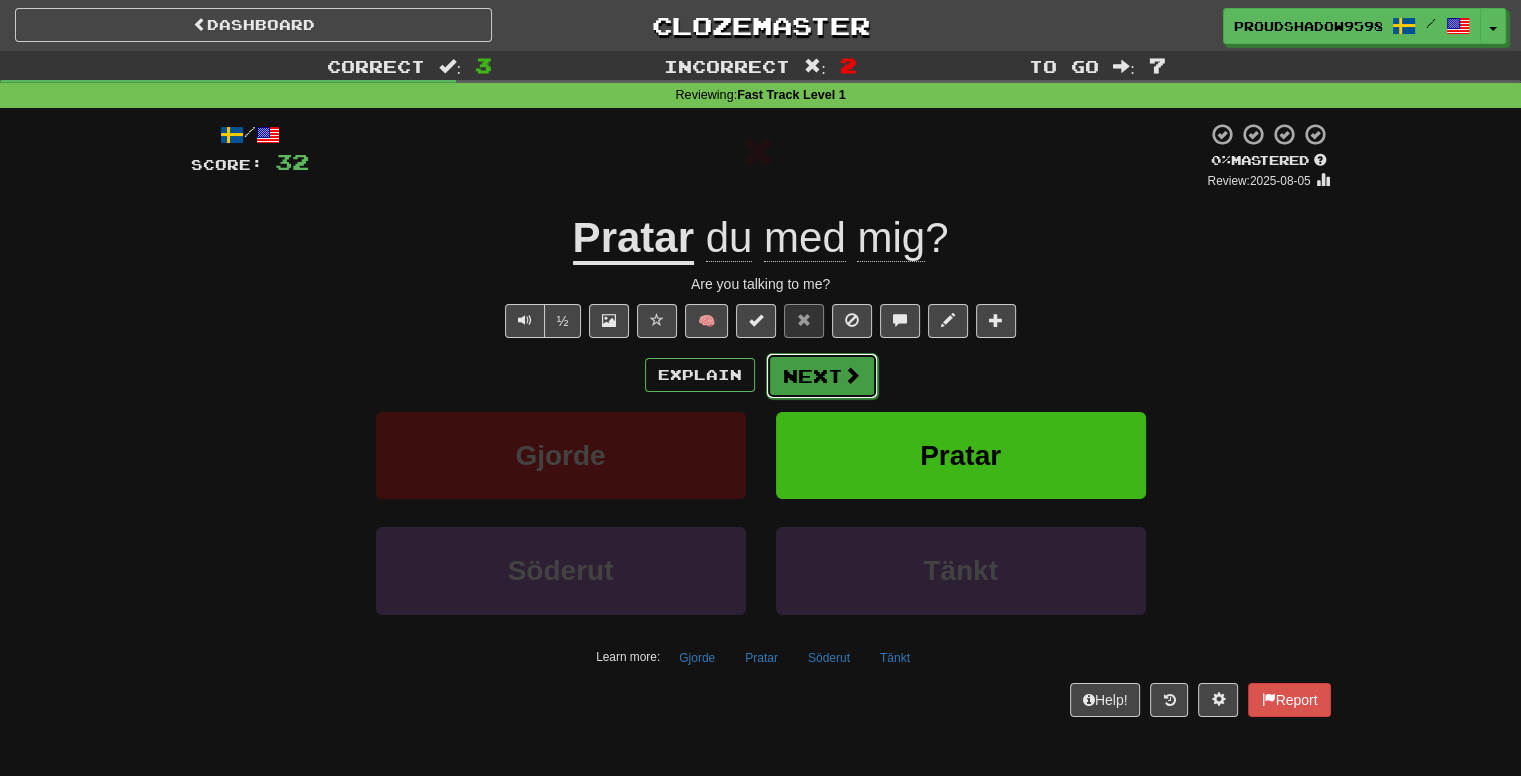 click on "Next" at bounding box center (822, 376) 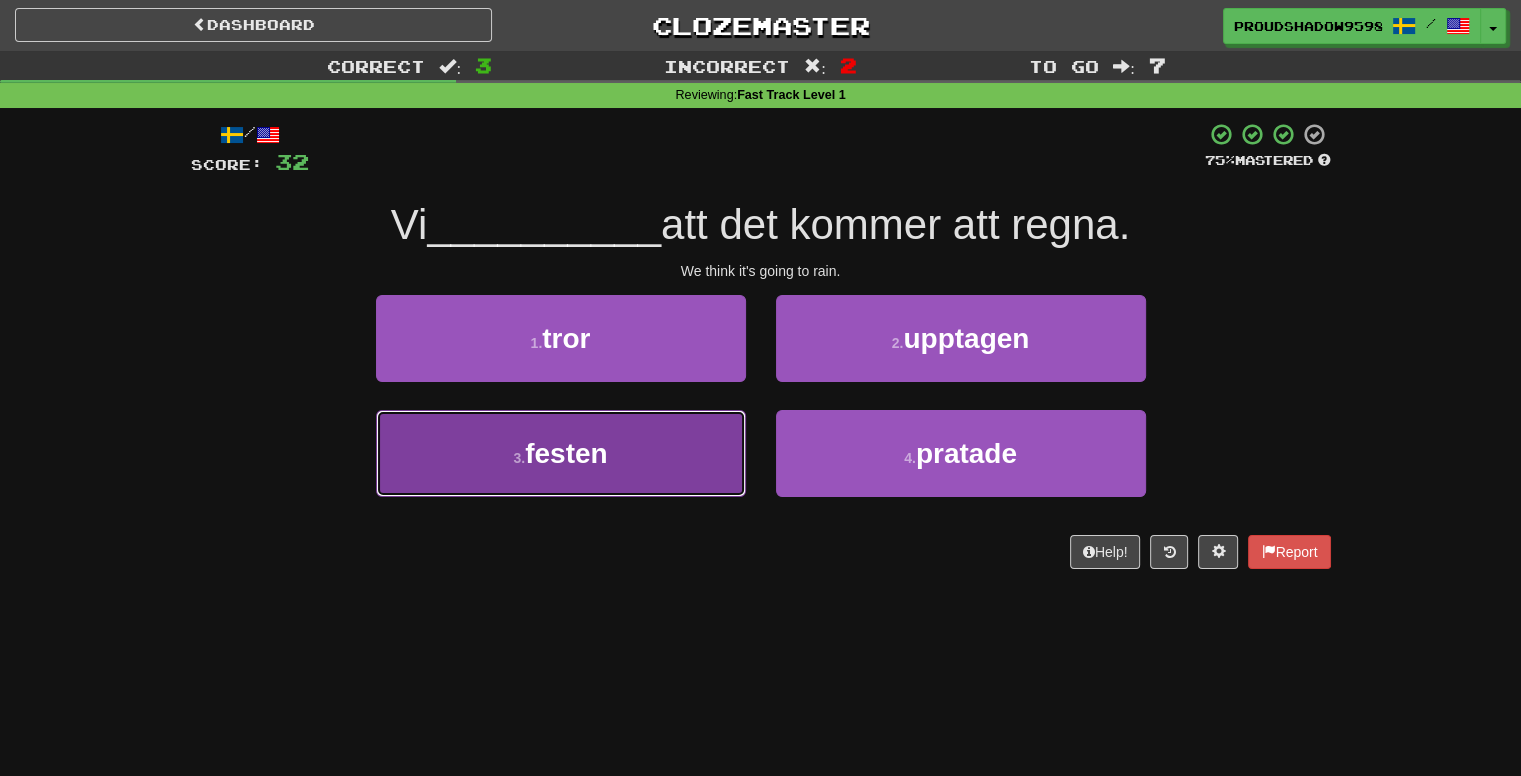 click on "3 .  festen" at bounding box center [561, 453] 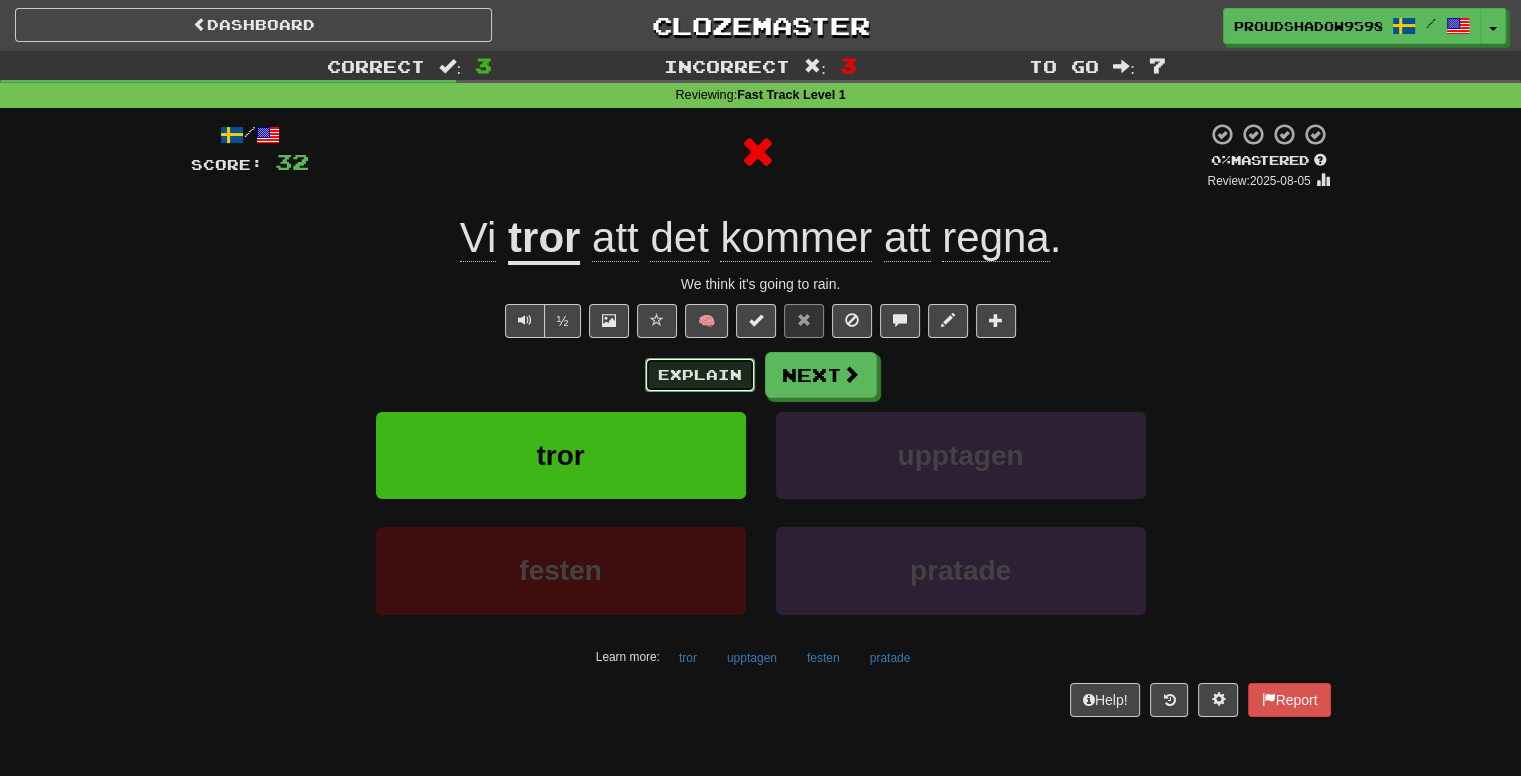 click on "Explain" at bounding box center (700, 375) 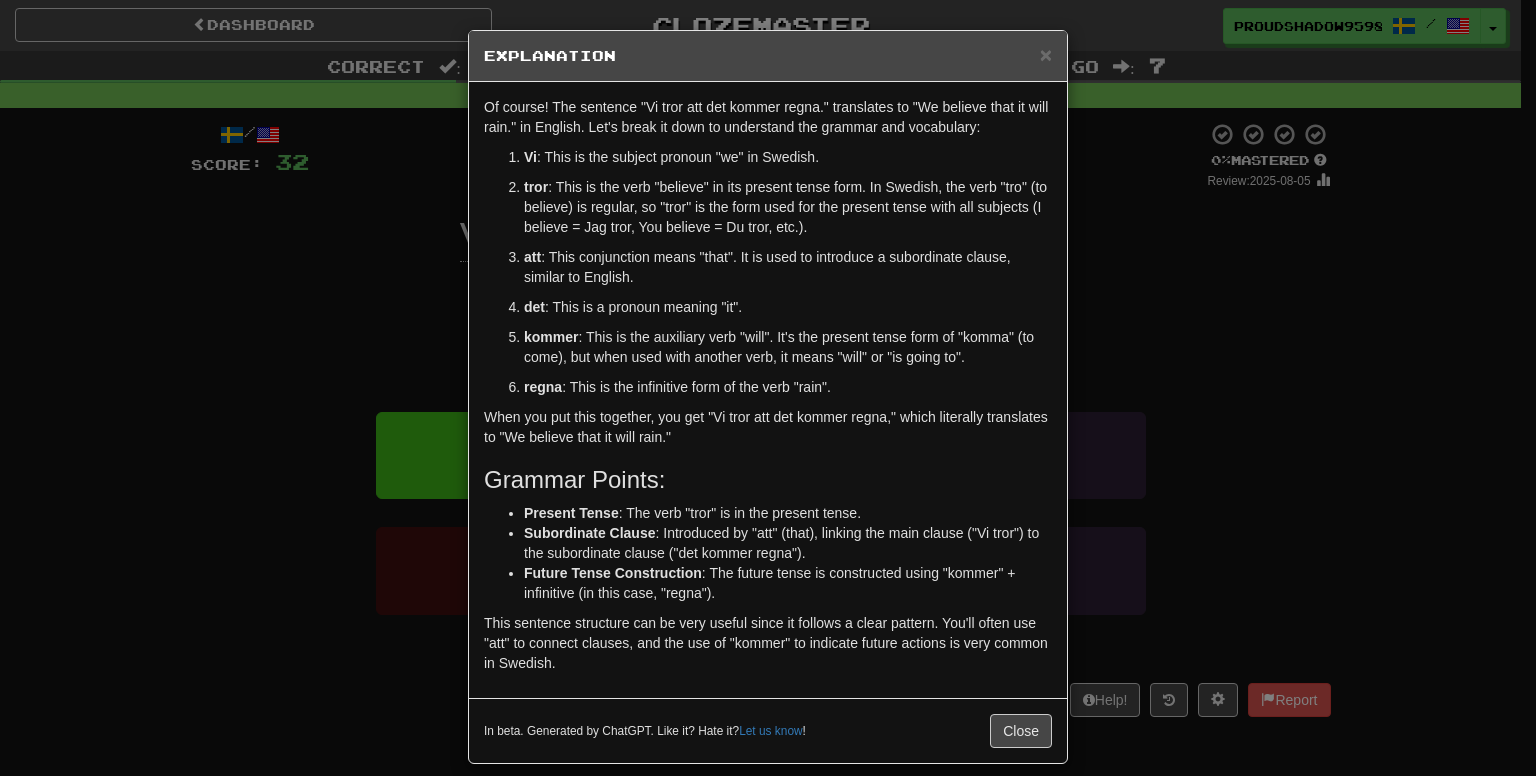 click on "× Explanation Of course! The sentence "Vi tror att det kommer regna." translates to "We believe that it will rain." in English. Let's break it down to understand the grammar and vocabulary:
Vi : This is the subject pronoun "we" in Swedish.
tror : This is the verb "believe" in its present tense form. In Swedish, the verb "tro" (to believe) is regular, so "tror" is the form used for the present tense with all subjects (I believe = Jag tror, You believe = Du tror, etc.).
att : This conjunction means "that". It is used to introduce a subordinate clause, similar to English.
det : This is a pronoun meaning "it".
kommer : This is the auxiliary verb "will". It's the present tense form of "komma" (to come), but when used with another verb, it means "will" or "is going to".
regna : This is the infinitive form of the verb "rain".
When you put this together, you get "Vi tror att det kommer regna," which literally translates to "We believe that it will rain."
Grammar Points:" at bounding box center (768, 388) 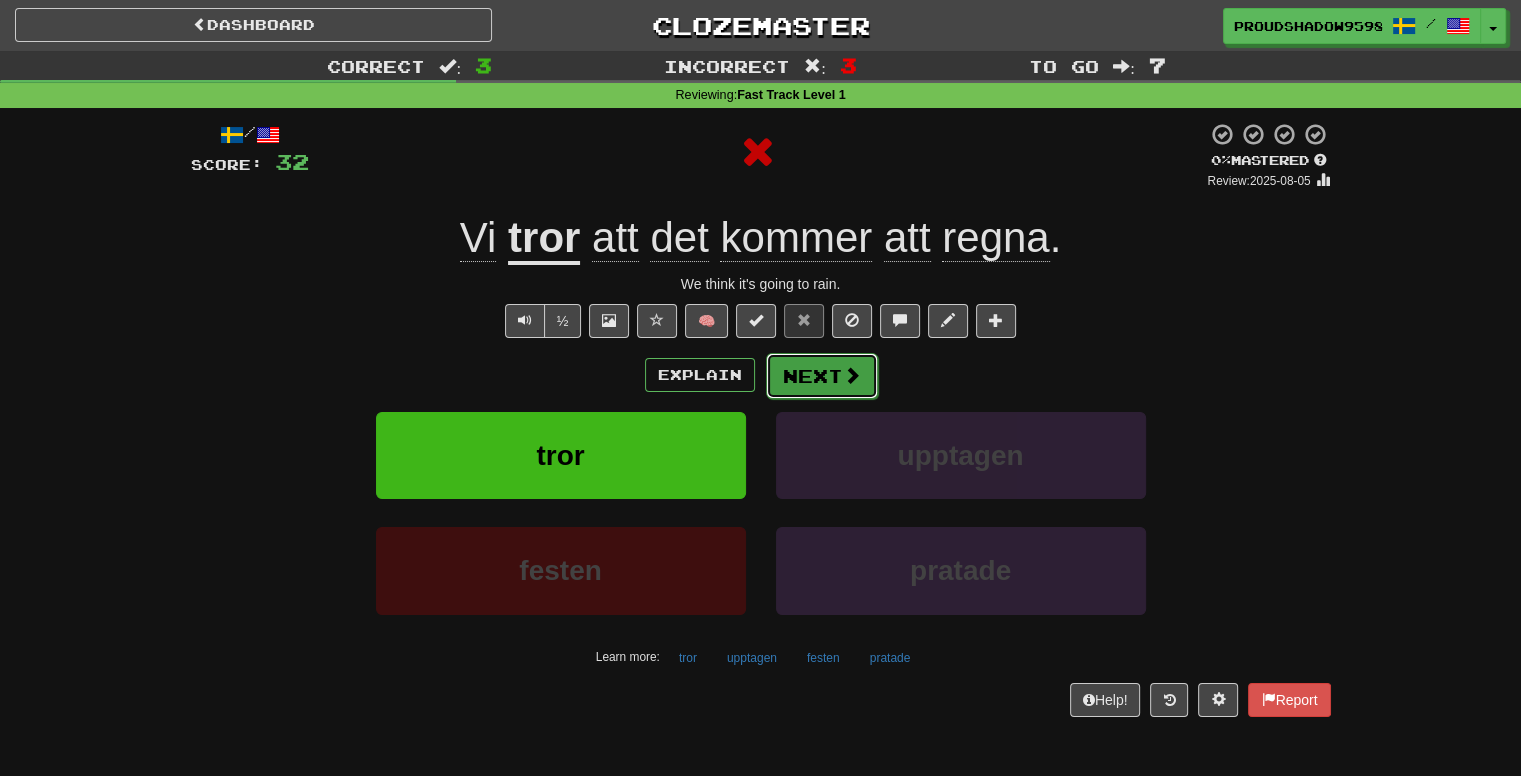 click on "Next" at bounding box center (822, 376) 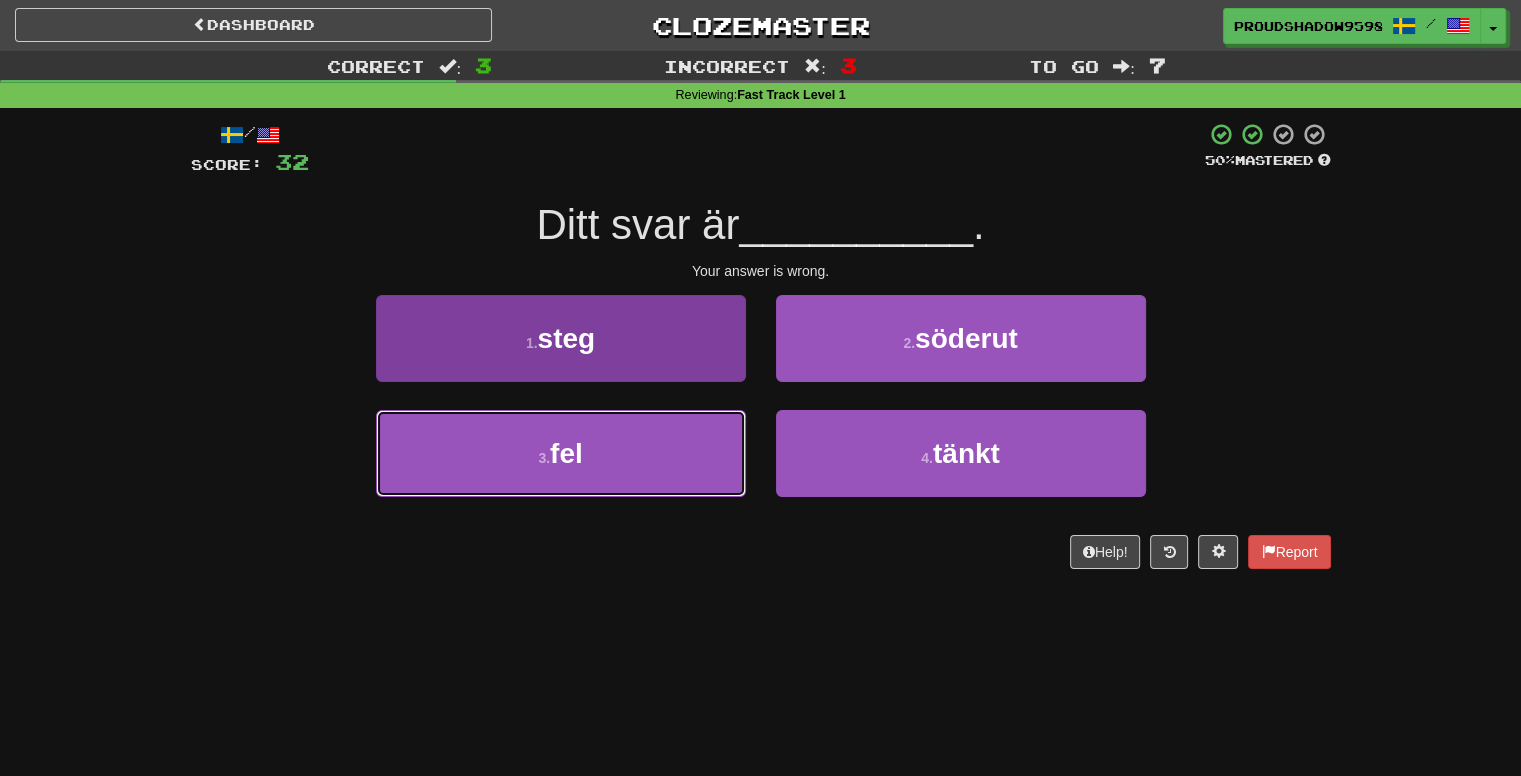 click on "3 .  fel" at bounding box center [561, 453] 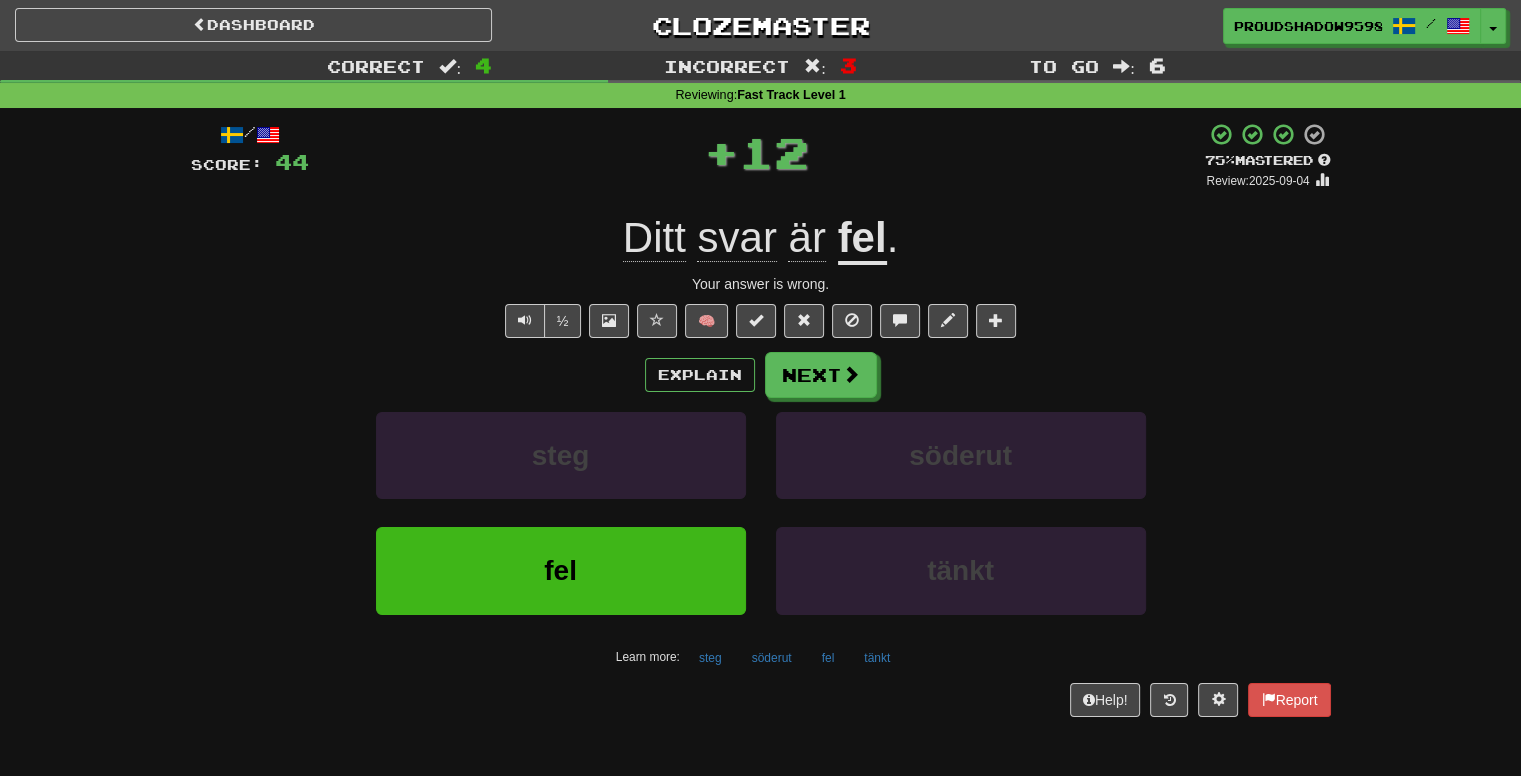 click on "Explain Next" at bounding box center [761, 375] 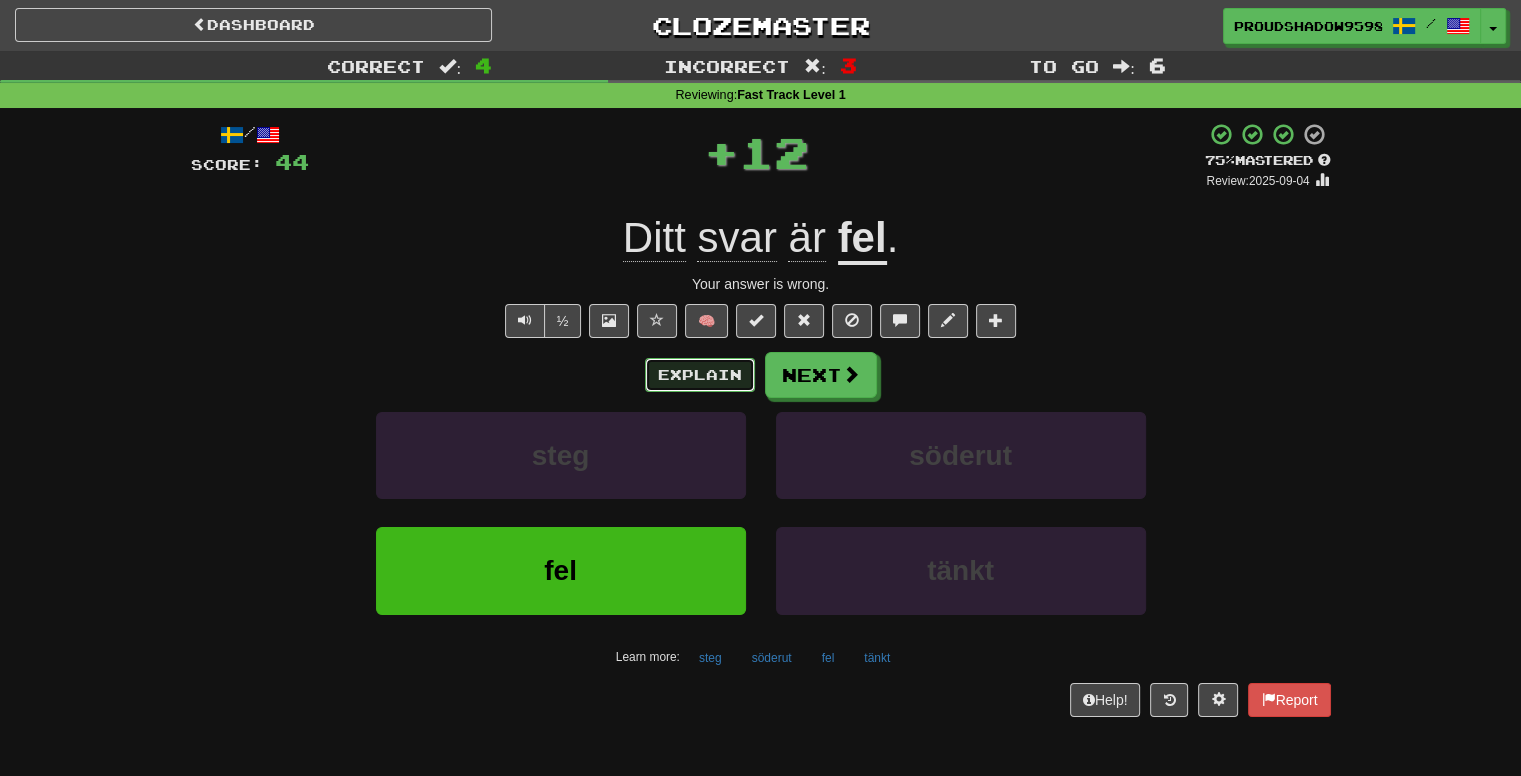 click on "Explain" at bounding box center (700, 375) 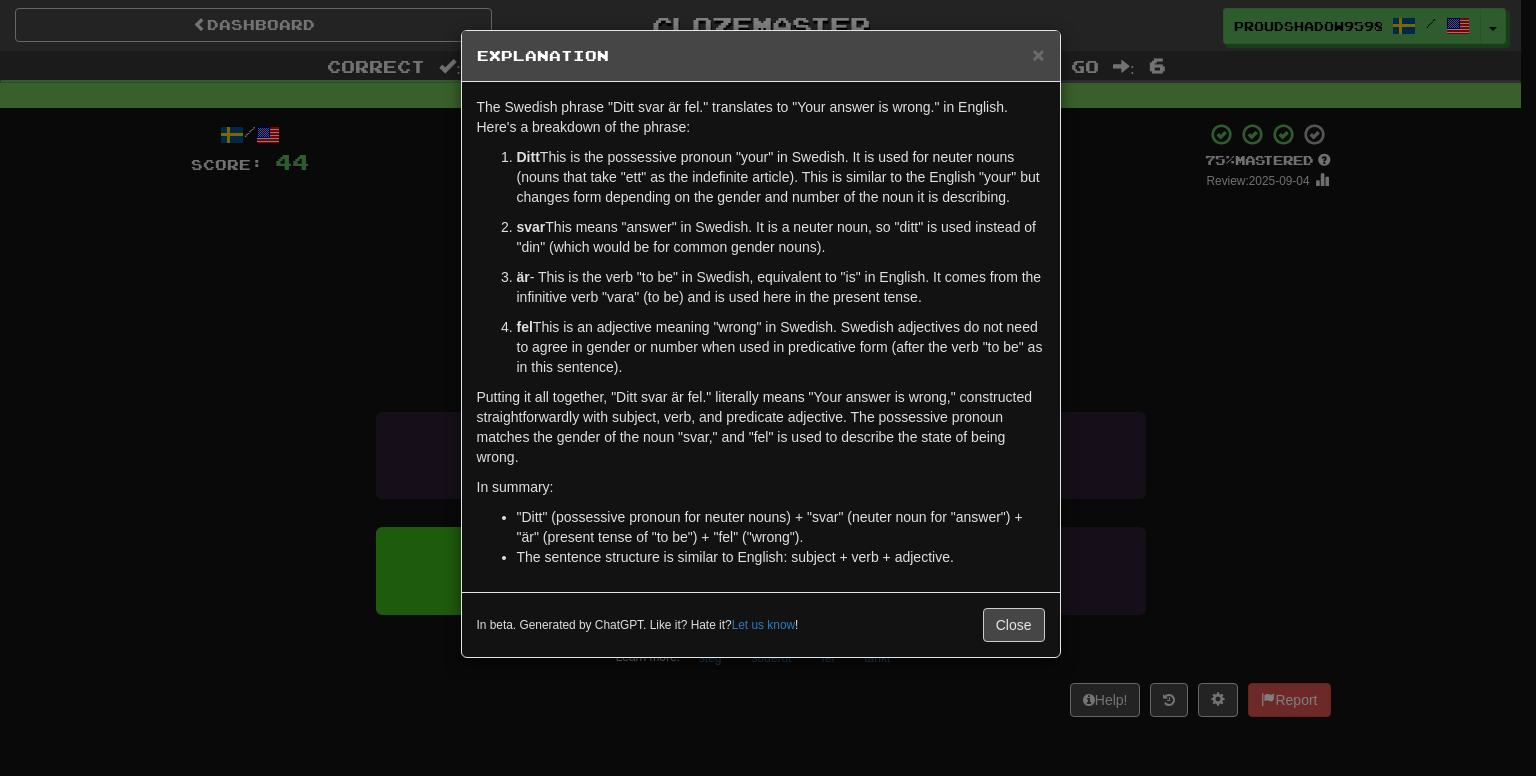 click on "× Explanation The Swedish phrase "Ditt svar är fel." translates to "Your answer is wrong." in English. Here's a breakdown of the phrase:
Ditt  - This is the possessive pronoun "your" in Swedish. It is used for neuter nouns (nouns that take "ett" as the indefinite article). This is similar to the English "your" but changes form depending on the gender and number of the noun it is describing.
svar  - This means "answer" in Swedish. It is a neuter noun, so "ditt" is used instead of "din" (which would be for common gender nouns).
är  - This is the verb "to be" in Swedish, equivalent to "is" in English. It comes from the infinitive verb "vara" (to be) and is used here in the present tense.
fel  - This is an adjective meaning "wrong" in Swedish. Swedish adjectives do not need to agree in gender or number when used in predicative form (after the verb "to be" as in this sentence).
In summary:
The sentence structure is similar to English: subject + verb + adjective.
! Close" at bounding box center (768, 388) 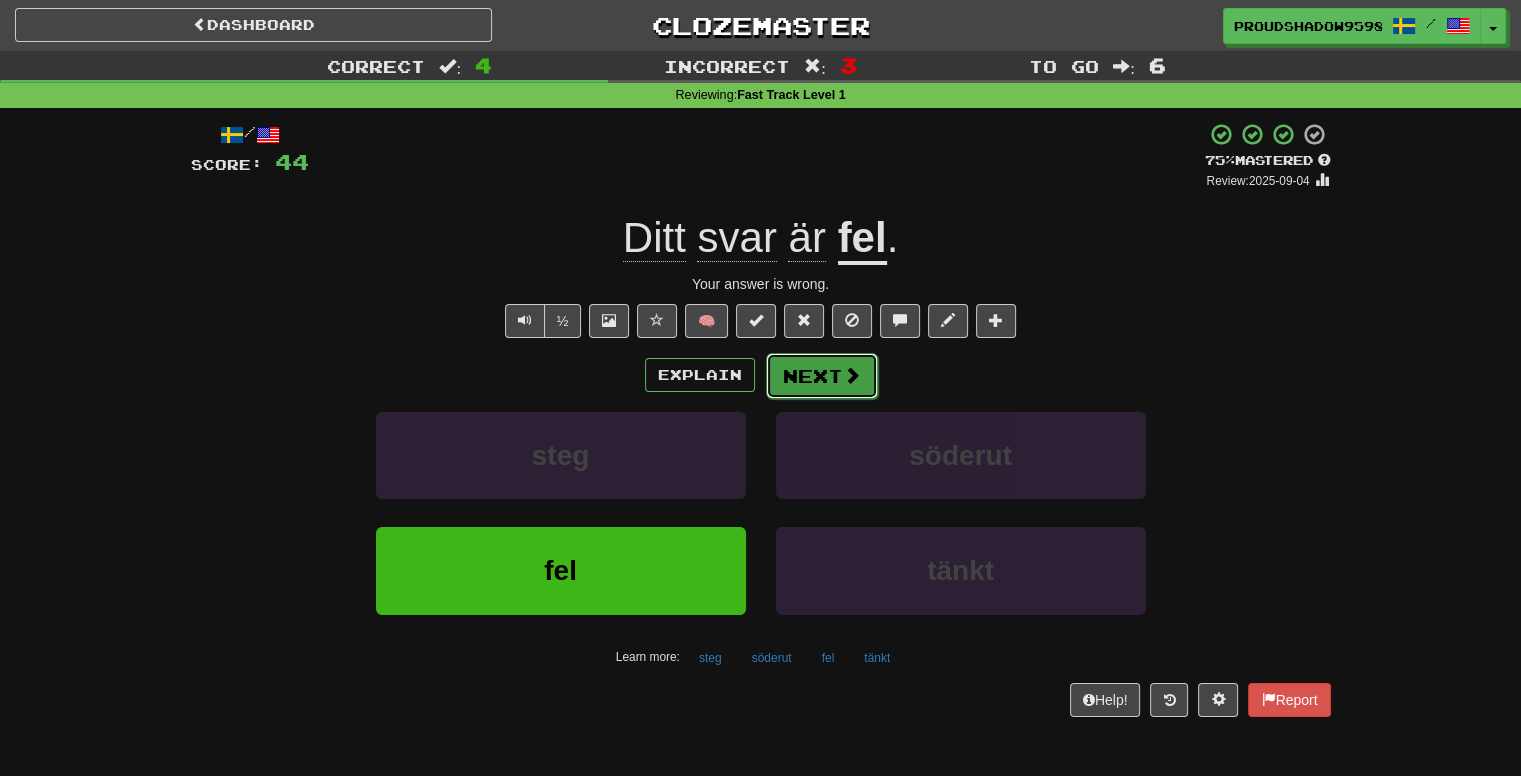 click at bounding box center (852, 375) 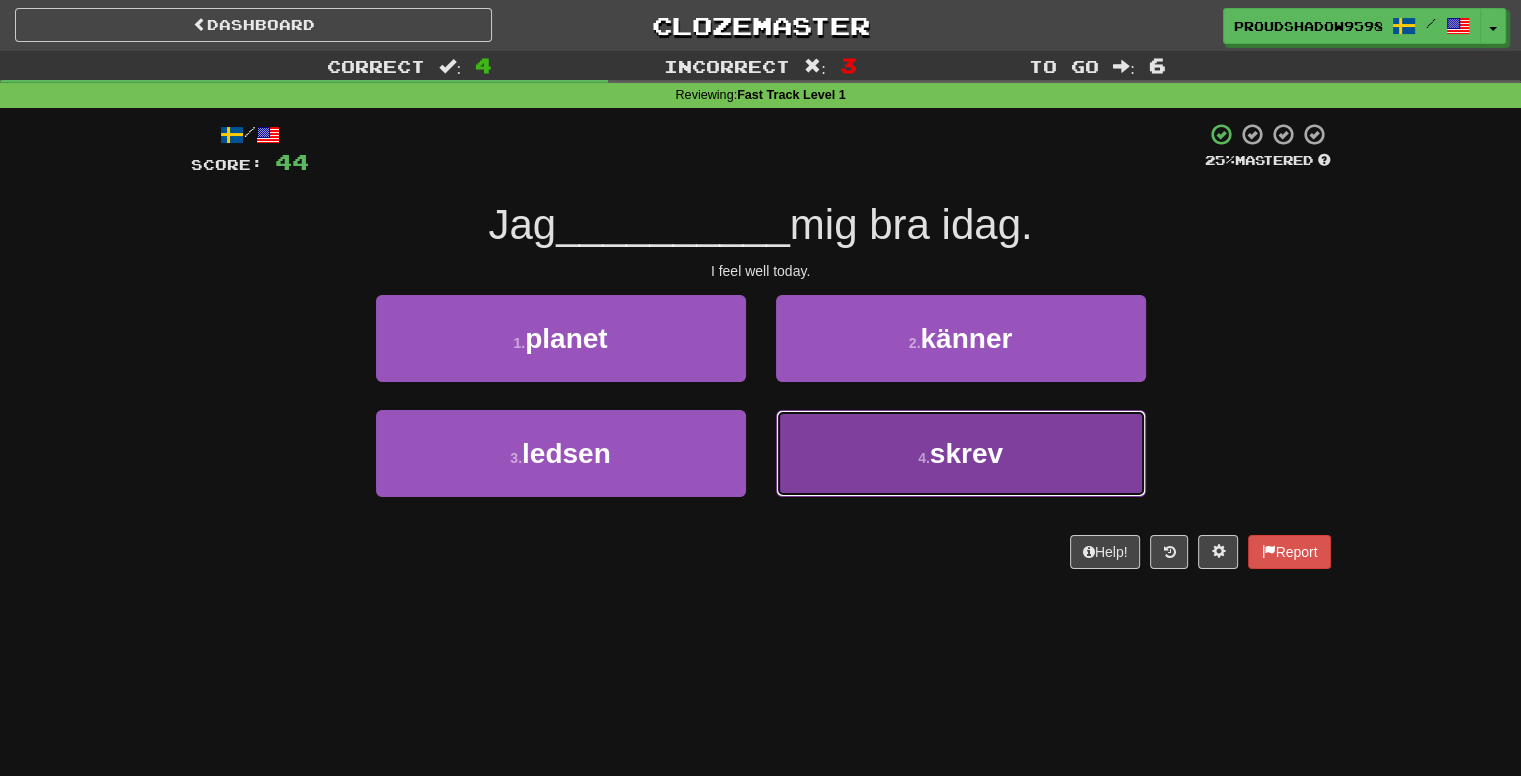 click on "4 .  skrev" at bounding box center (961, 453) 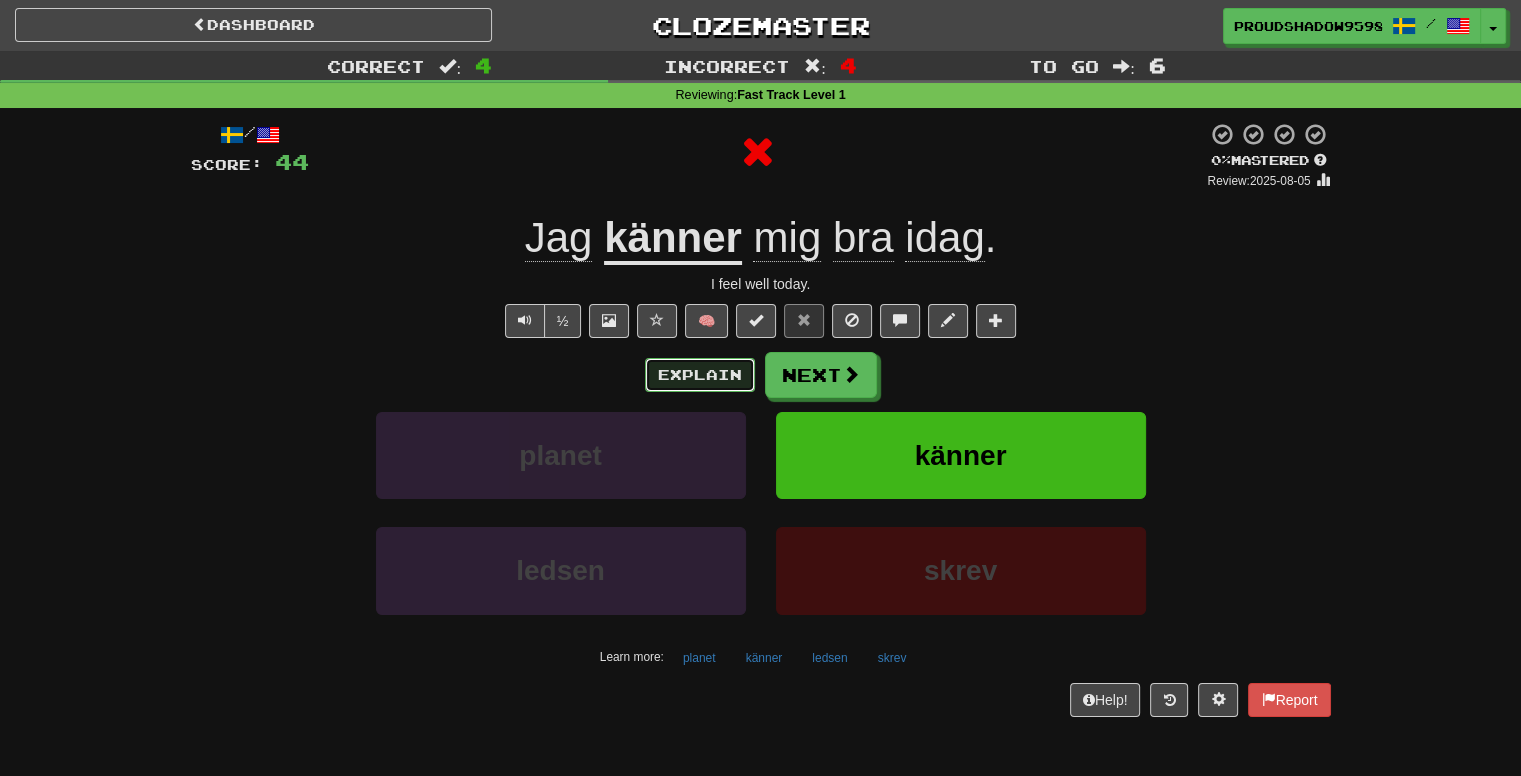 click on "Explain" at bounding box center [700, 375] 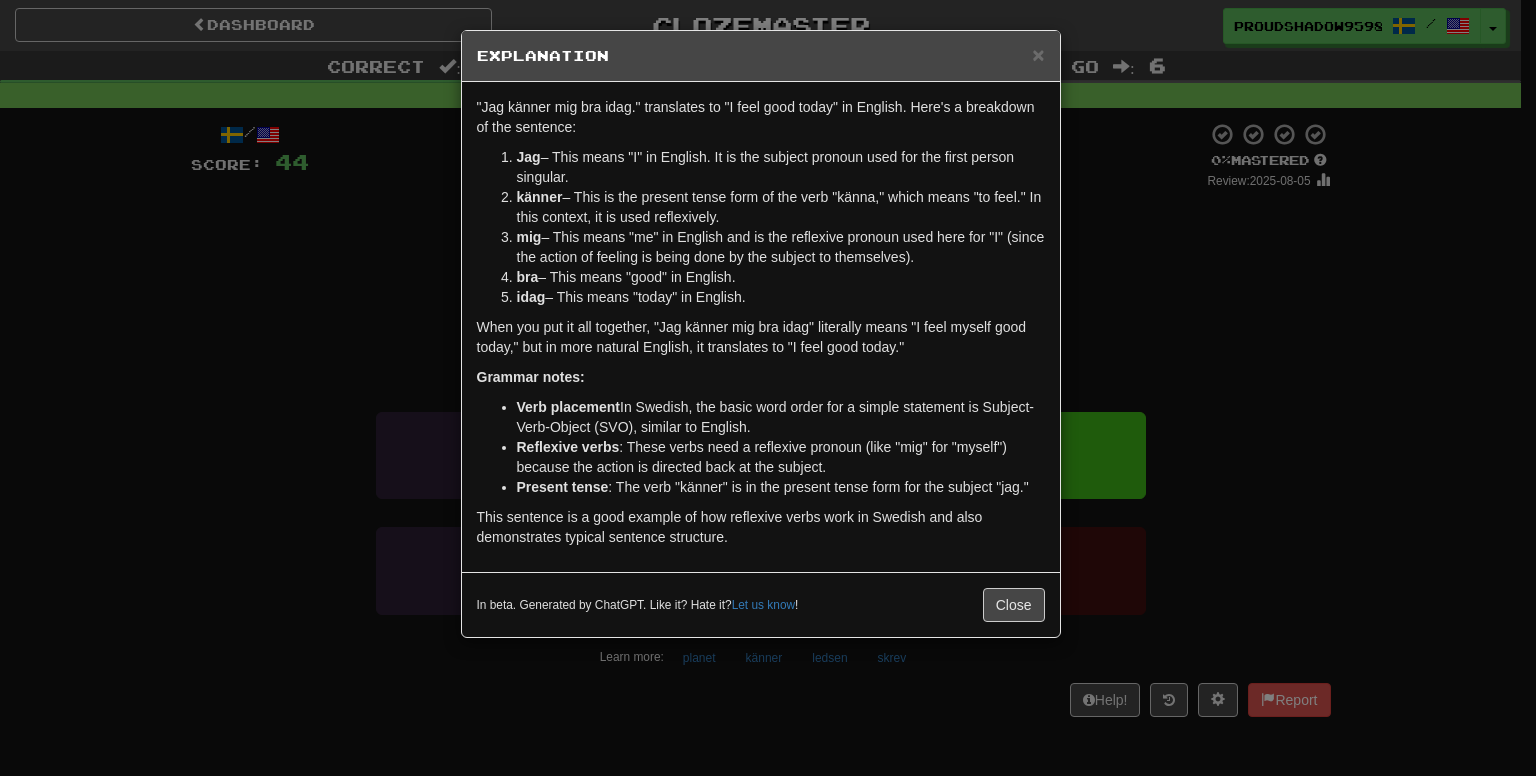 click on "× Explanation "Jag känner mig bra idag." translates to "I feel good today" in English. Here's a breakdown of the sentence:
Jag  – This means "I" in English. It is the subject pronoun used for the first person singular.
känner  – This is the present tense form of the verb "känna," which means "to feel." In this context, it is used reflexively.
mig  – This means "me" in English and is the reflexive pronoun used here for "I" (since the action of feeling is being done by the subject to themselves).
bra  – This means "good" in English.
idag  – This means "today" in English.
When you put it all together, "Jag känner mig bra idag" literally means "I feel myself good today," but in more natural English, it translates to "I feel good today."
Grammar notes:
Verb placement : In Swedish, the basic word order for a simple statement is Subject-Verb-Object (SVO), similar to English.
Reflexive verbs
Present tense : The verb "känner" is in the present tense form for the subject "jag."" at bounding box center (768, 388) 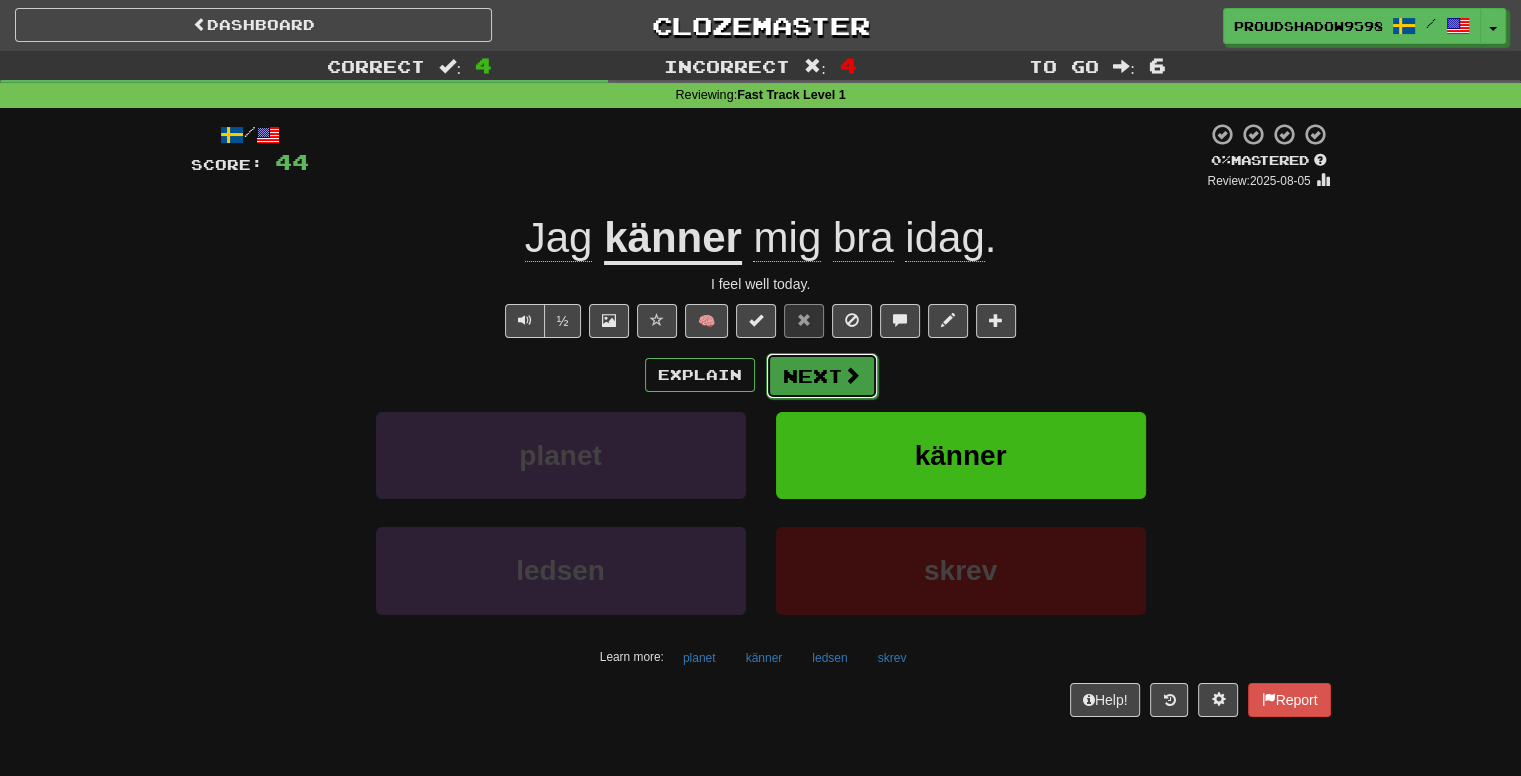 click on "Next" at bounding box center (822, 376) 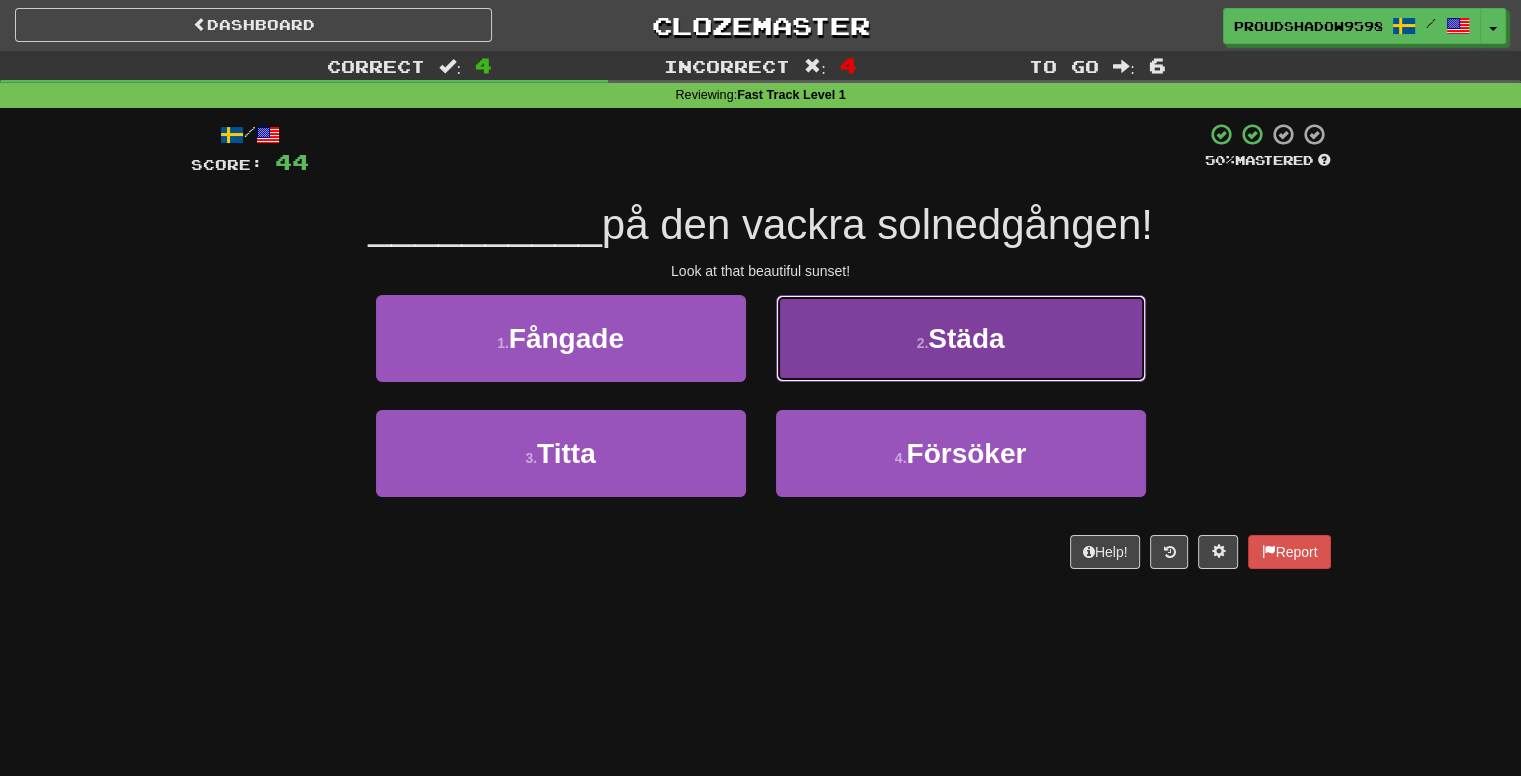 click on "2 .  Städa" at bounding box center [961, 338] 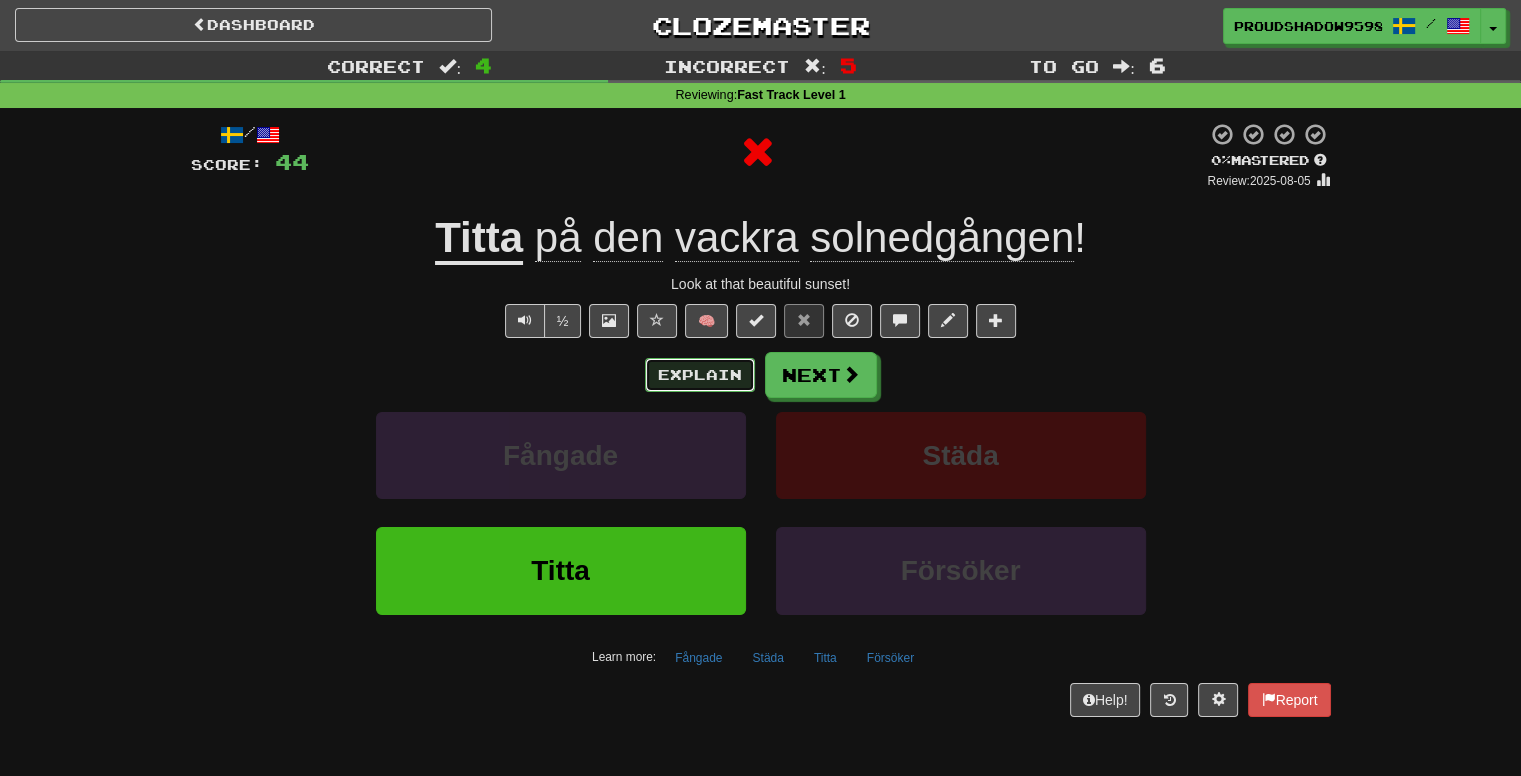 click on "Explain" at bounding box center (700, 375) 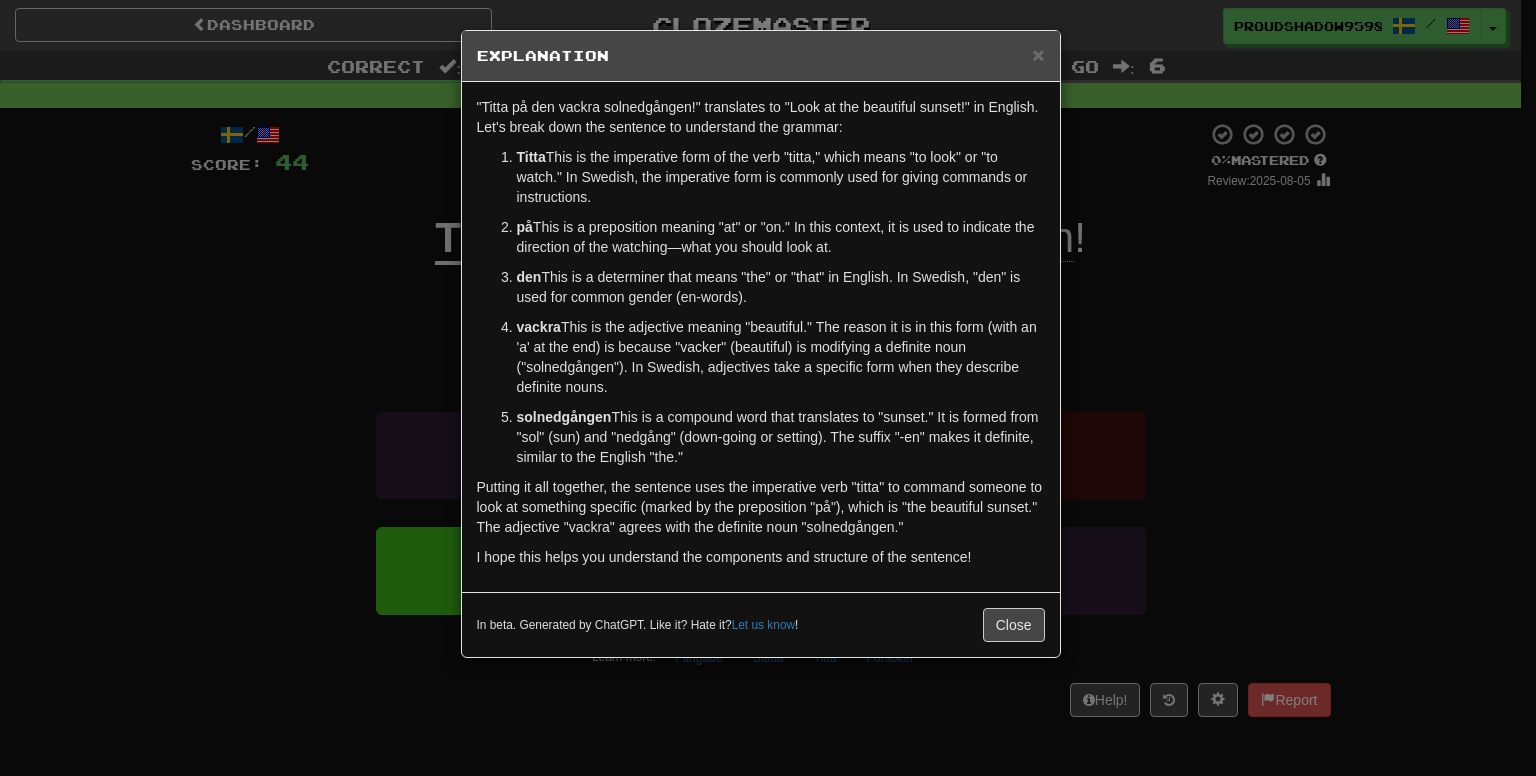 click on "× Explanation "Titta på den vackra solnedgången!" translates to "Look at the beautiful sunset!" in English. Let's break down the sentence to understand the grammar:
Titta : This is the imperative form of the verb "titta," which means "to look" or "to watch." In Swedish, the imperative form is commonly used for giving commands or instructions.
på : This is a preposition meaning "at" or "on." In this context, it is used to indicate the direction of the watching—what you should look at.
den : This is a determiner that means "the" or "that" in English. In Swedish, "den" is used for common gender (en-words).
vackra : This is the adjective meaning "beautiful." The reason it is in this form (with an 'a' at the end) is because "vacker" (beautiful) is modifying a definite noun ("solnedgången"). In Swedish, adjectives take a specific form when they describe definite nouns.
solnedgången
I hope this helps you understand the components and structure of the sentence! ! Close" at bounding box center (768, 388) 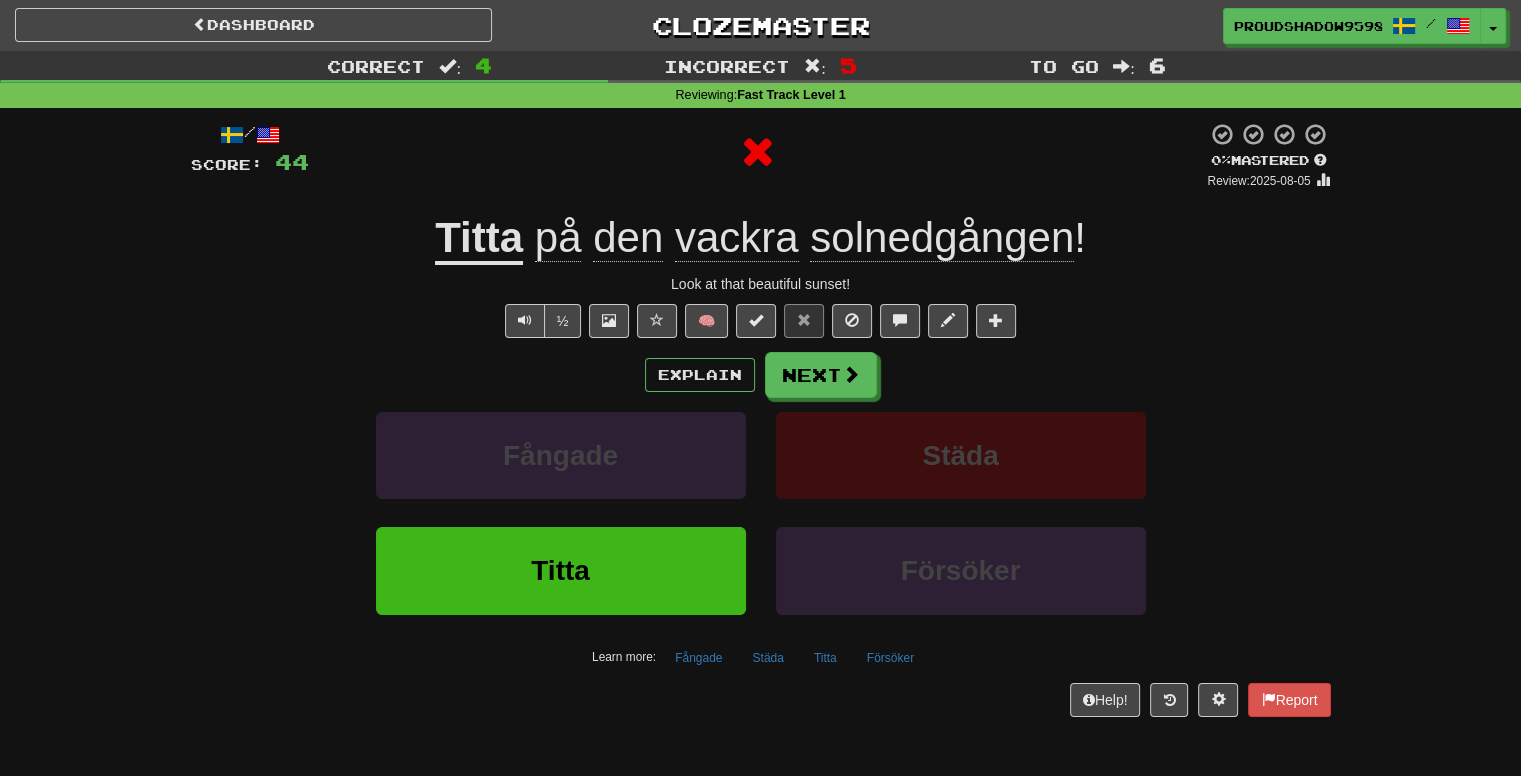 click on "Explain Next Fångade Städa Titta Försöker Learn more: Fångade Städa Titta Försöker" at bounding box center (761, 512) 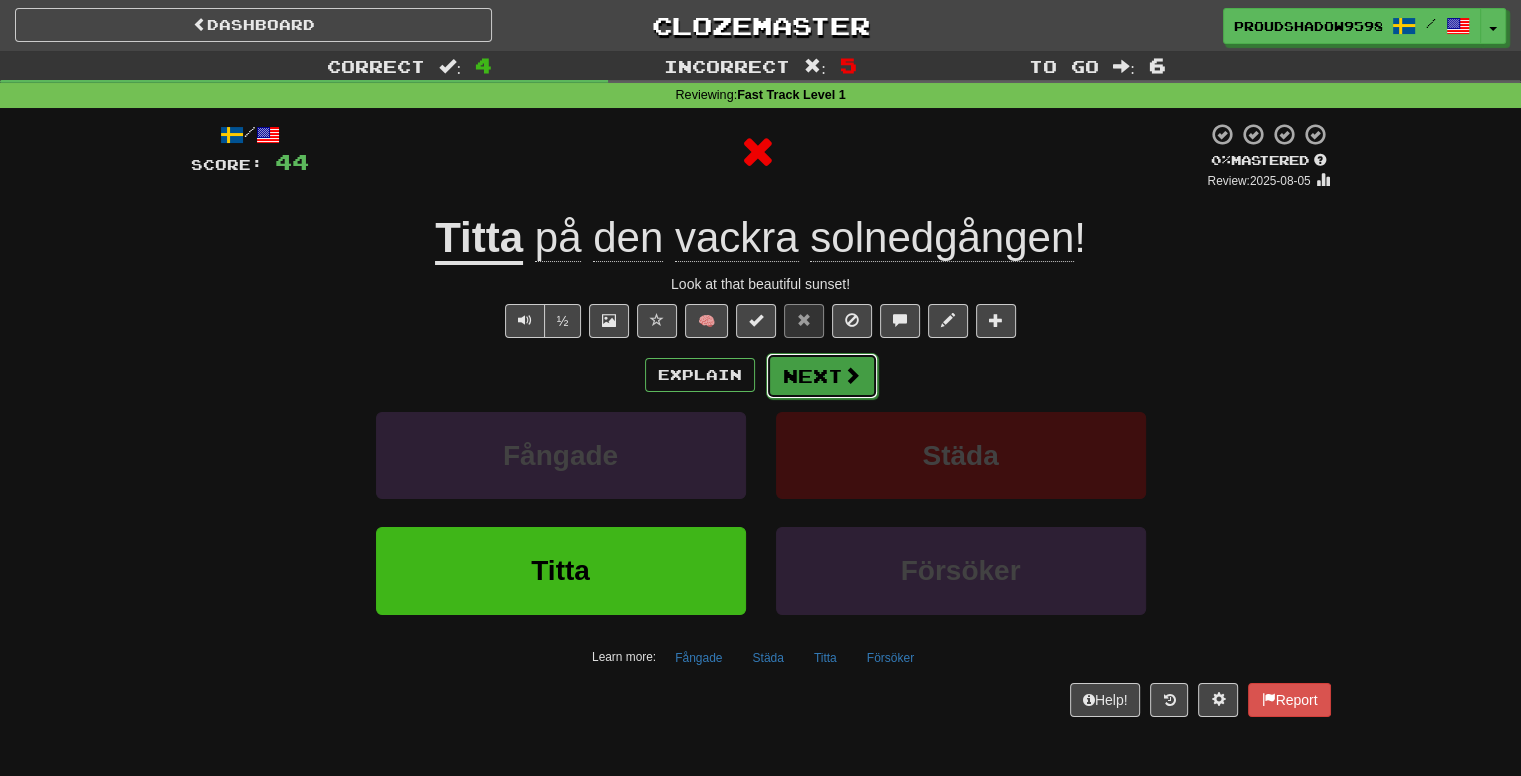 click on "Next" at bounding box center (822, 376) 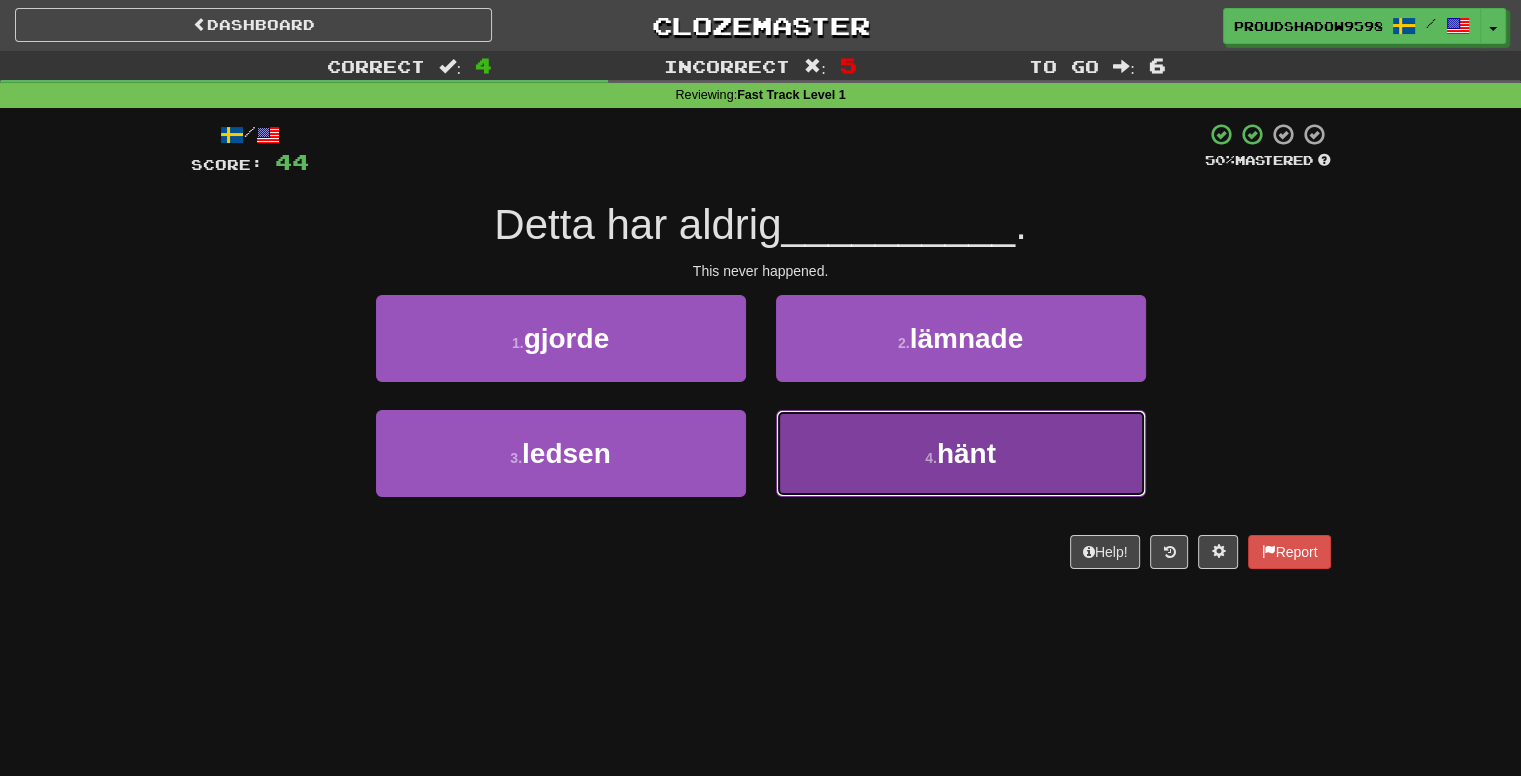 click on "4 .  hänt" at bounding box center (961, 453) 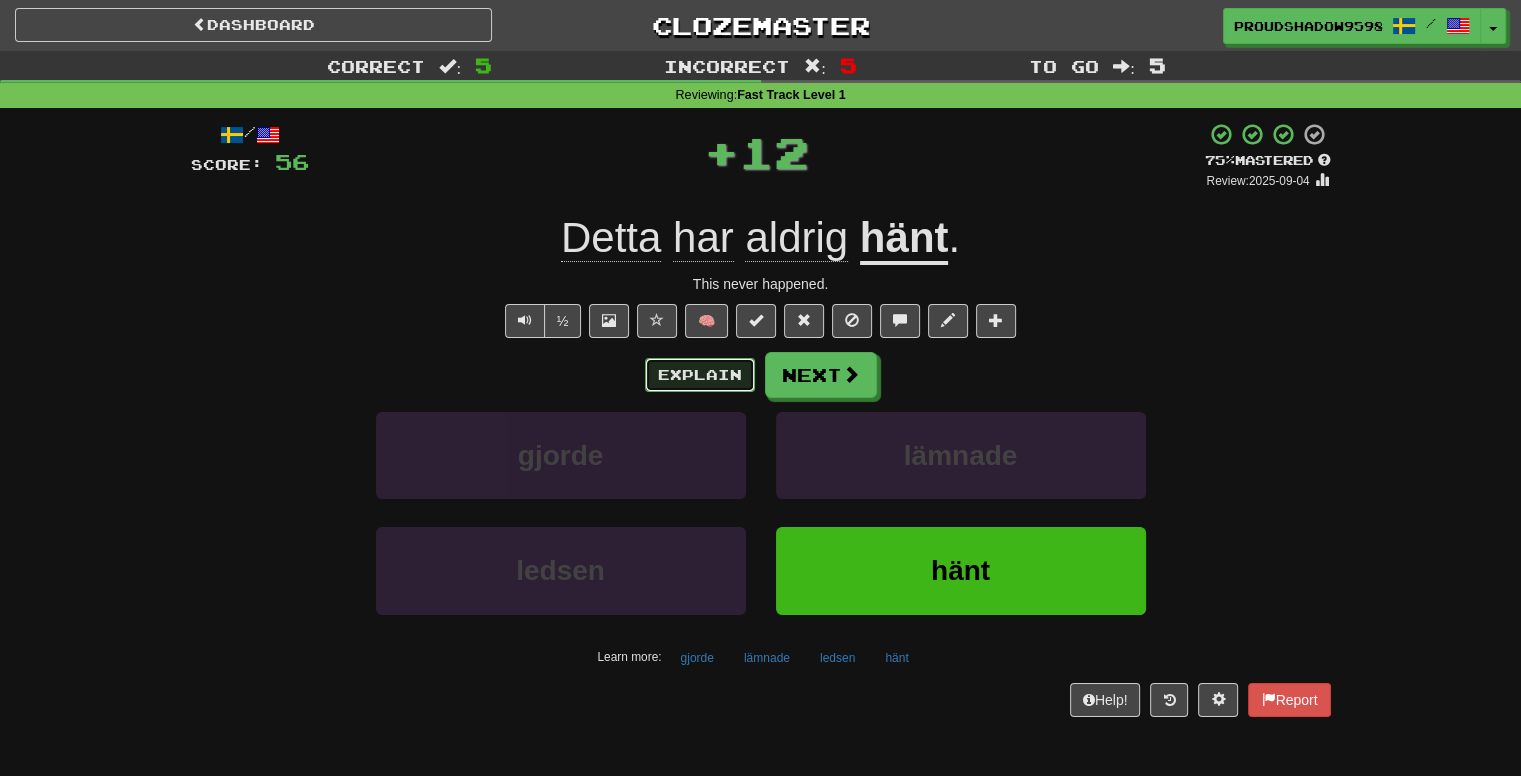 click on "Explain" at bounding box center (700, 375) 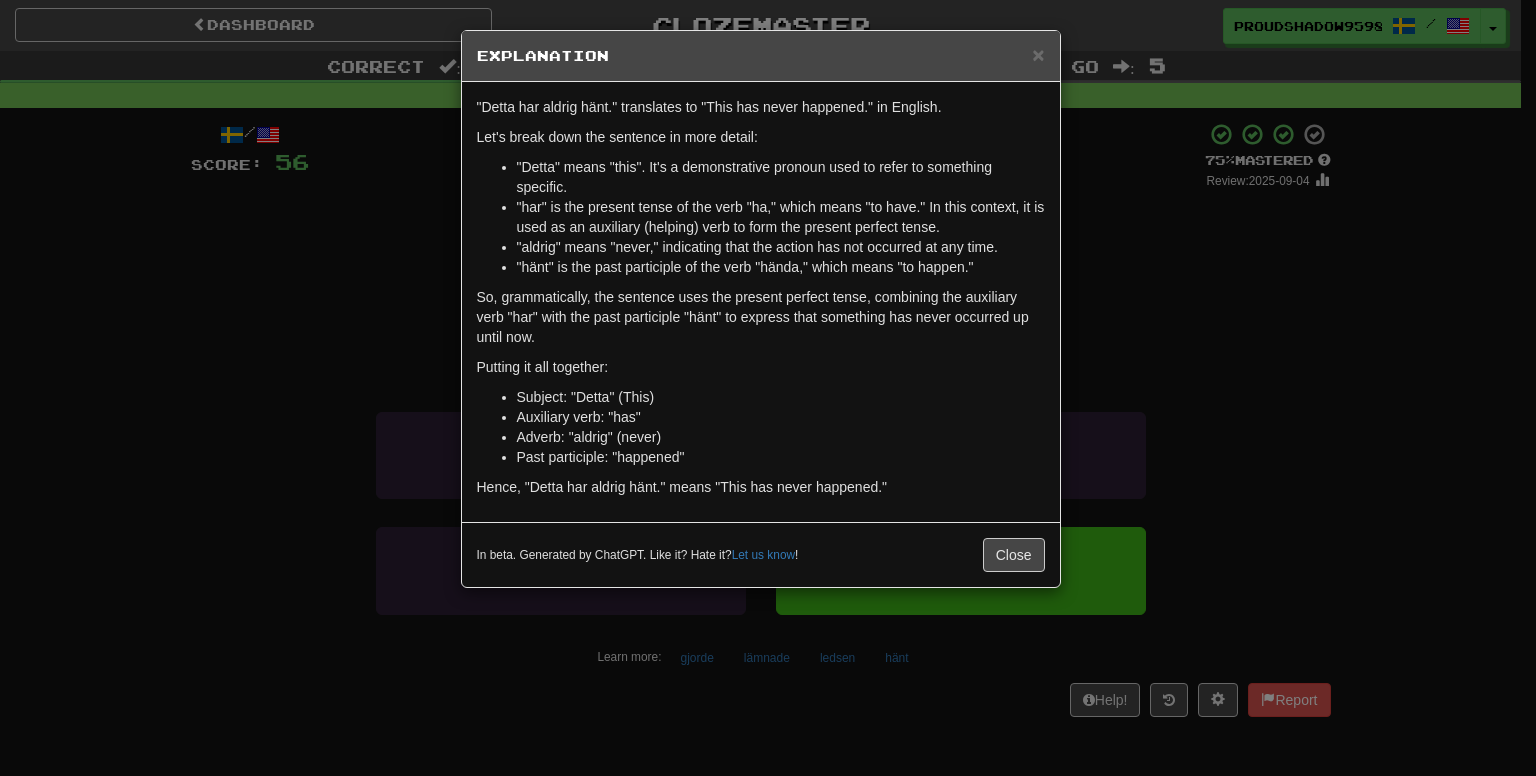 click on "× Explanation "Detta har aldrig hänt." translates to "This has never happened." in English.
Let's break down the sentence in more detail:
"Detta" means "this". It's a demonstrative pronoun used to refer to something specific.
"har" is the present tense of the verb "ha," which means "to have." In this context, it is used as an auxiliary (helping) verb to form the present perfect tense.
"aldrig" means "never," indicating that the action has not occurred at any time.
"hänt" is the past participle of the verb "hända," which means "to happen."
So, grammatically, the sentence uses the present perfect tense, combining the auxiliary verb "har" with the past participle "hänt" to express that something has never occurred up until now.
Putting it all together:
Subject: "Detta" (This)
Auxiliary verb: "har" (has)
Adverb: "aldrig" (never)
Past participle: "hänt" (happened)
Hence, "Detta har aldrig hänt." means "This has never happened." Let us know ! Close" at bounding box center [768, 388] 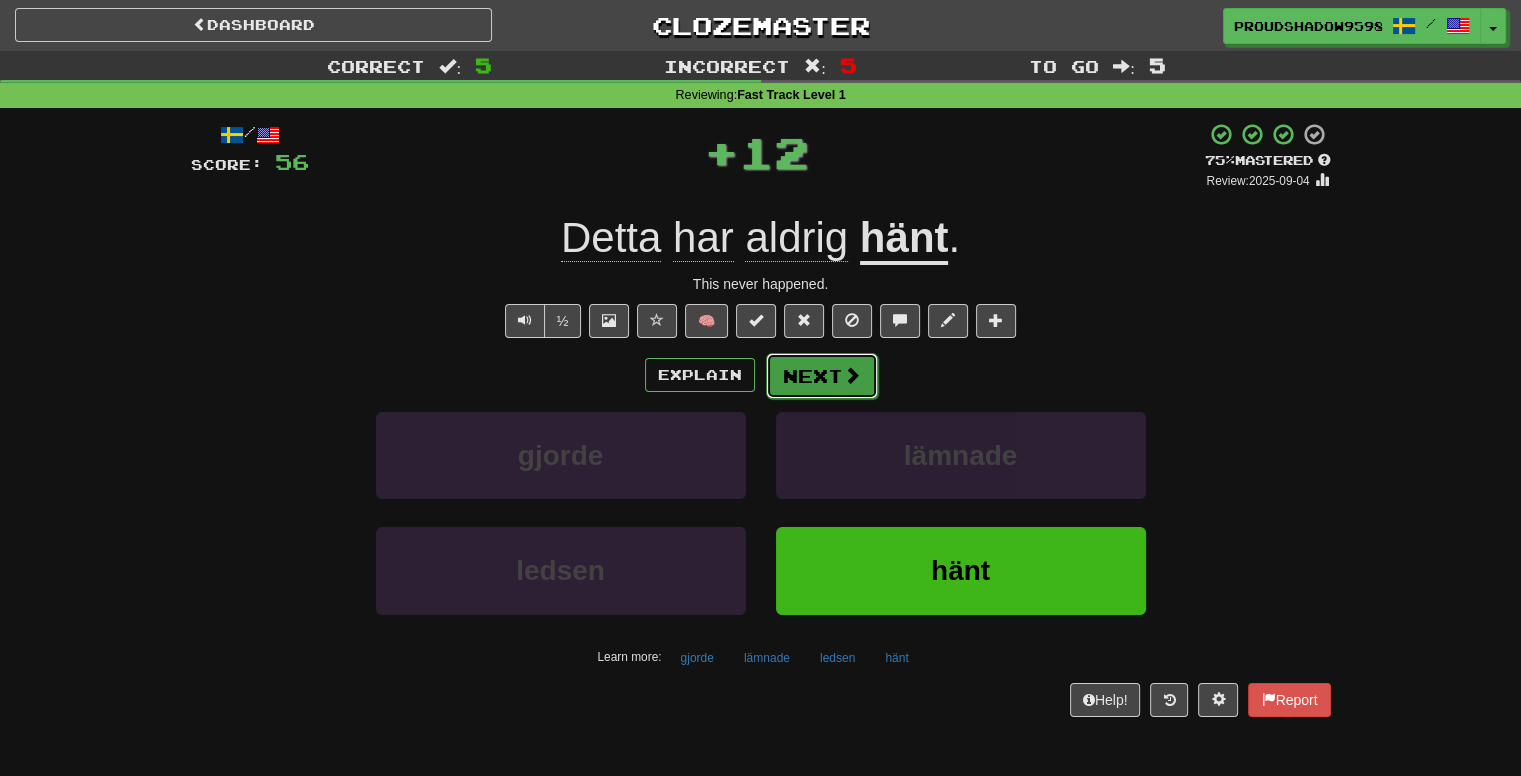 click on "Next" at bounding box center (822, 376) 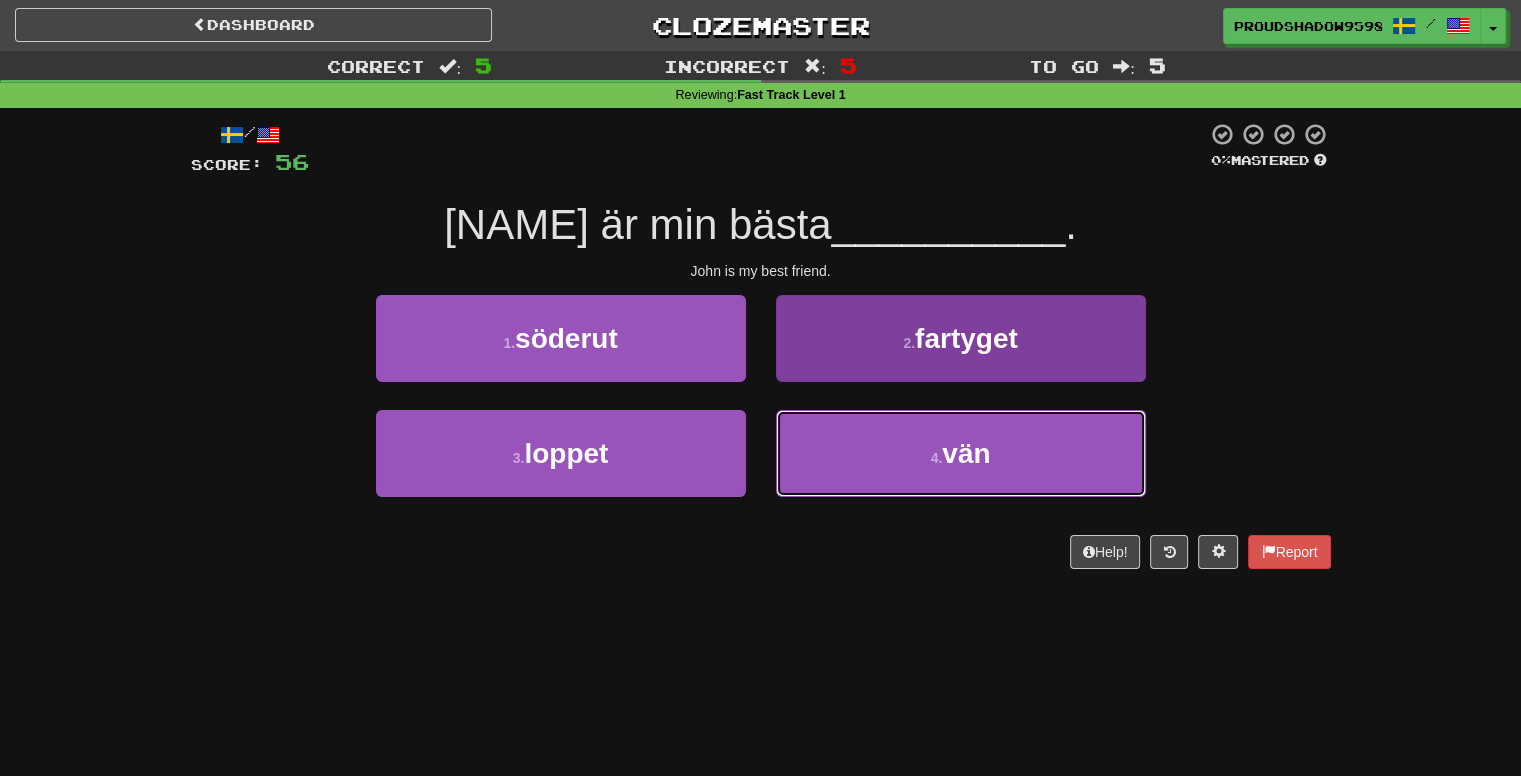 click on "4 .  vän" at bounding box center (961, 453) 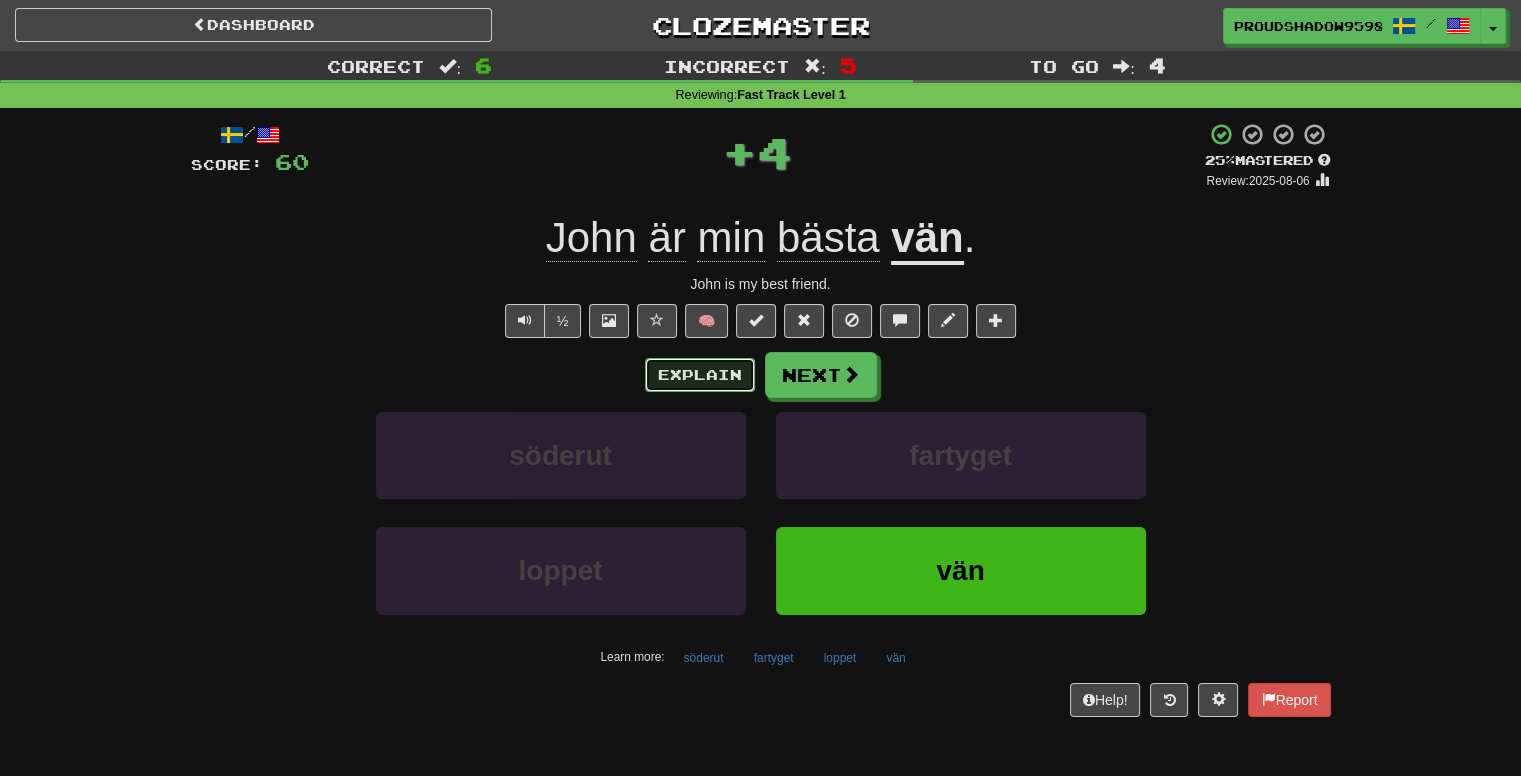 click on "Explain" at bounding box center [700, 375] 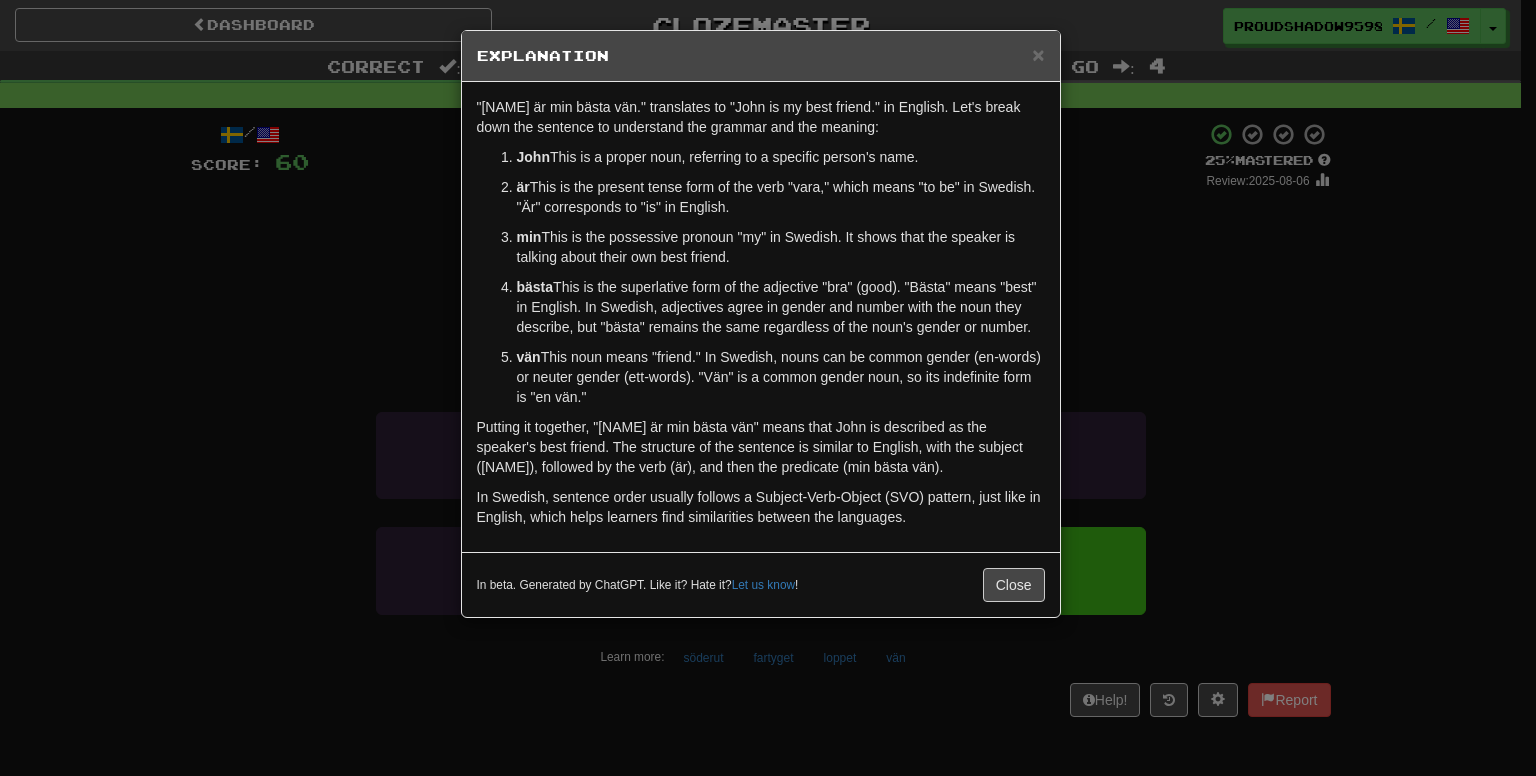click on "× Explanation "John är min bästa vän." translates to "John is my best friend." in English. Let's break down the sentence to understand the grammar and the meaning:
John  - This is a proper noun, referring to a specific person's name.
är  - This is the present tense form of the verb "vara," which means "to be" in Swedish. "Är" corresponds to "is" in English.
min  - This is the possessive pronoun "my" in Swedish. It shows that the speaker is talking about their own best friend.
bästa  - This is the superlative form of the adjective "bra" (good). "Bästa" means "best" in English. In Swedish, adjectives agree in gender and number with the noun they describe, but "bästa" remains the same regardless of the noun's gender or number.
vän  - This noun means "friend." In Swedish, nouns can be common gender (en-words) or neuter gender (ett-words). "Vän" is a common gender noun, so its indefinite form is "en vän."
In beta. Generated by ChatGPT. Like it? Hate it?  ! Close" at bounding box center [768, 388] 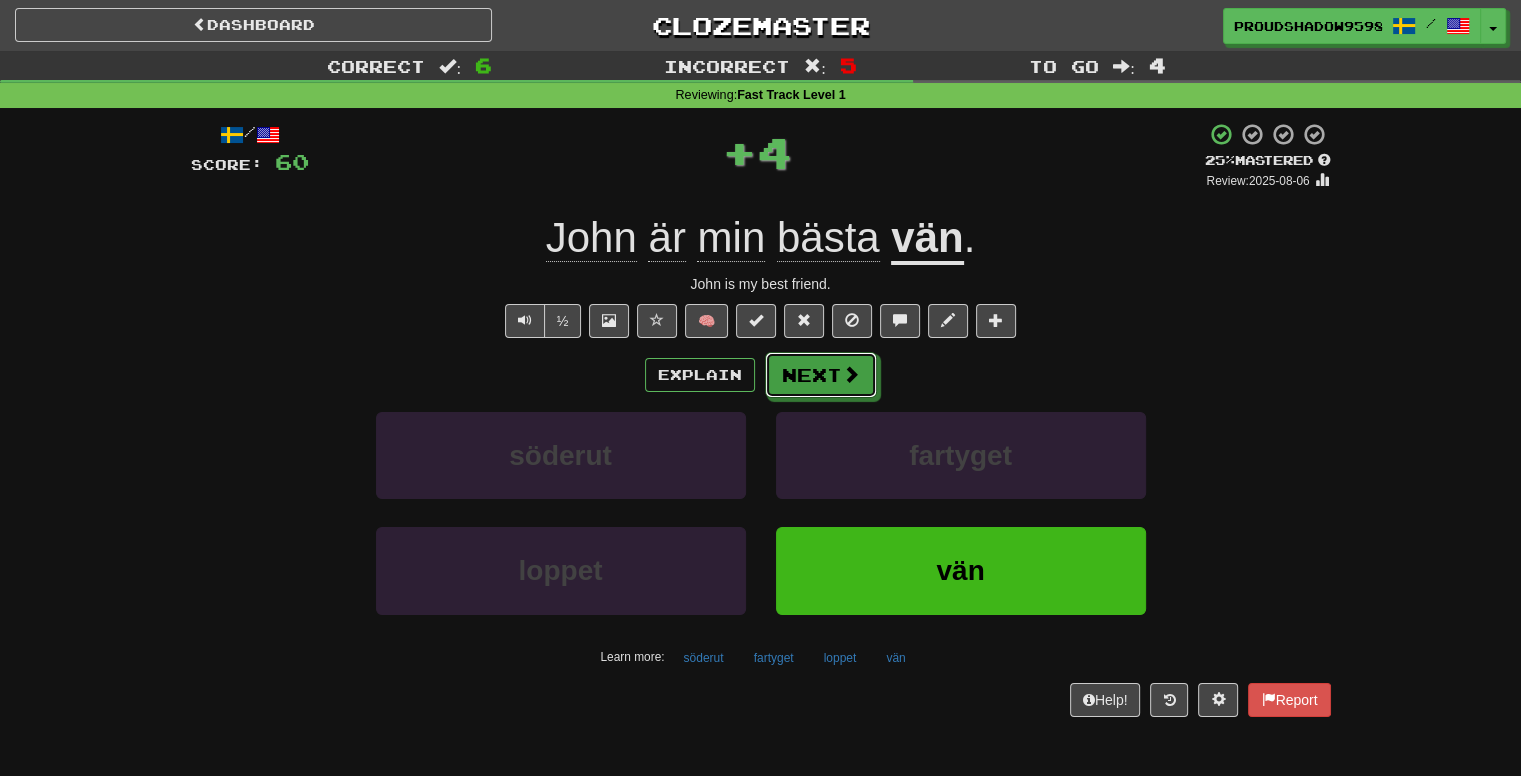 click on "Next" at bounding box center (821, 375) 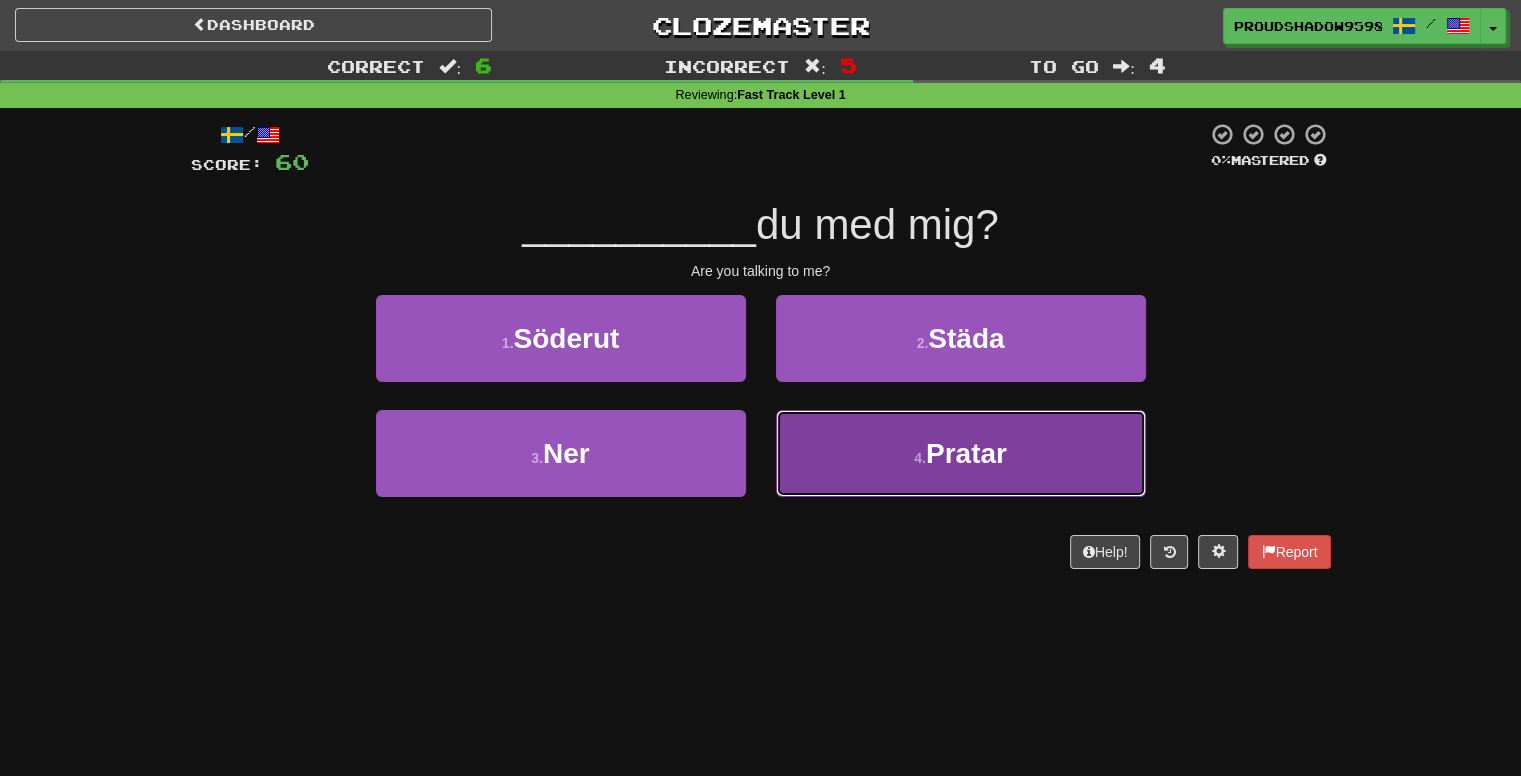 click on "4 .  Pratar" at bounding box center (961, 453) 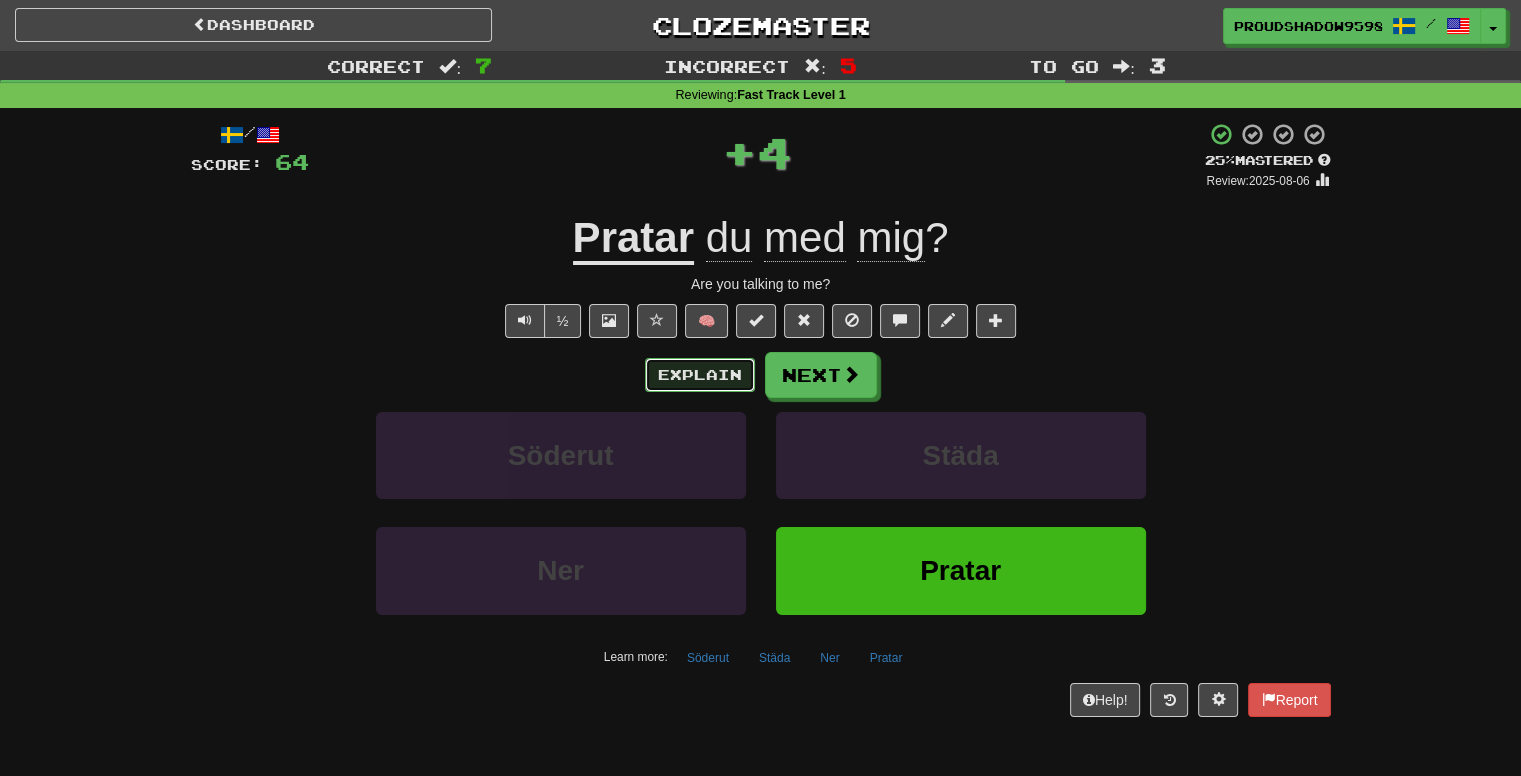 click on "Explain" at bounding box center (700, 375) 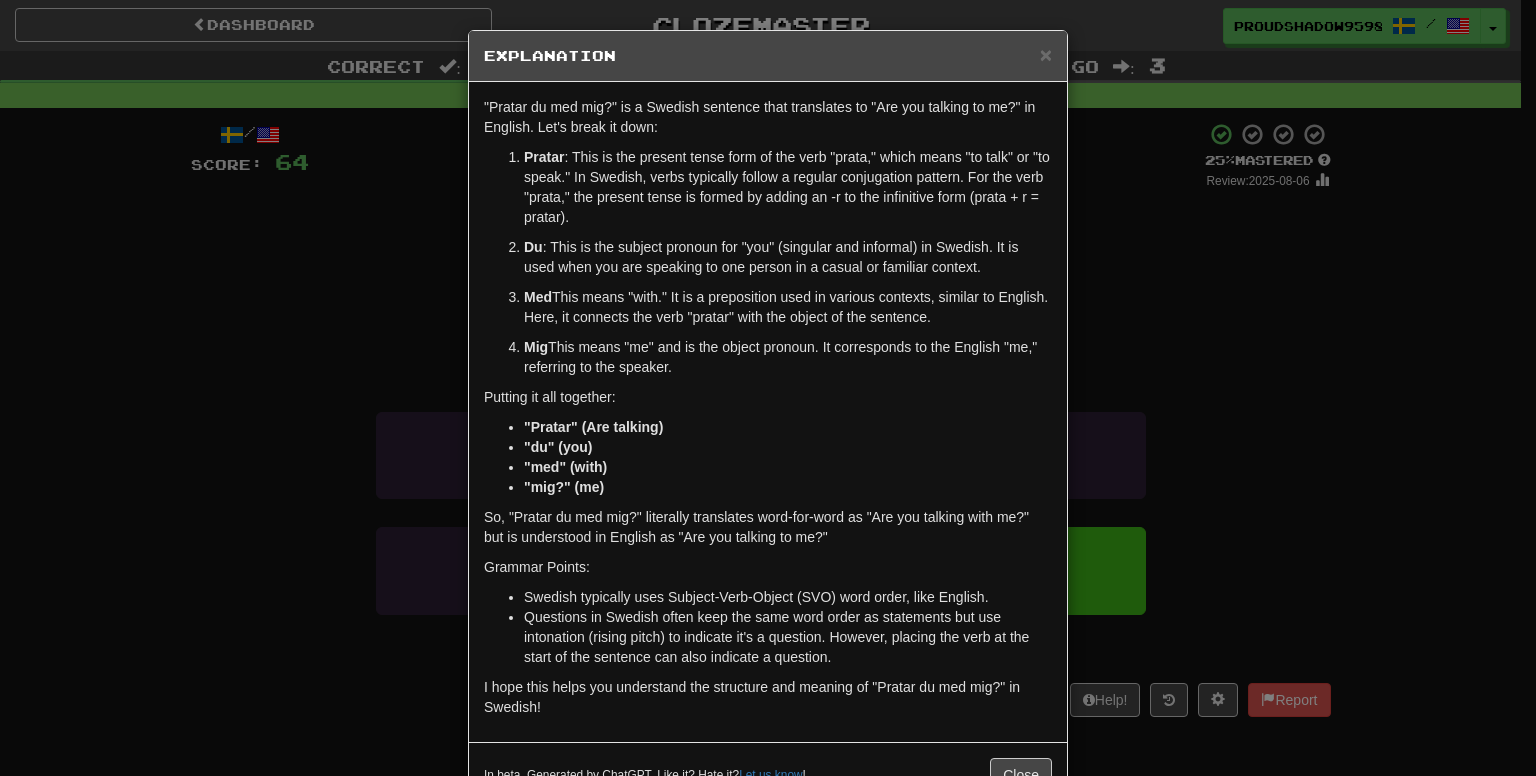 click on "× Explanation "Pratar du med mig?" is a Swedish sentence that translates to "Are you talking to me?" in English. Let's break it down:
Pratar : This is the present tense form of the verb "prata," which means "to talk" or "to speak." In Swedish, verbs typically follow a regular conjugation pattern. For the verb "prata," the present tense is formed by adding an -r to the infinitive form (prata + r = pratar).
Du : This is the subject pronoun for "you" (singular and informal) in Swedish. It is used when you are speaking to one person in a casual or familiar context.
Med : This means "with." It is a preposition used in various contexts, similar to English. Here, it connects the verb "pratar" with the object of the sentence.
Mig : This means "me" and is the object pronoun. It corresponds to the English "me," referring to the speaker.
Putting it all together:
"Pratar" (Are talking)
"du" (you)
"med" (with)
"mig?" (me)
Grammar Points:
Let us know ! Close" at bounding box center [768, 388] 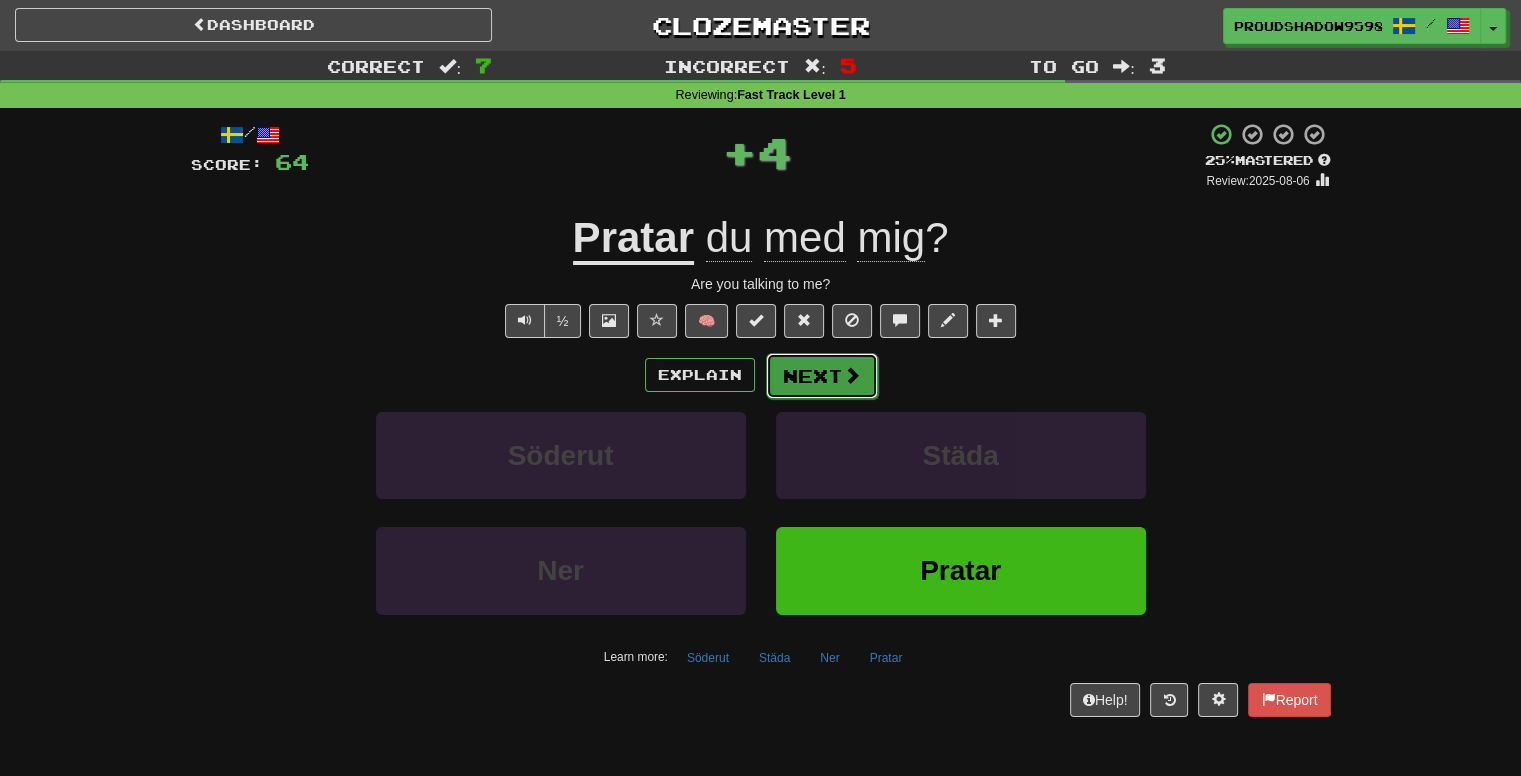 click on "Next" at bounding box center [822, 376] 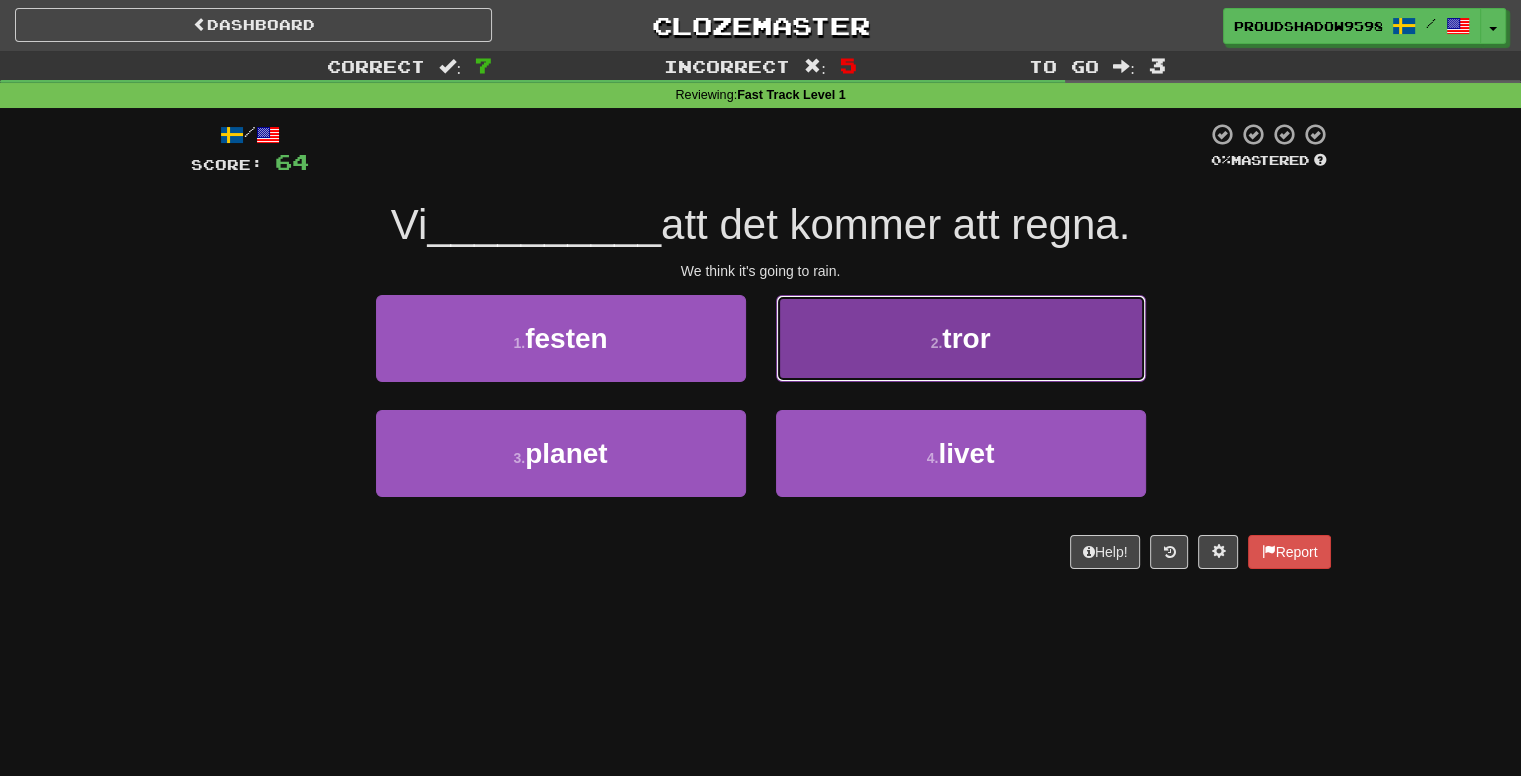 click on "2 .  tror" at bounding box center [961, 338] 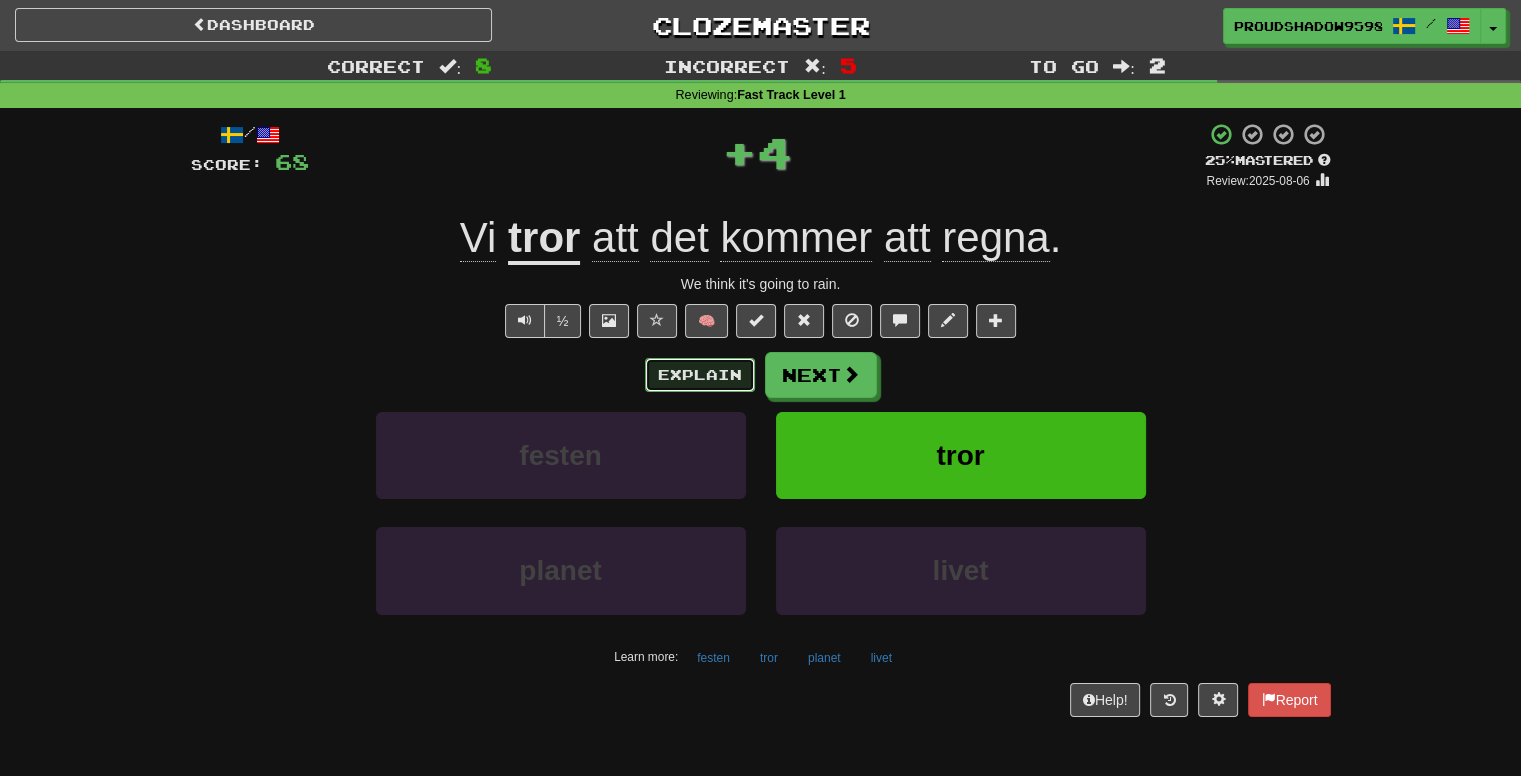 click on "Explain" at bounding box center [700, 375] 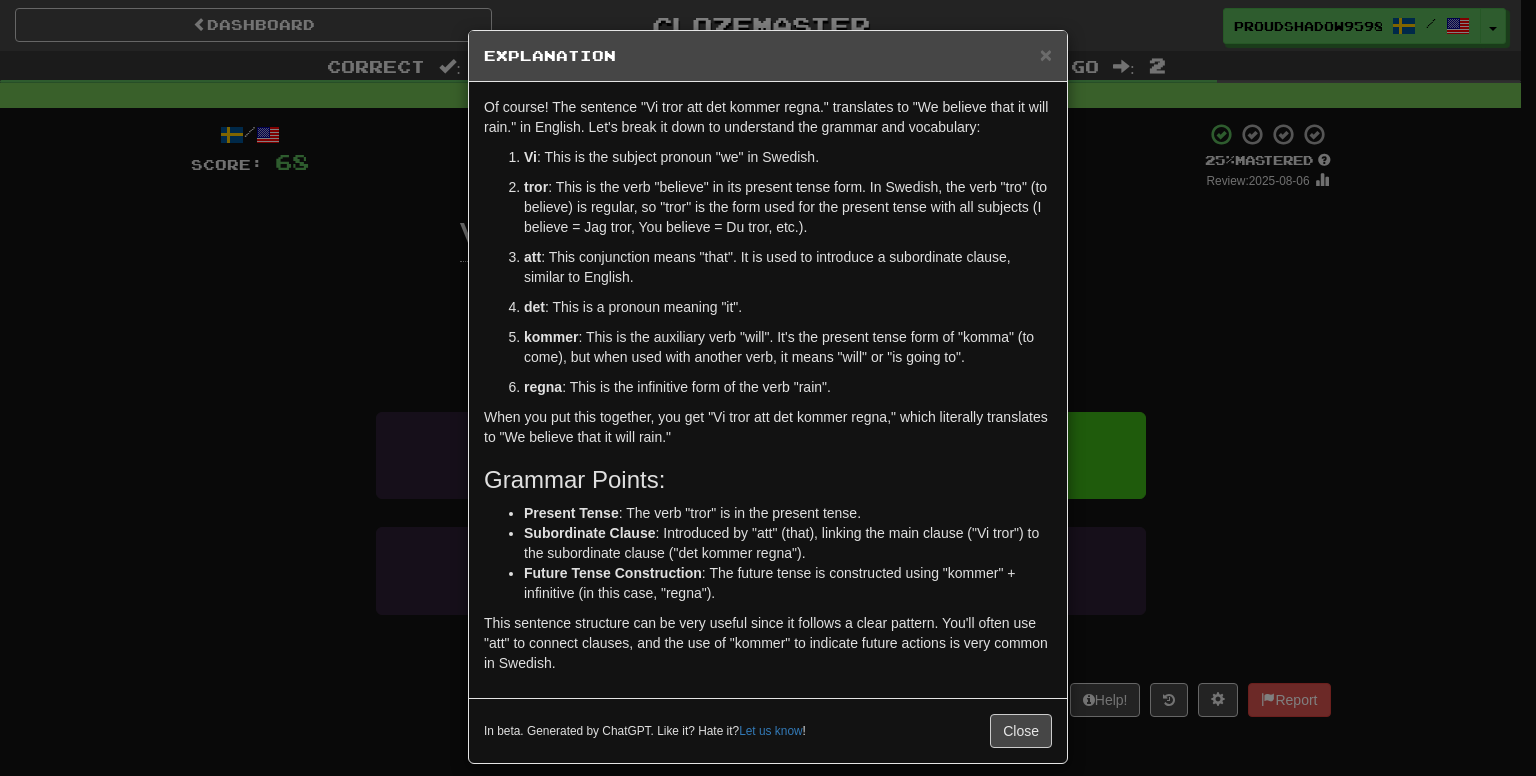 drag, startPoint x: 1144, startPoint y: 322, endPoint x: 1062, endPoint y: 333, distance: 82.73451 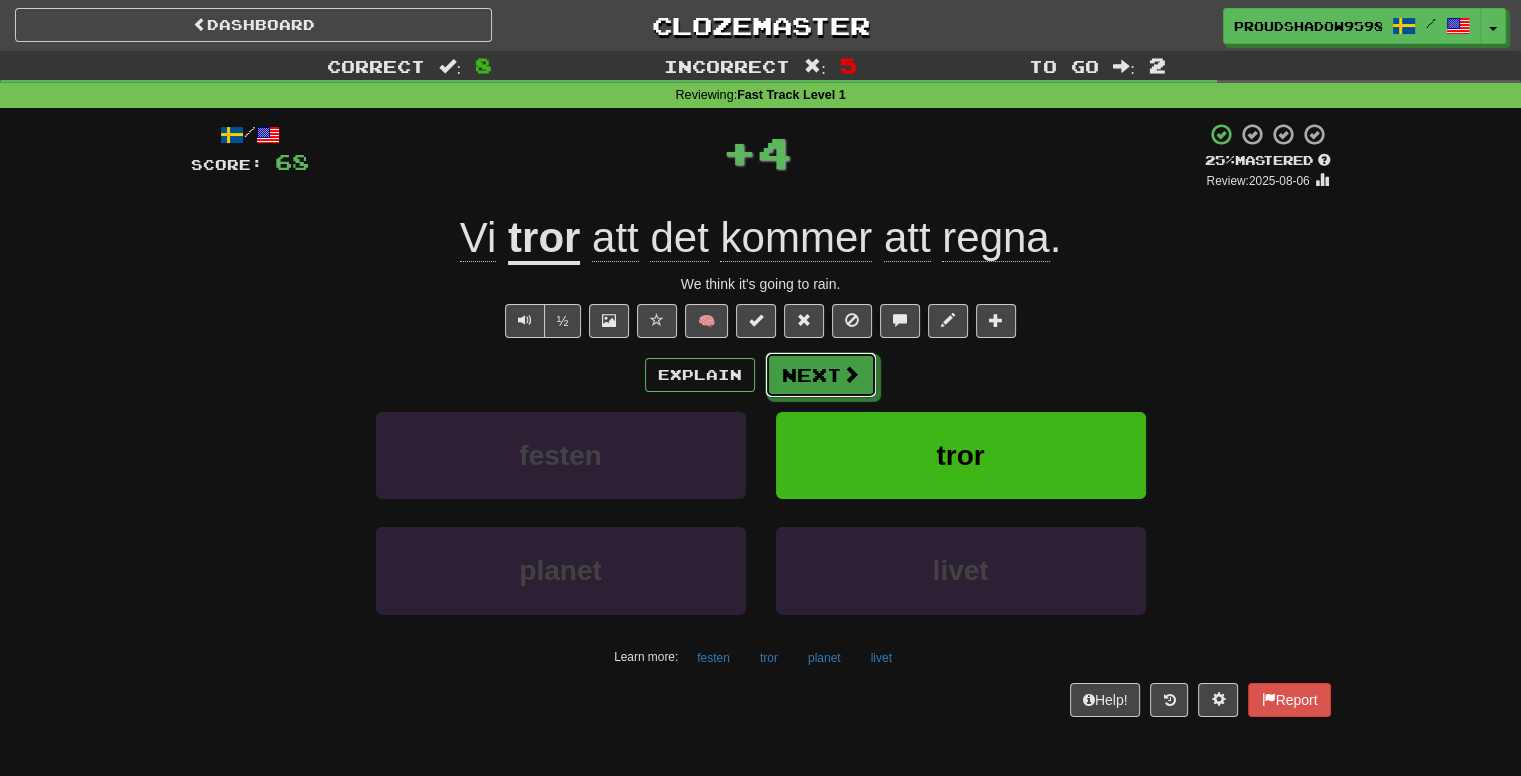 click on "Next" at bounding box center [821, 375] 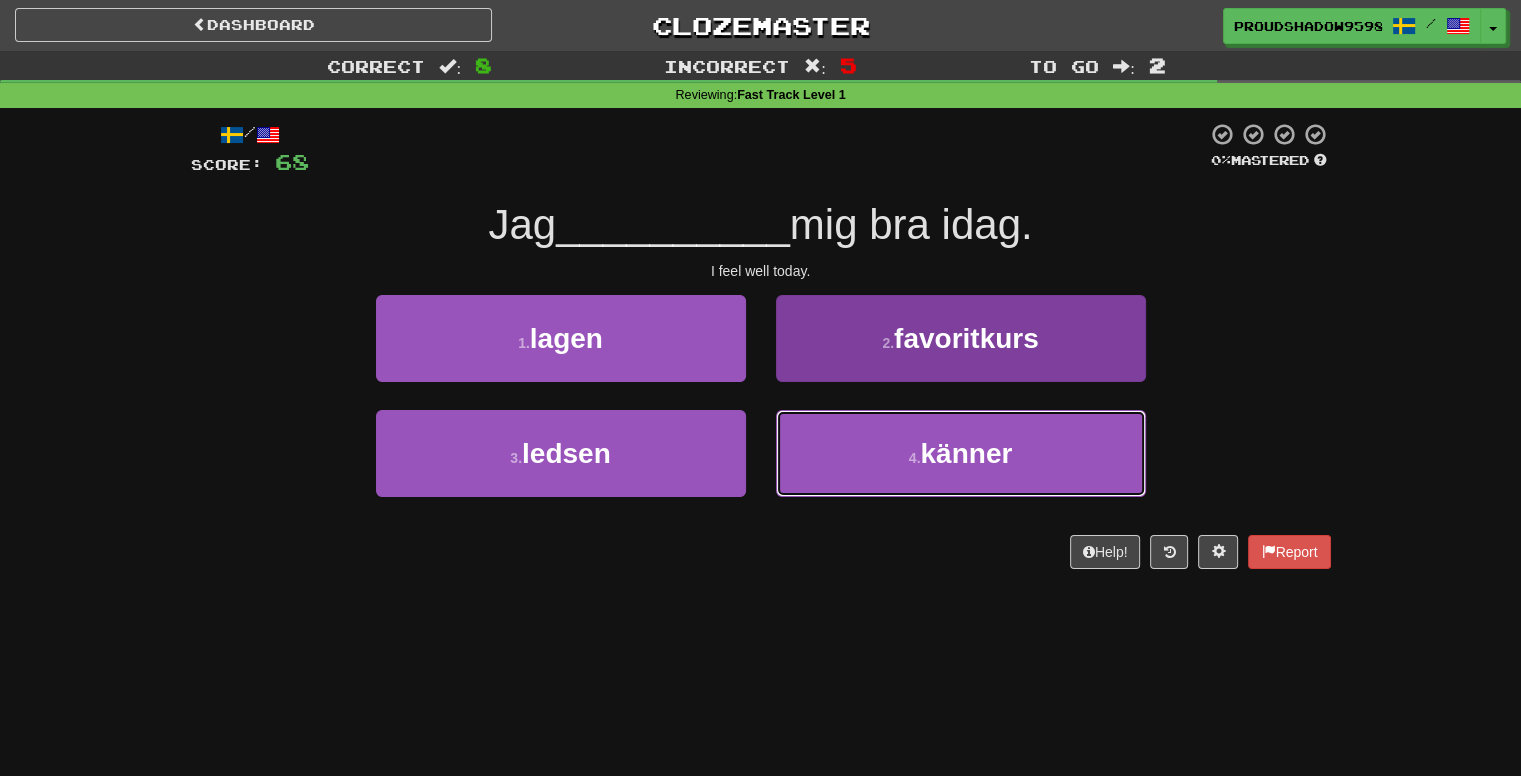 drag, startPoint x: 859, startPoint y: 456, endPoint x: 848, endPoint y: 444, distance: 16.27882 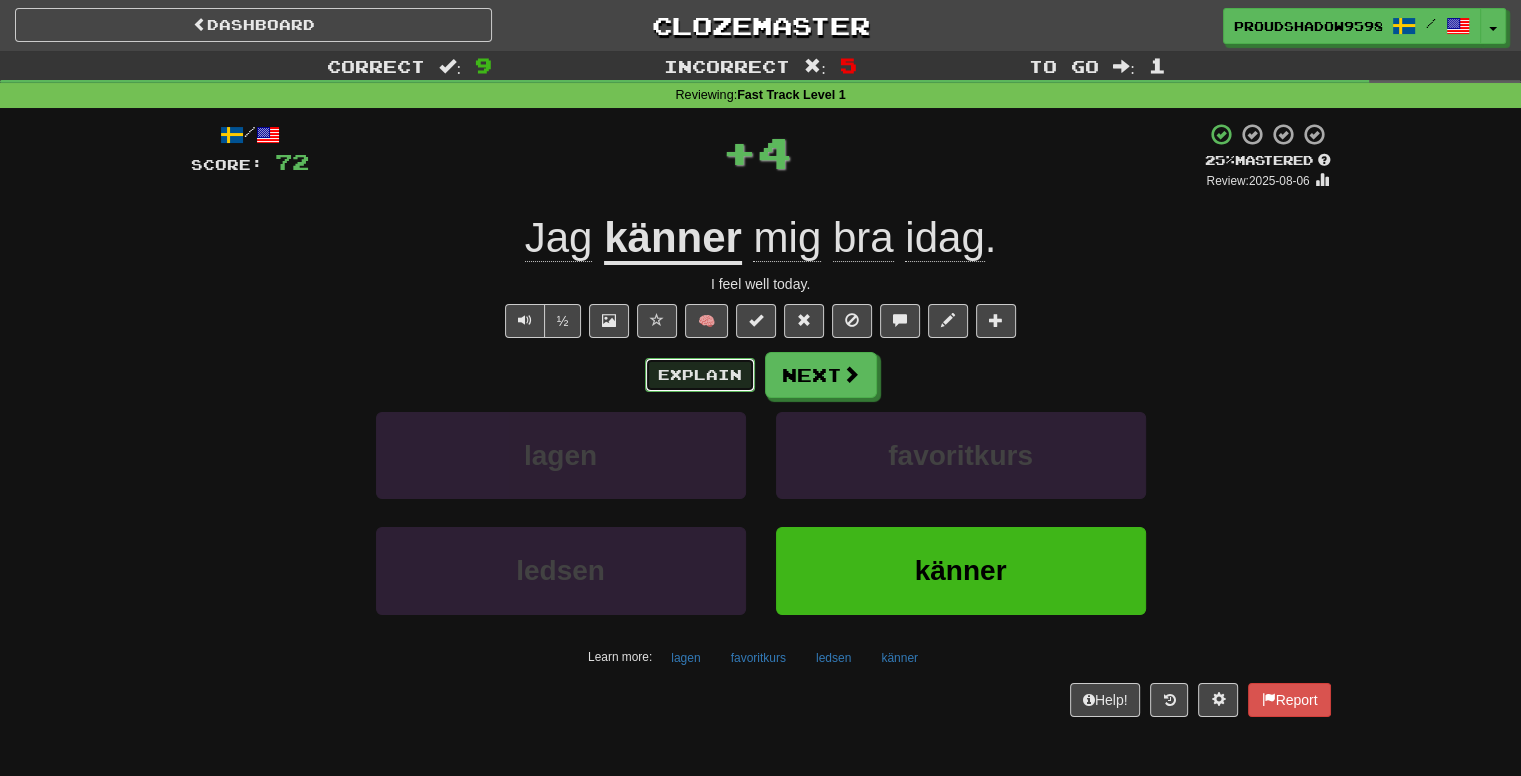 click on "Explain" at bounding box center (700, 375) 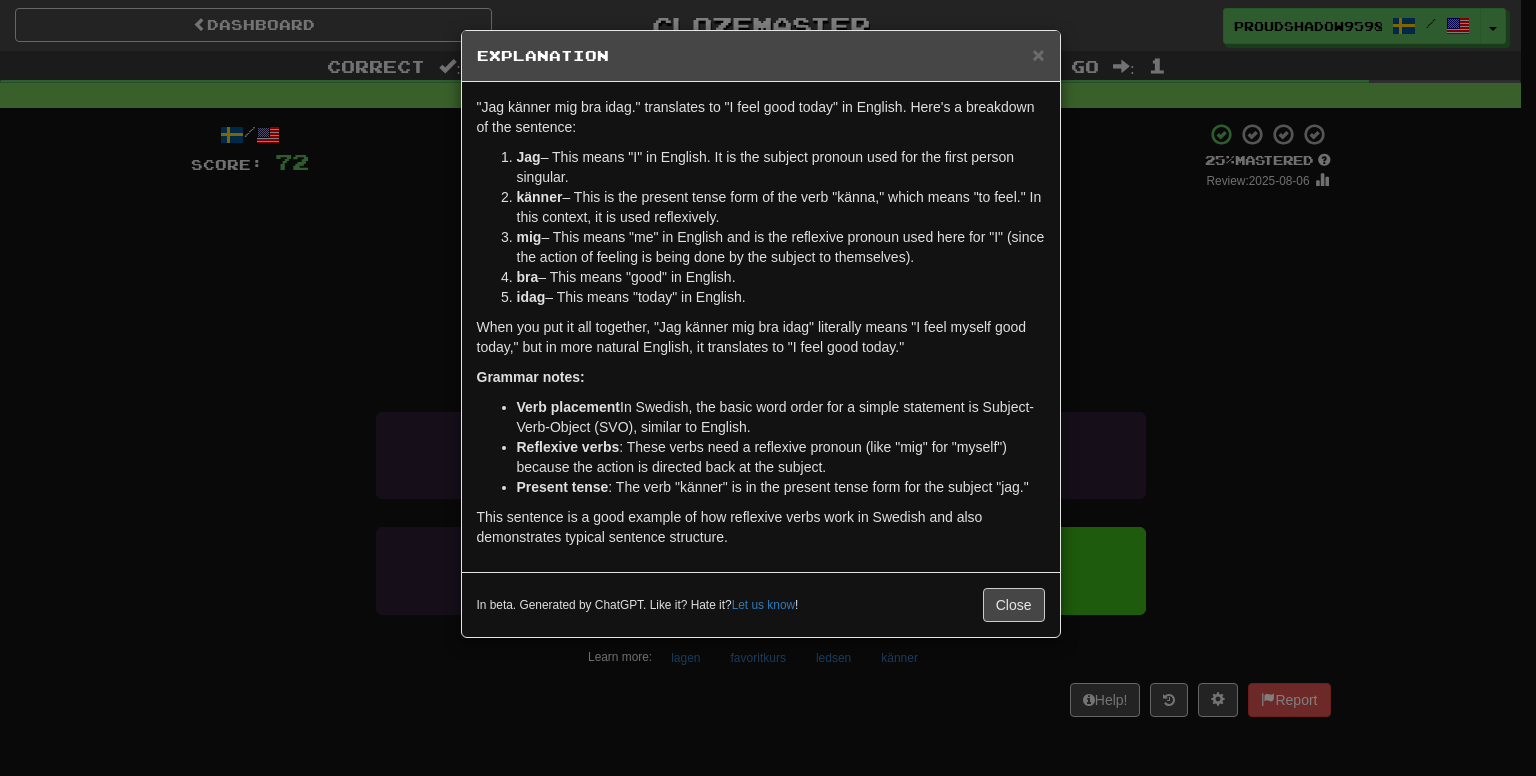 drag, startPoint x: 1091, startPoint y: 332, endPoint x: 1005, endPoint y: 341, distance: 86.46965 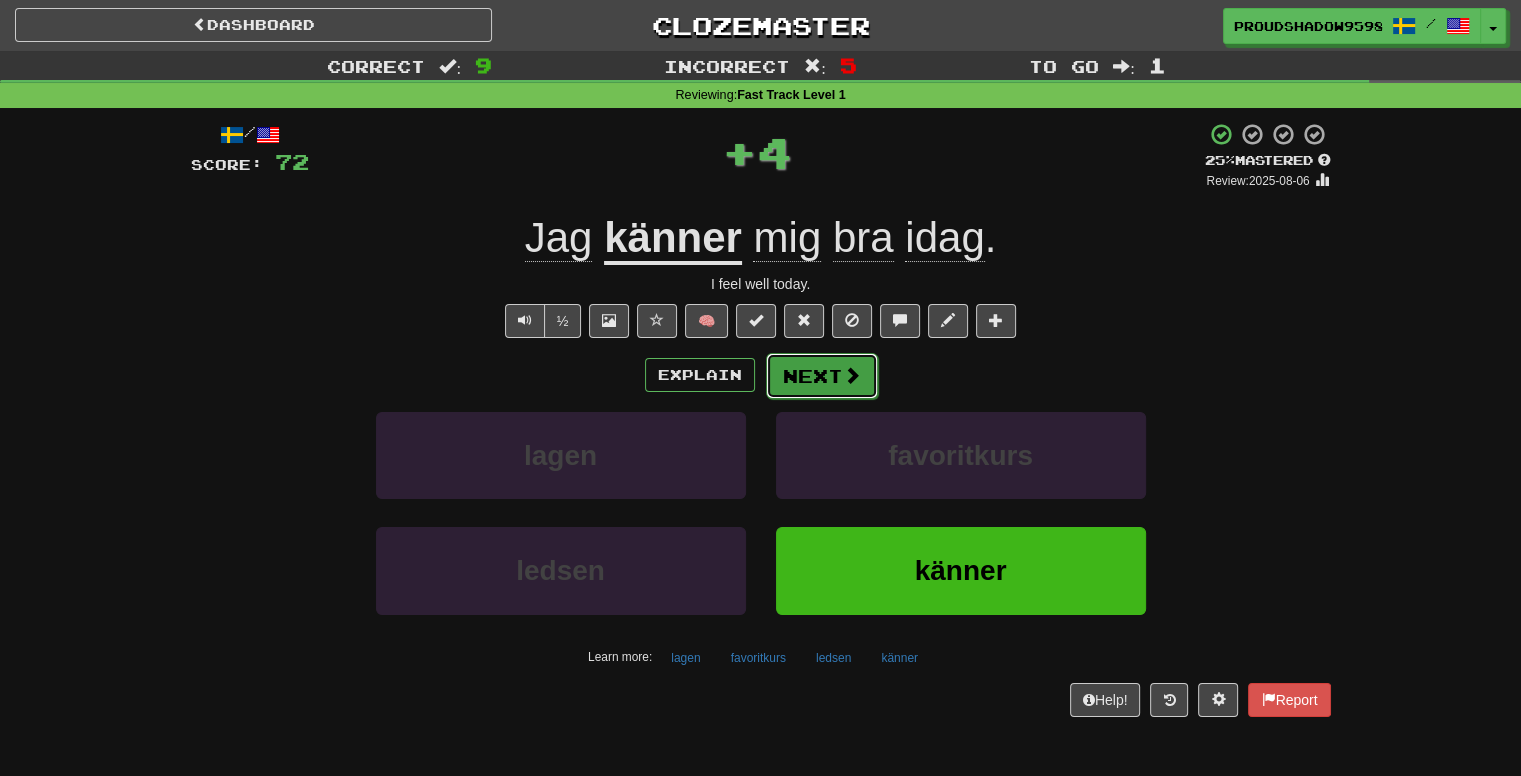 click on "Next" at bounding box center [822, 376] 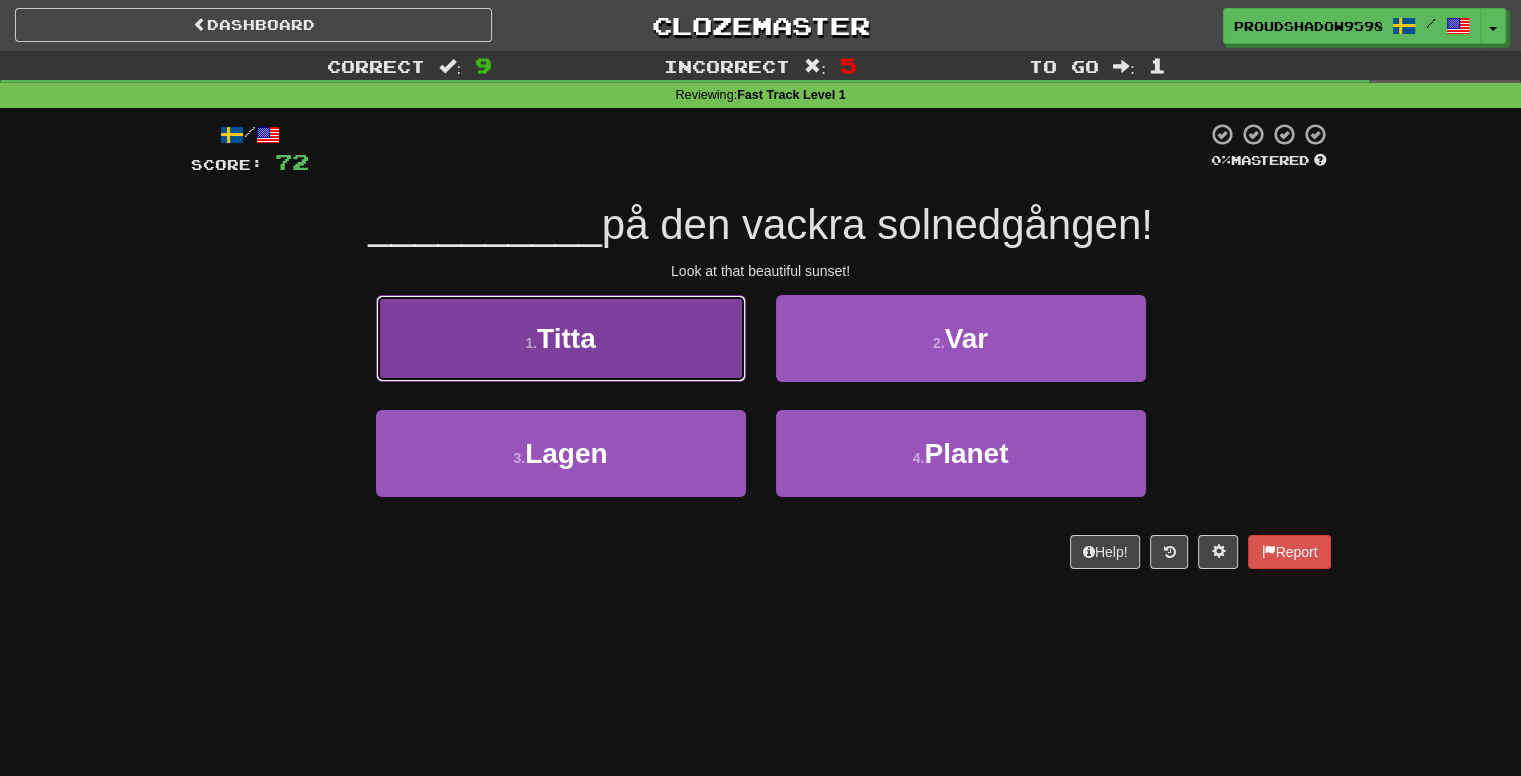 click on "1 .  Titta" at bounding box center (561, 338) 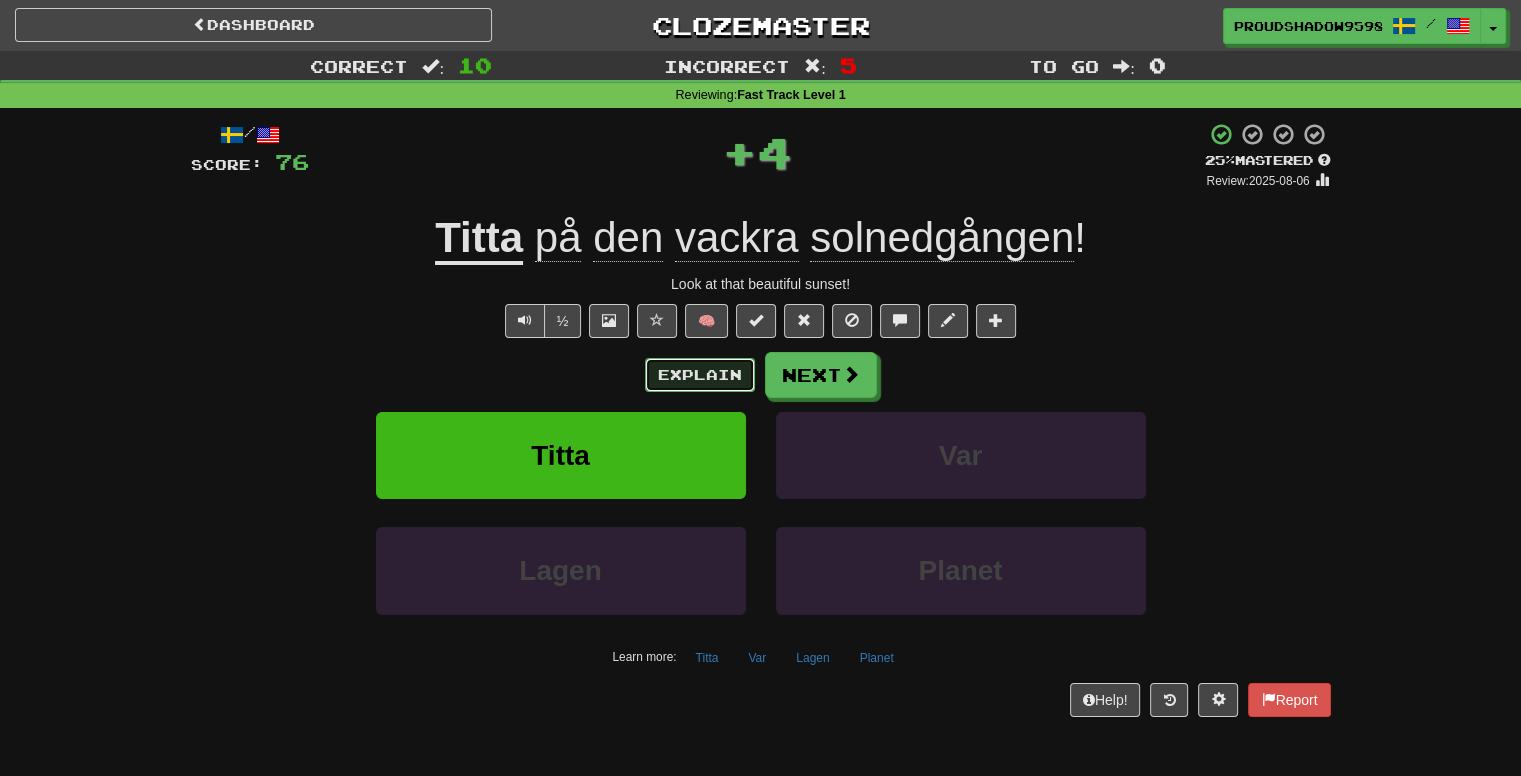 click on "Explain" at bounding box center (700, 375) 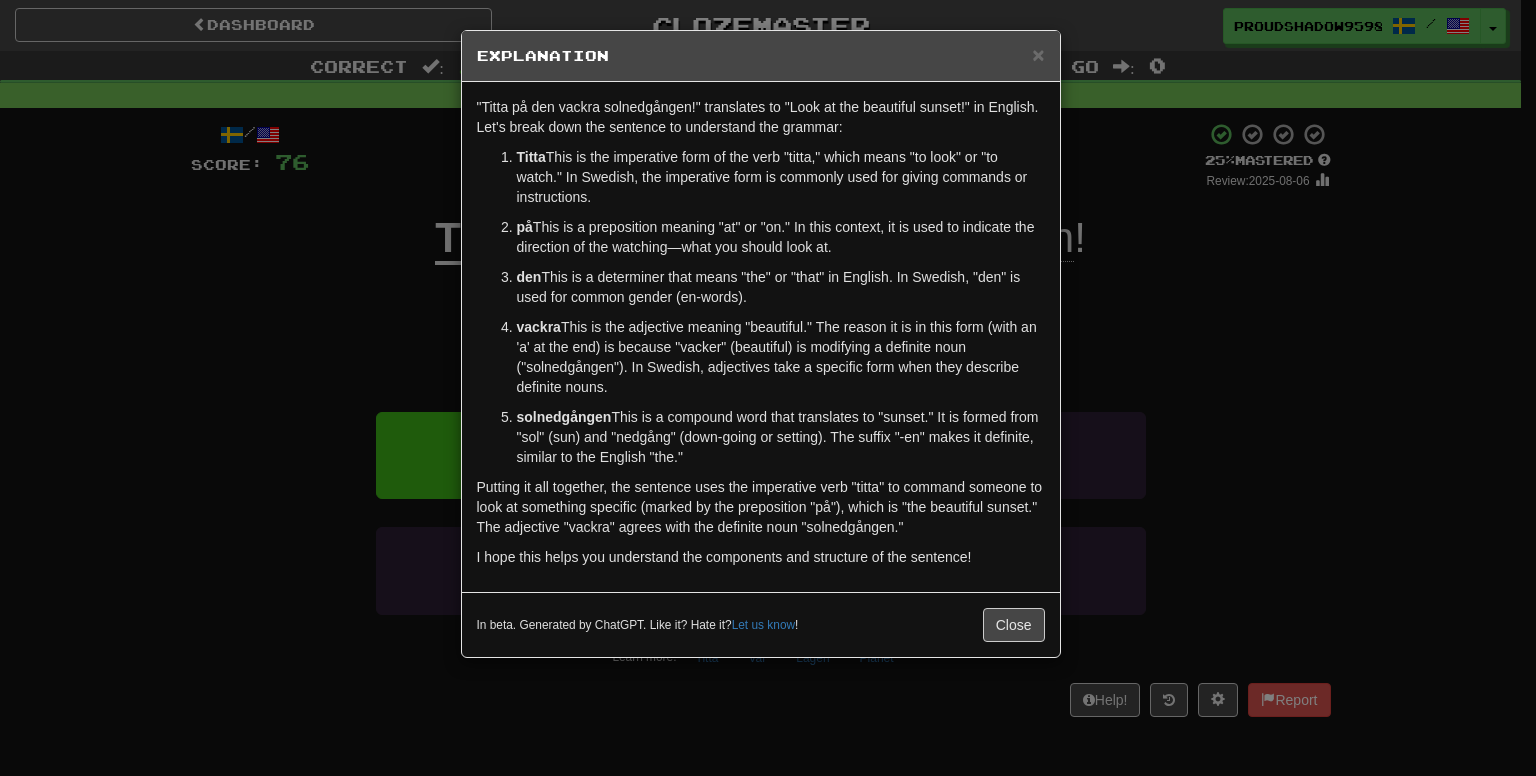 click on "× Explanation "Titta på den vackra solnedgången!" translates to "Look at the beautiful sunset!" in English. Let's break down the sentence to understand the grammar:
Titta : This is the imperative form of the verb "titta," which means "to look" or "to watch." In Swedish, the imperative form is commonly used for giving commands or instructions.
på : This is a preposition meaning "at" or "on." In this context, it is used to indicate the direction of the watching—what you should look at.
den : This is a determiner that means "the" or "that" in English. In Swedish, "den" is used for common gender (en-words).
vackra : This is the adjective meaning "beautiful." The reason it is in this form (with an 'a' at the end) is because "vacker" (beautiful) is modifying a definite noun ("solnedgången"). In Swedish, adjectives take a specific form when they describe definite nouns.
solnedgången
I hope this helps you understand the components and structure of the sentence! ! Close" at bounding box center [768, 388] 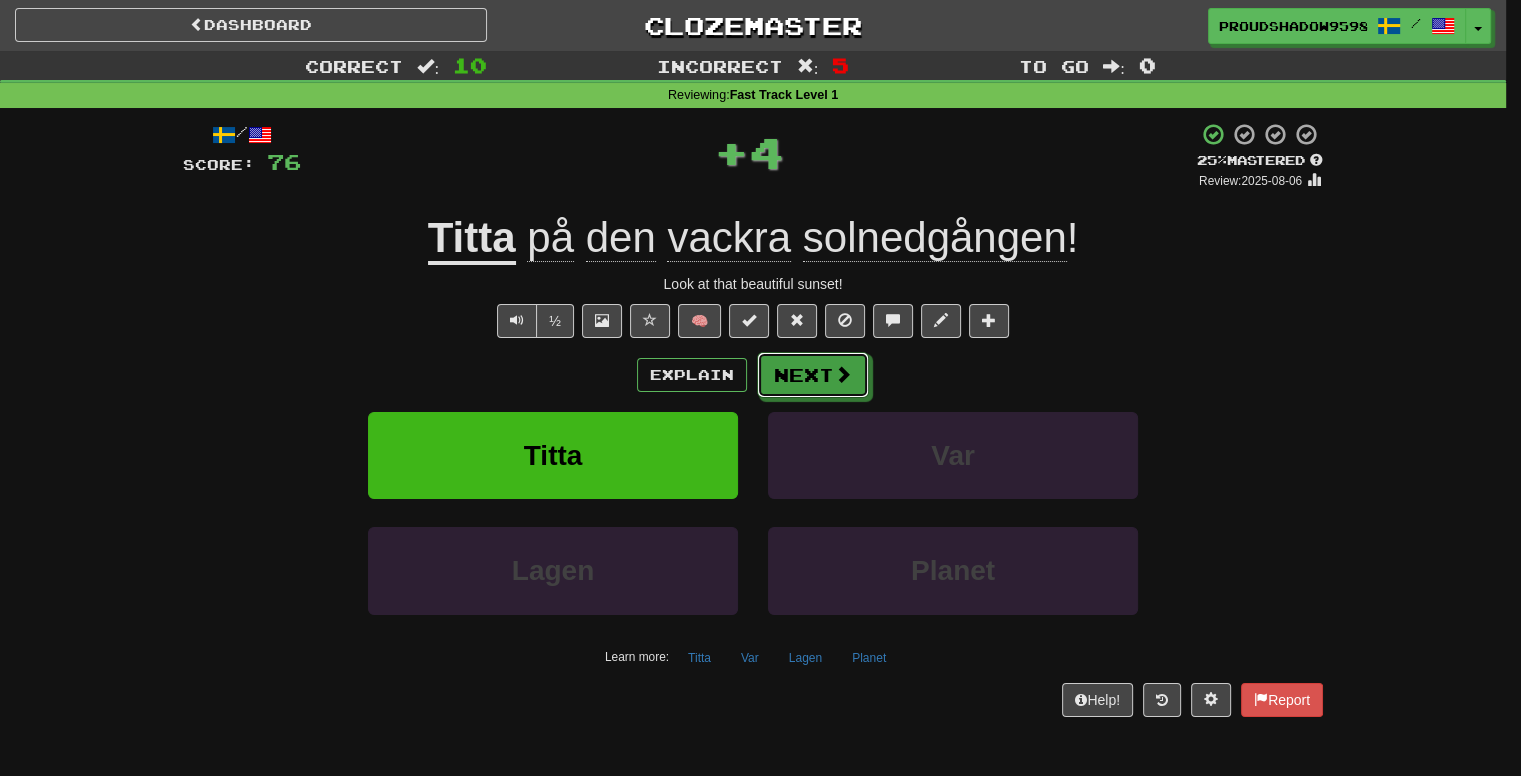 click at bounding box center (843, 374) 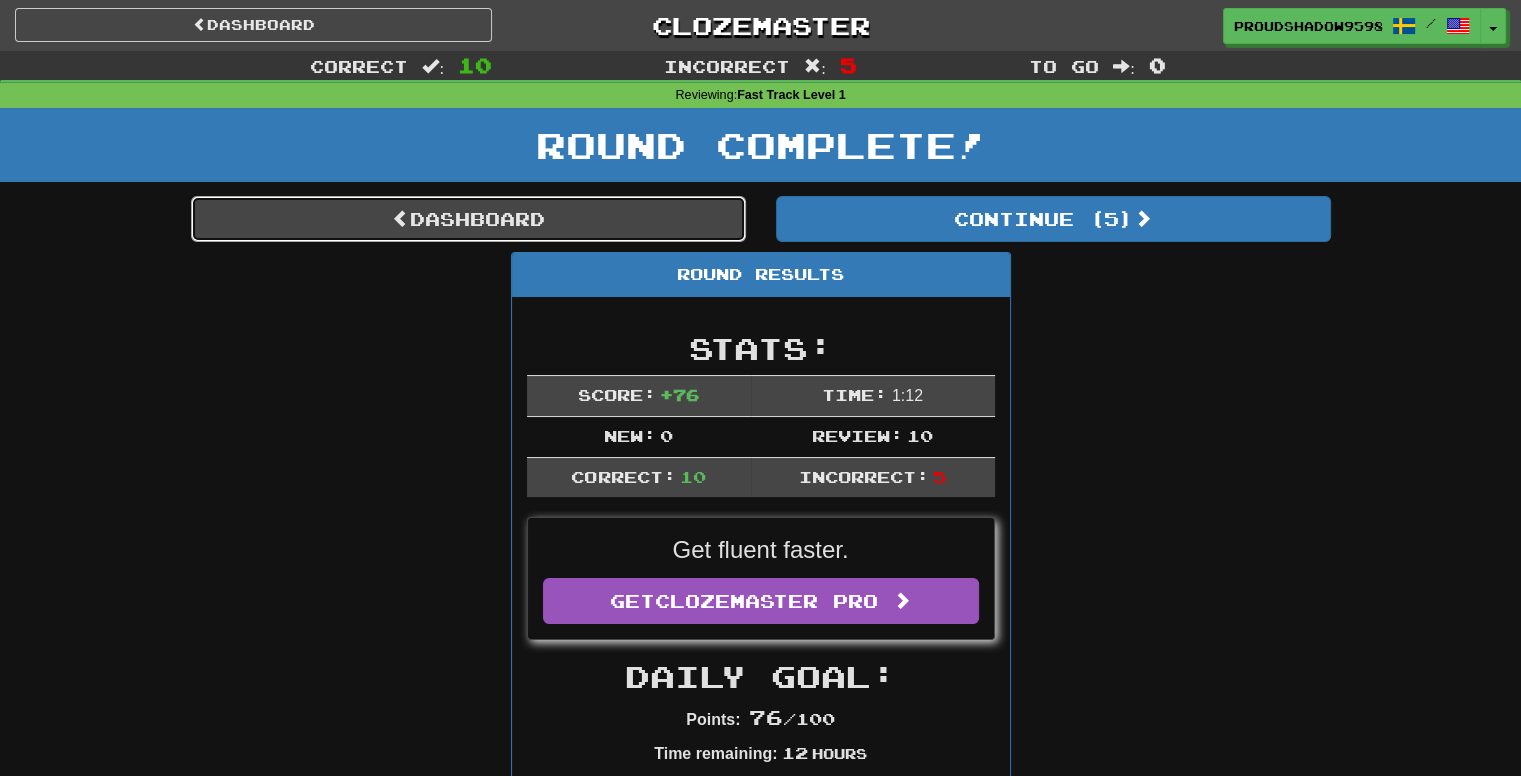 click on "Dashboard" at bounding box center [468, 219] 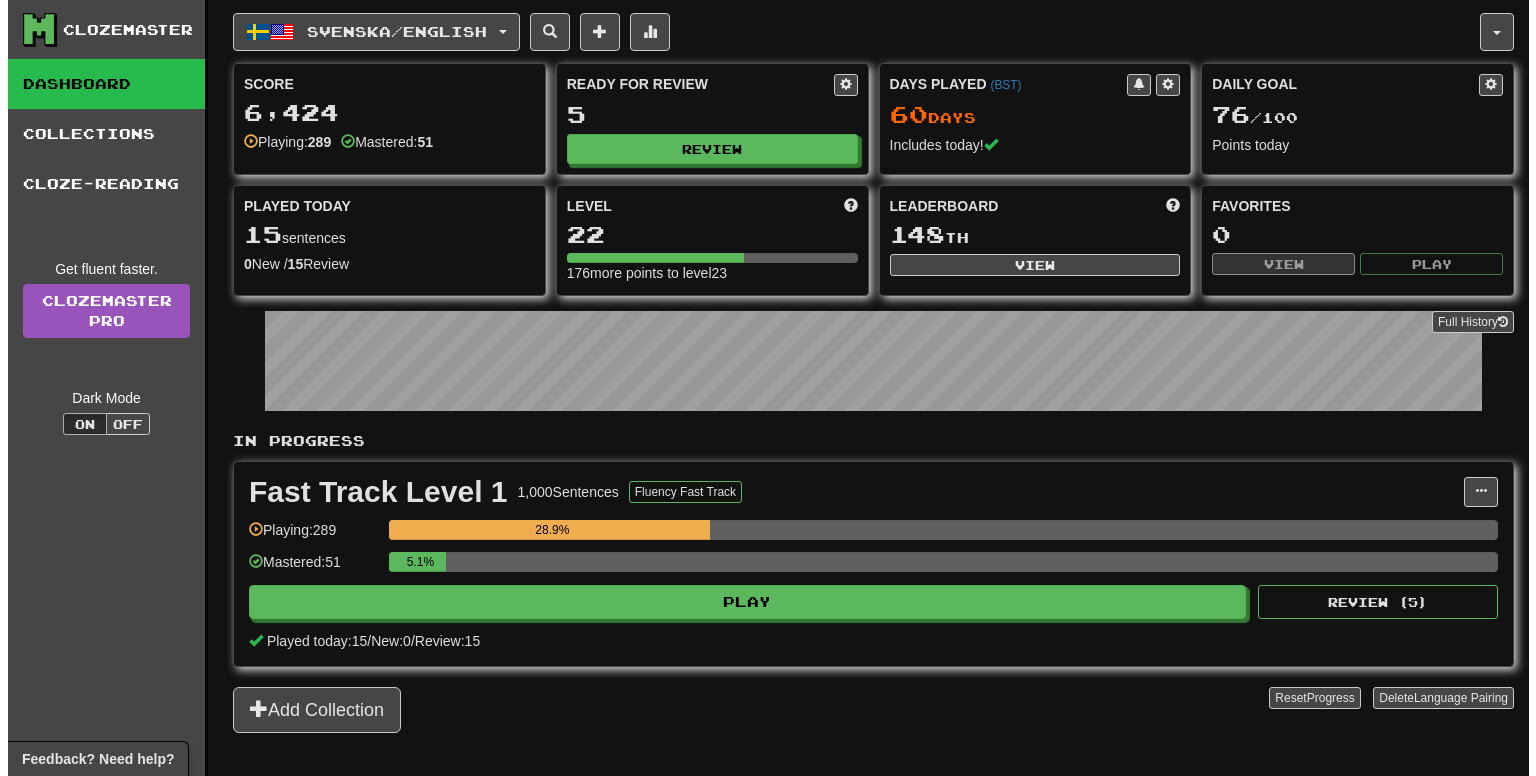 scroll, scrollTop: 0, scrollLeft: 0, axis: both 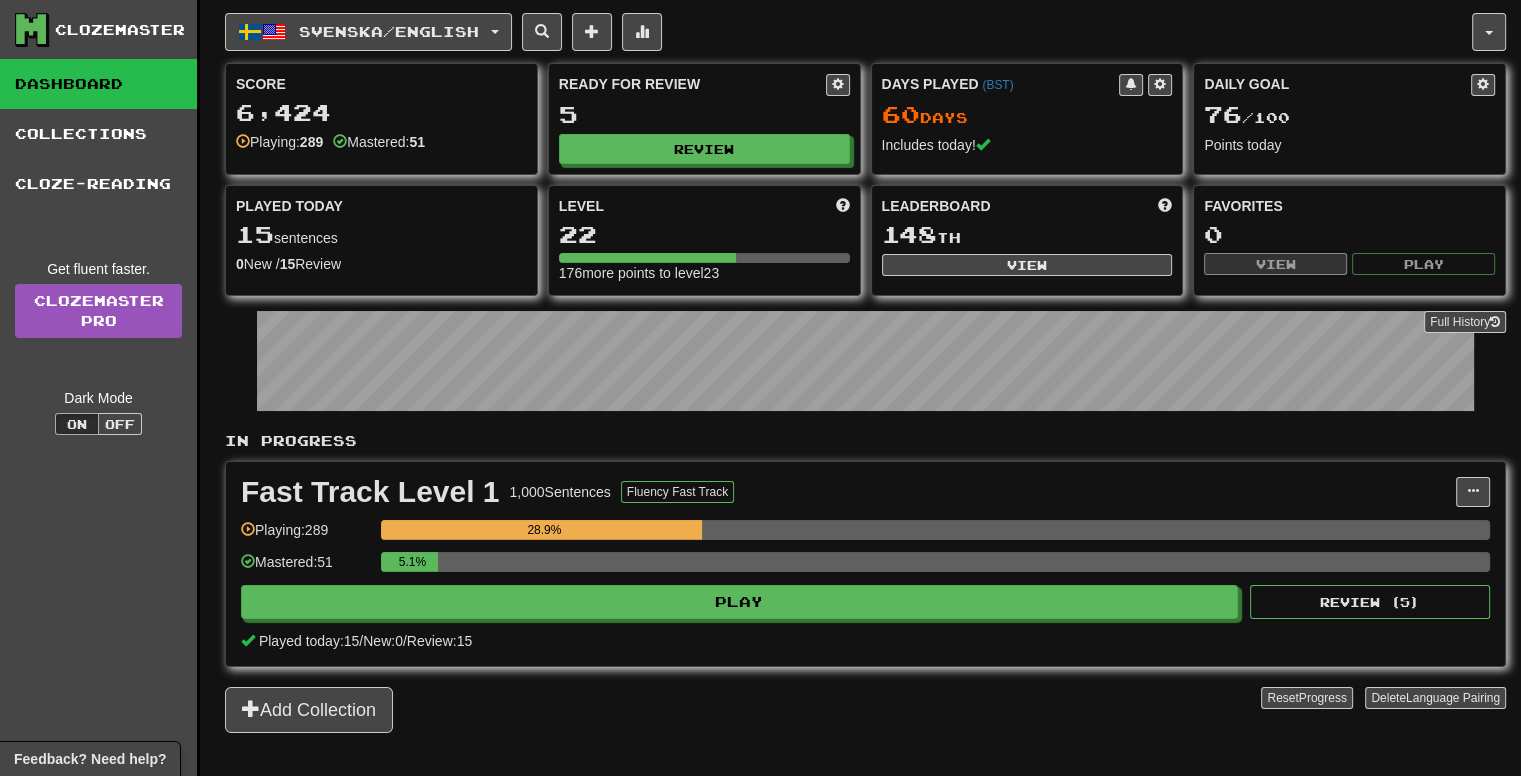 click on "5.1%" at bounding box center (935, 568) 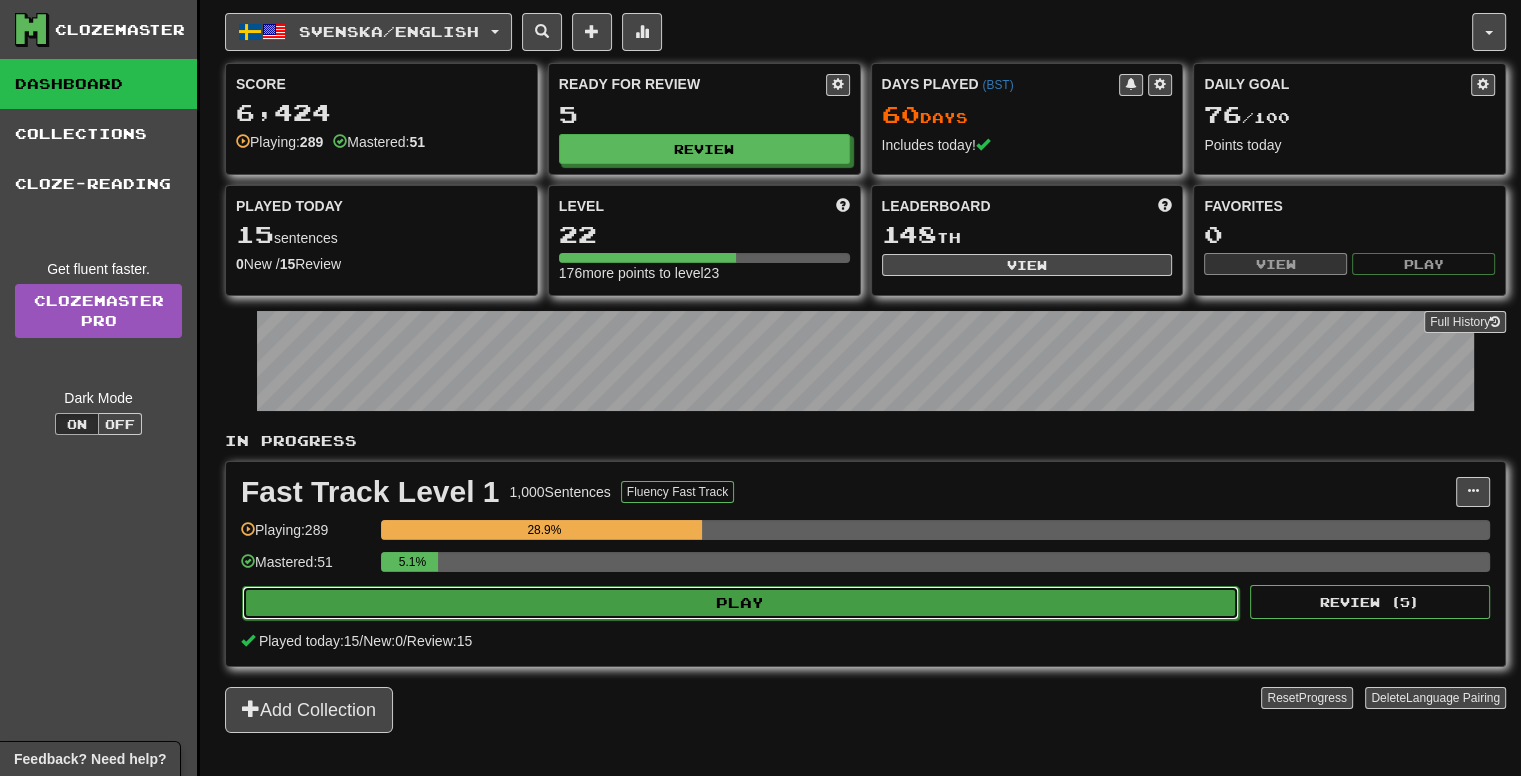 click on "Play" at bounding box center (740, 603) 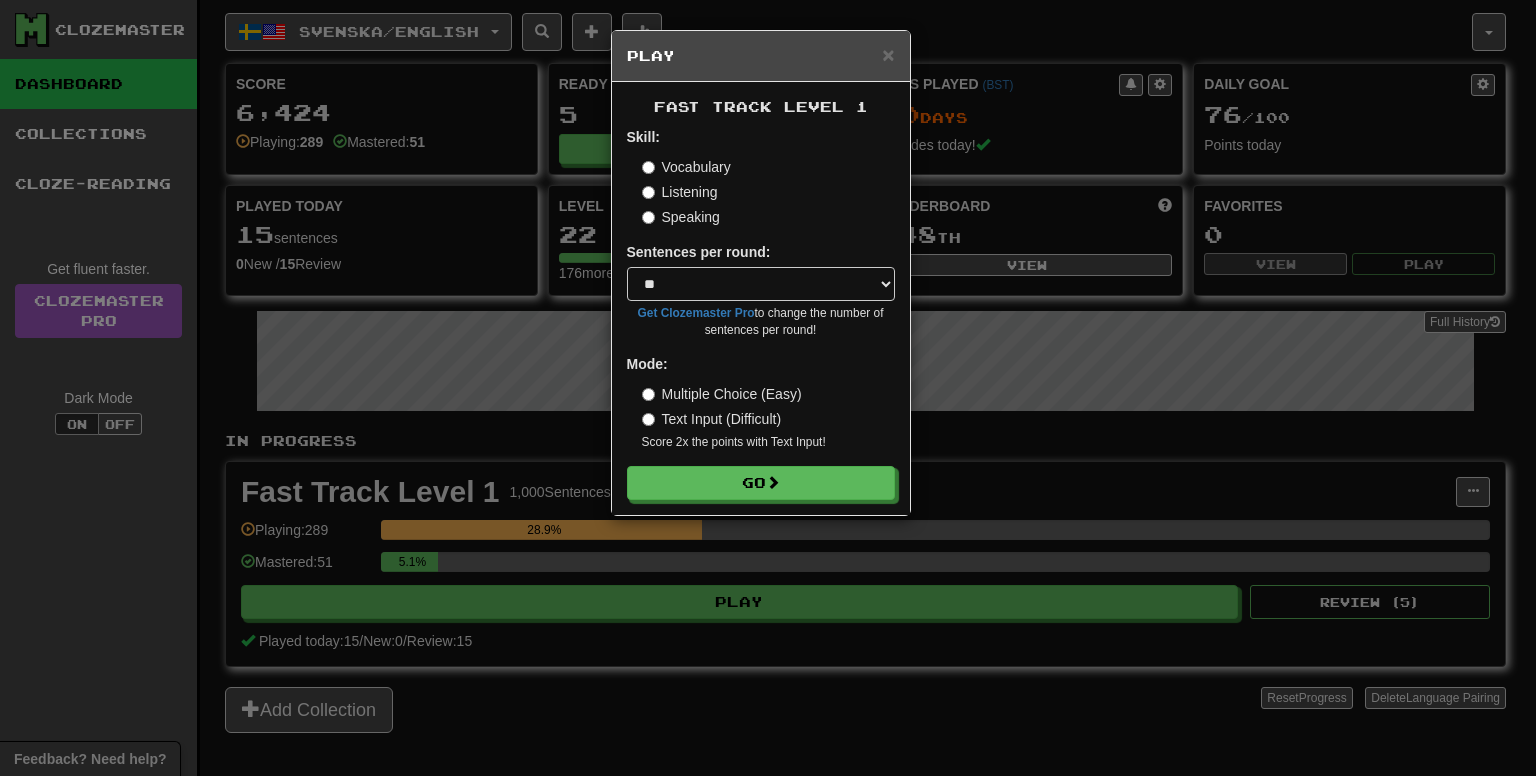 click on "× Play Fast Track Level 1 Skill: Vocabulary Listening Speaking Sentences per round: * ** ** ** ** ** *** ******** Get Clozemaster Pro  to change the number of sentences per round! Mode: Multiple Choice (Easy) Text Input (Difficult) Score 2x the points with Text Input ! Go" at bounding box center (761, 273) 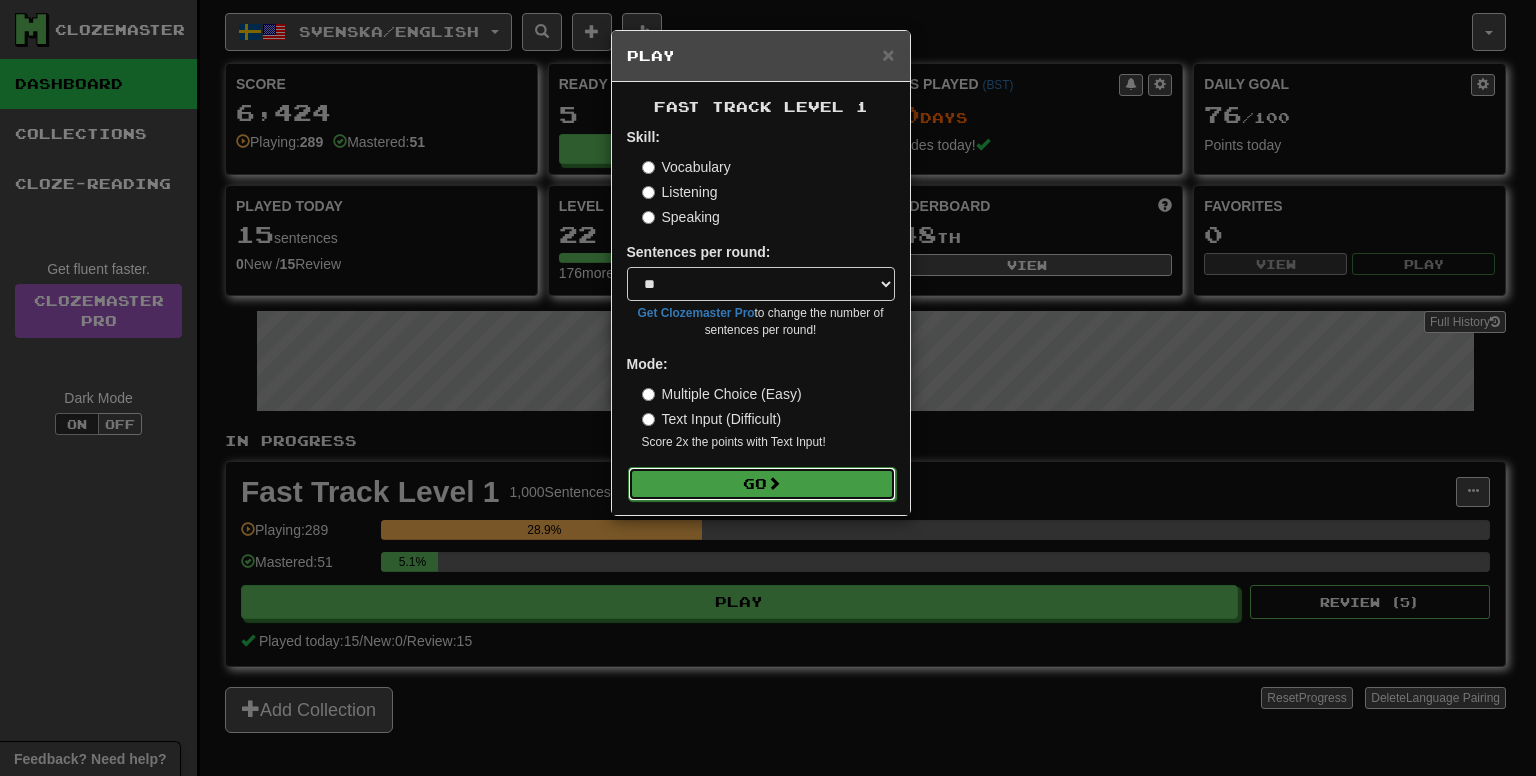 click on "Go" at bounding box center (762, 484) 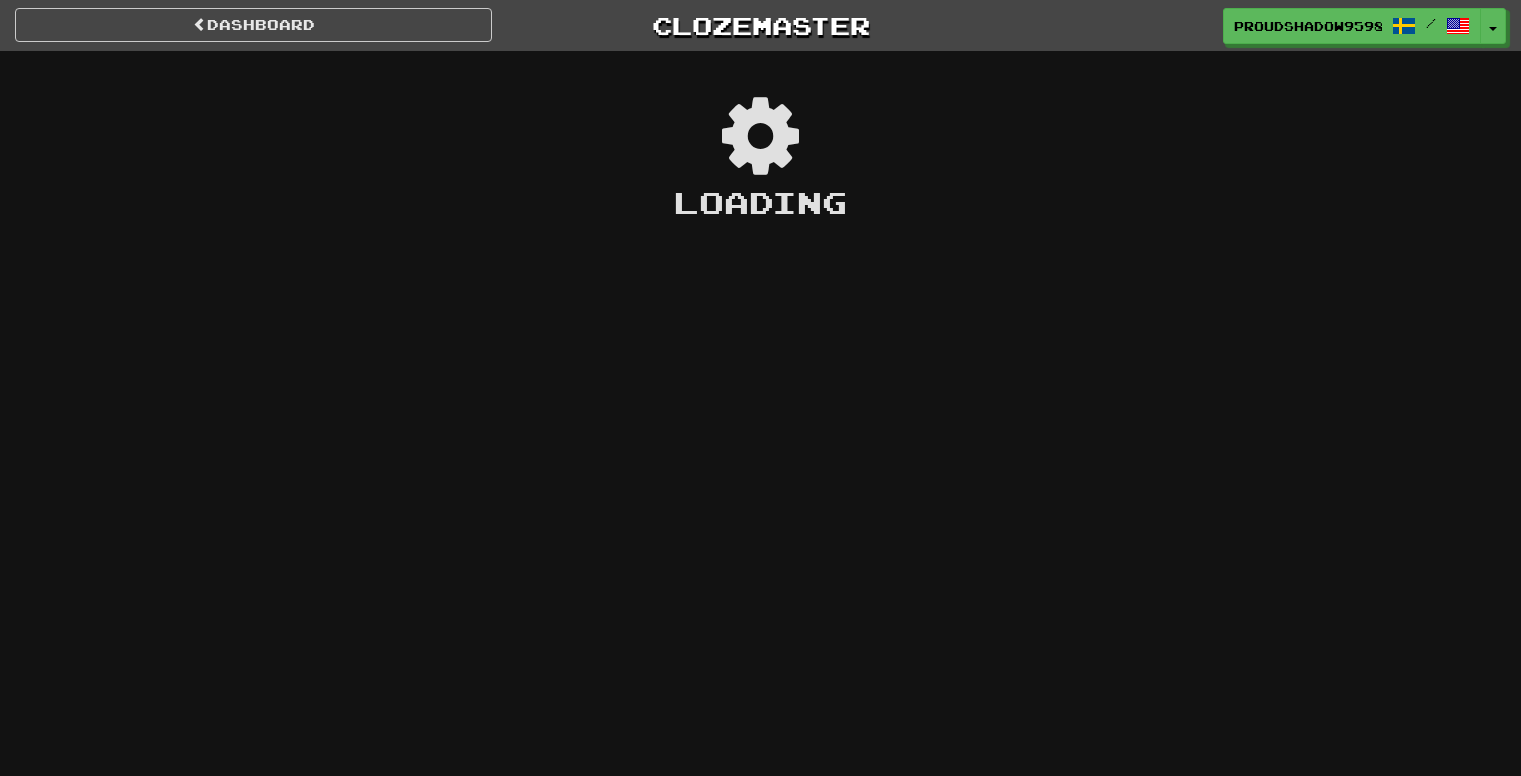 scroll, scrollTop: 0, scrollLeft: 0, axis: both 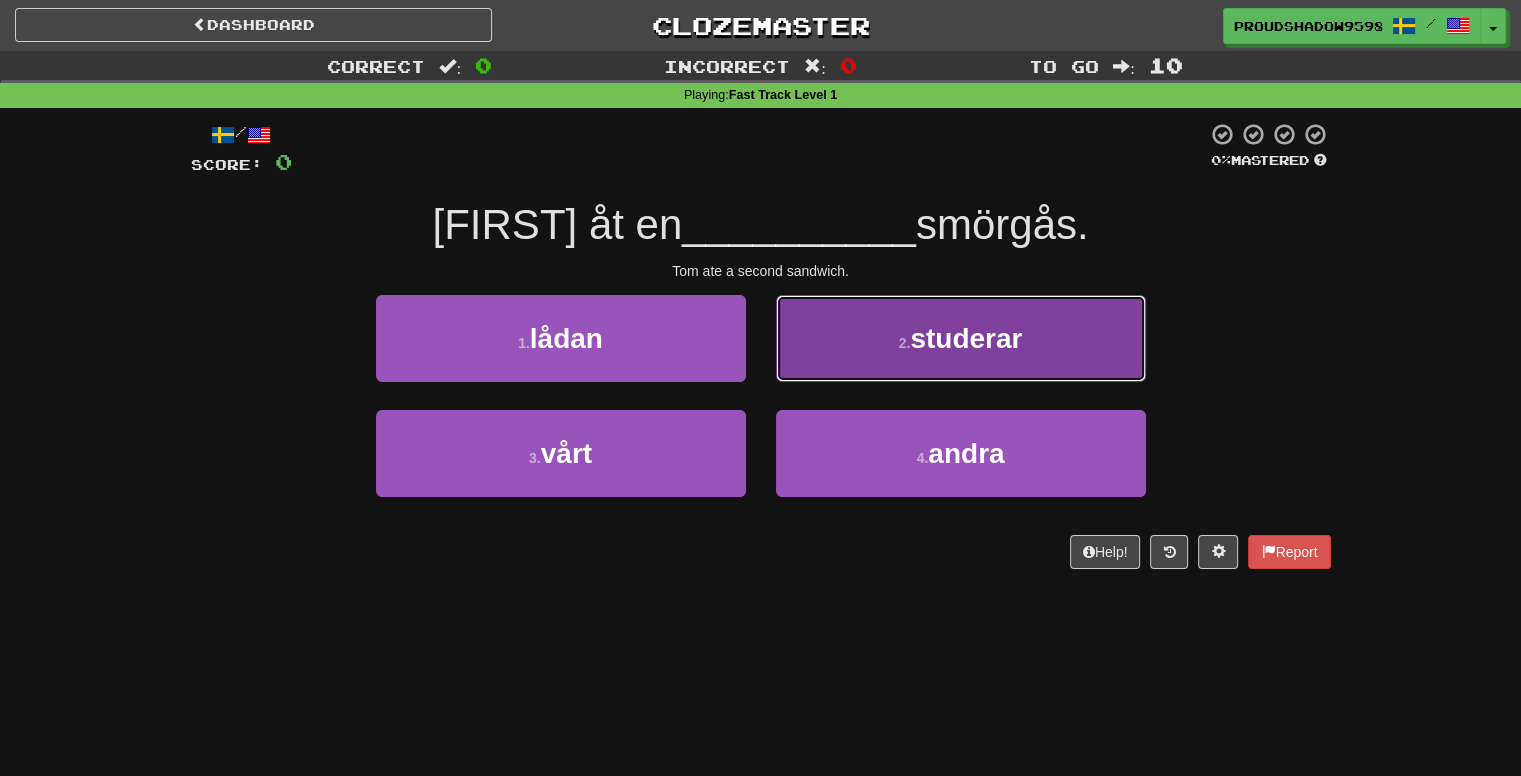 click on "2 .  studerar" at bounding box center [961, 338] 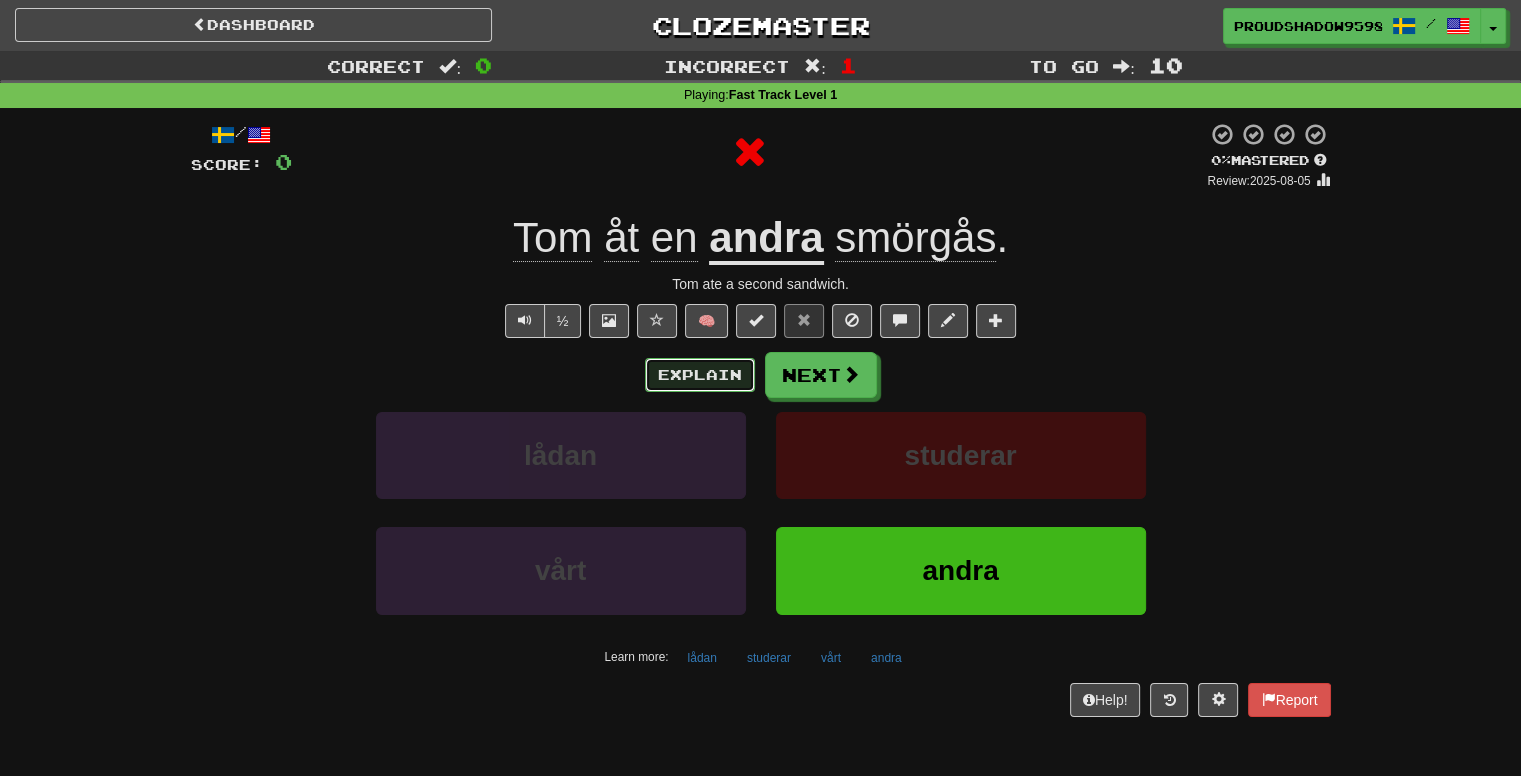 click on "Explain" at bounding box center [700, 375] 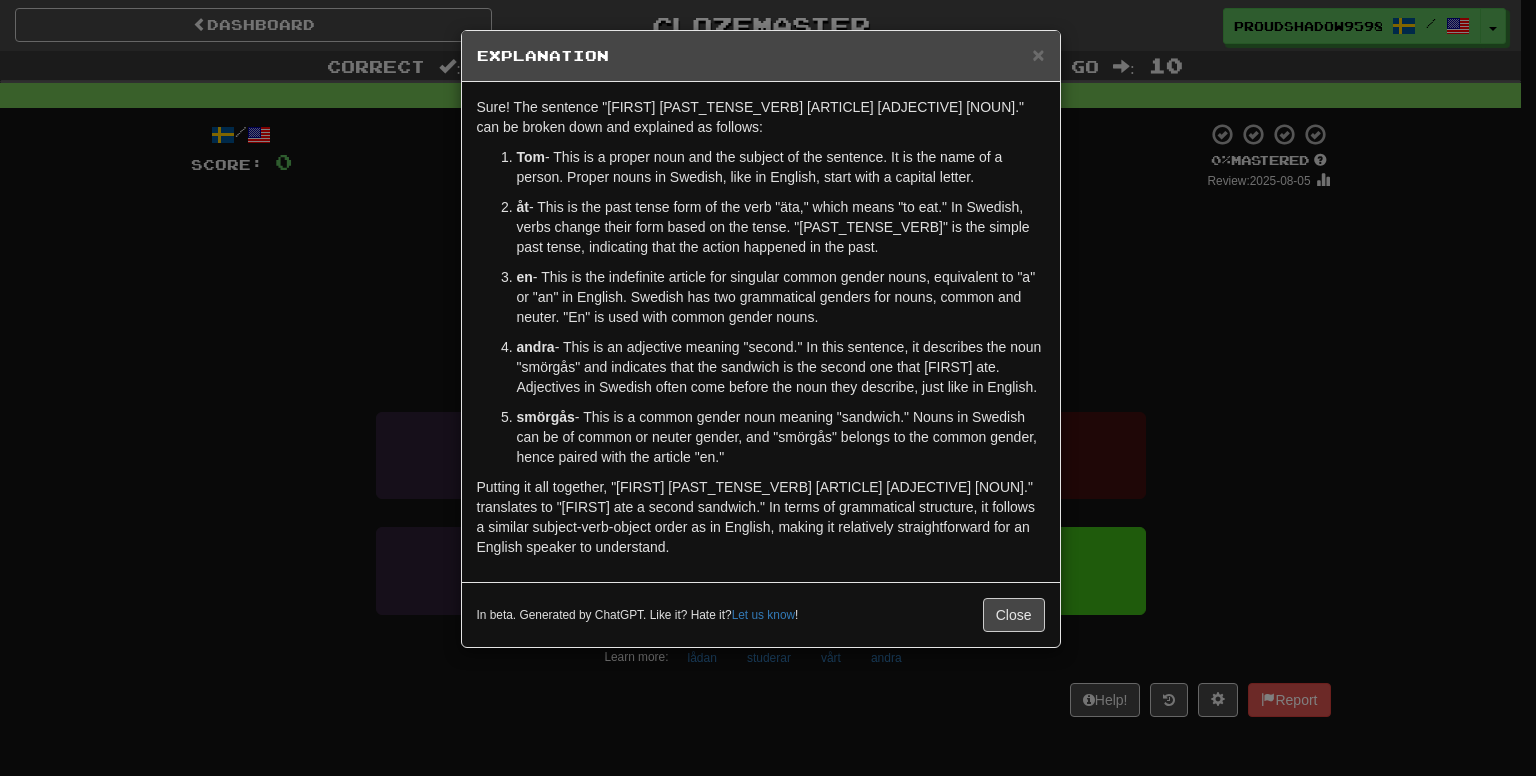 click on "× Explanation Sure! The sentence "[FIRST] [PAST_TENSE_VERB] [ARTICLE] [ADJECTIVE] [NOUN]." can be broken down and explained as follows:
[FIRST]  - This is a proper noun and the subject of the sentence. It is the name of a person. Proper nouns in Swedish, like in English, start with a capital letter.
[PAST_TENSE_VERB]  - This is the past tense form of the verb "äta," which means "to eat." In Swedish, verbs change their form based on the tense. "[PAST_TENSE_VERB]" is the simple past tense, indicating that the action happened in the past.
[ARTICLE]  - This is the indefinite article for singular common gender nouns, equivalent to "a" or "an" in English. Swedish has two grammatical genders for nouns, common and neuter. "[ARTICLE]" is used with common gender nouns.
[ADJECTIVE]  - This is an adjective meaning "second." In this sentence, it describes the noun "smörgås" and indicates that the sandwich is the second one that [FIRST] ate. Adjectives in Swedish often come before the noun they describe, just like in English.
[NOUN]
Let us know ! Close" at bounding box center (768, 388) 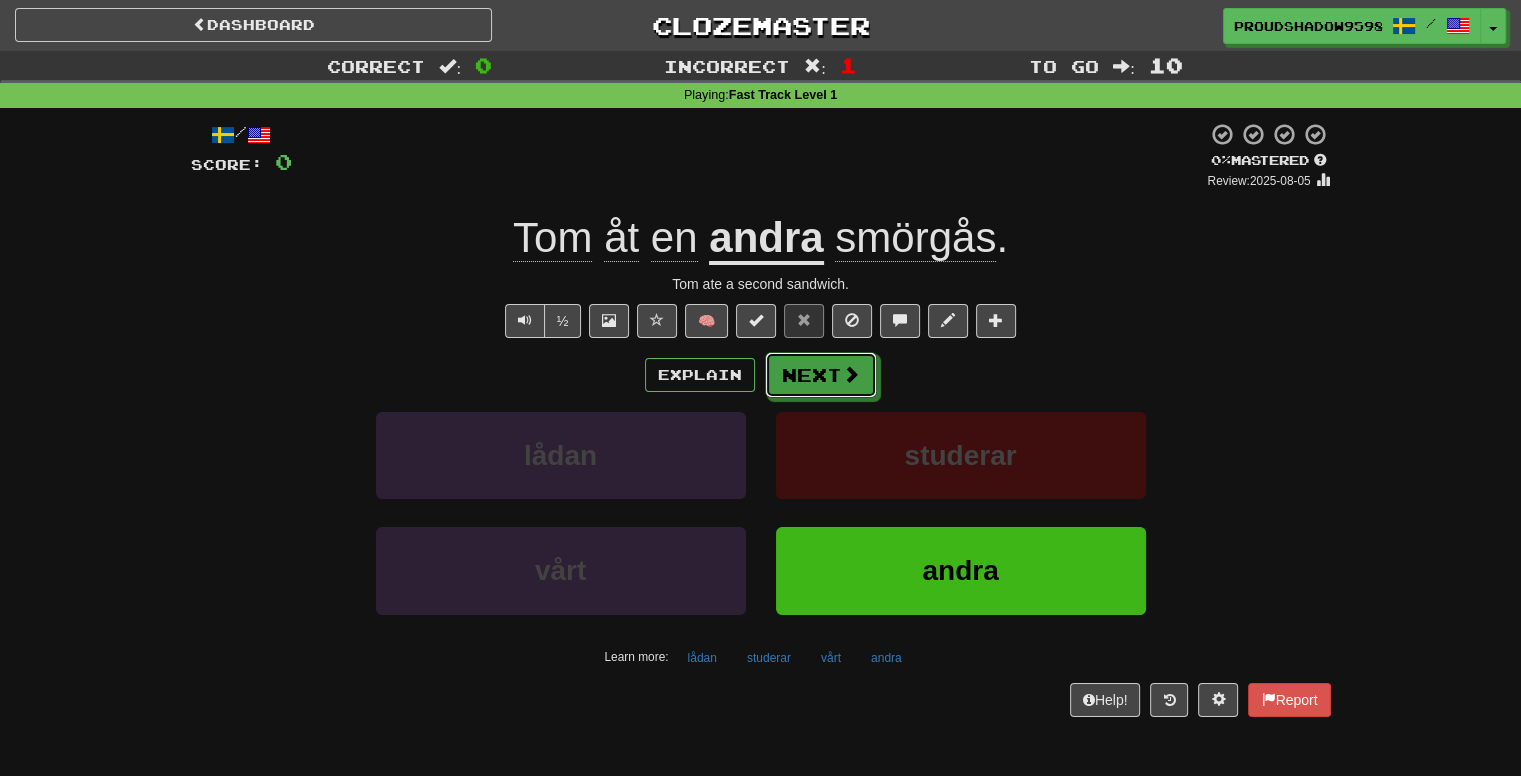 click on "Next" at bounding box center (821, 375) 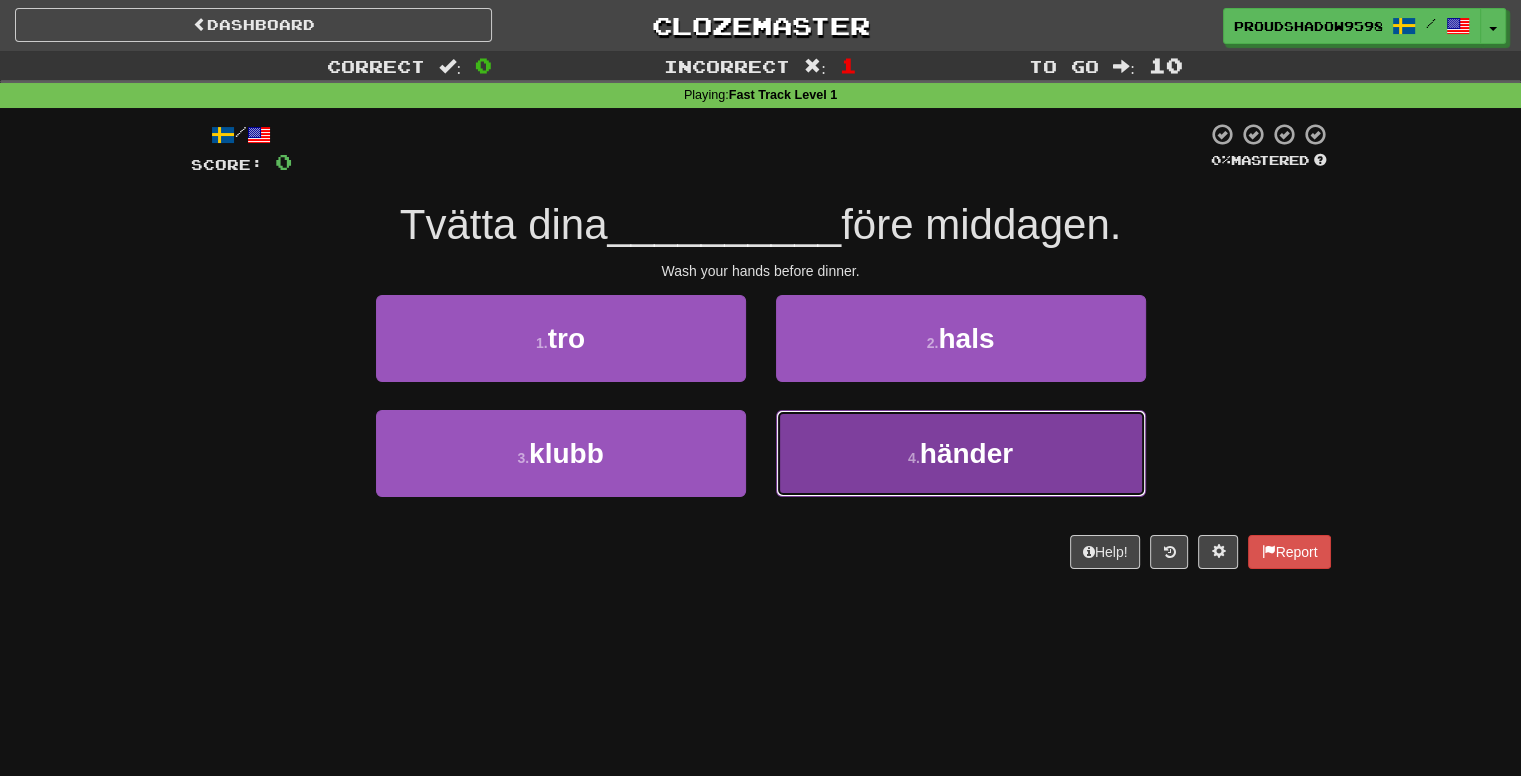 click on "4 .  händer" at bounding box center [961, 453] 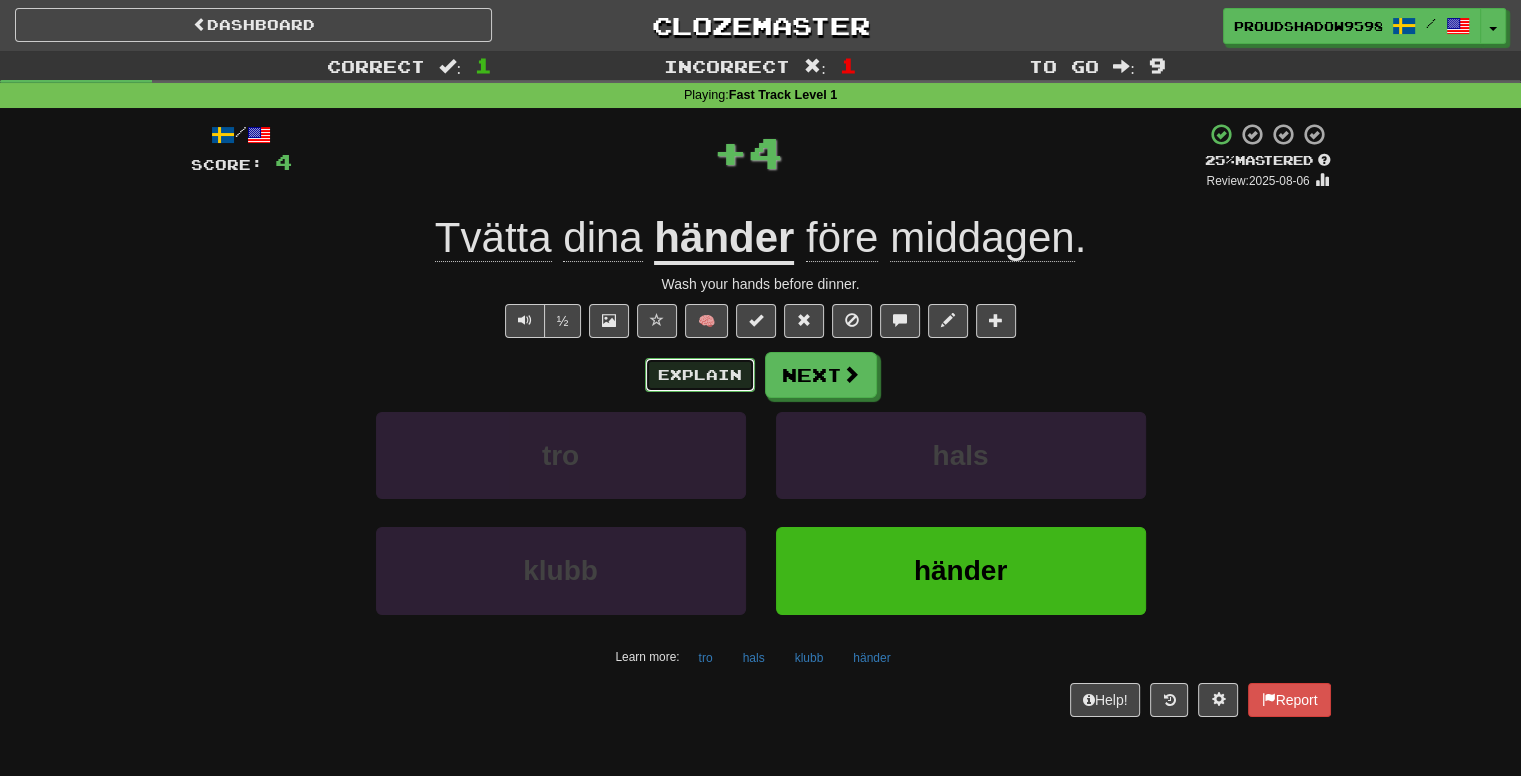 click on "Explain" at bounding box center [700, 375] 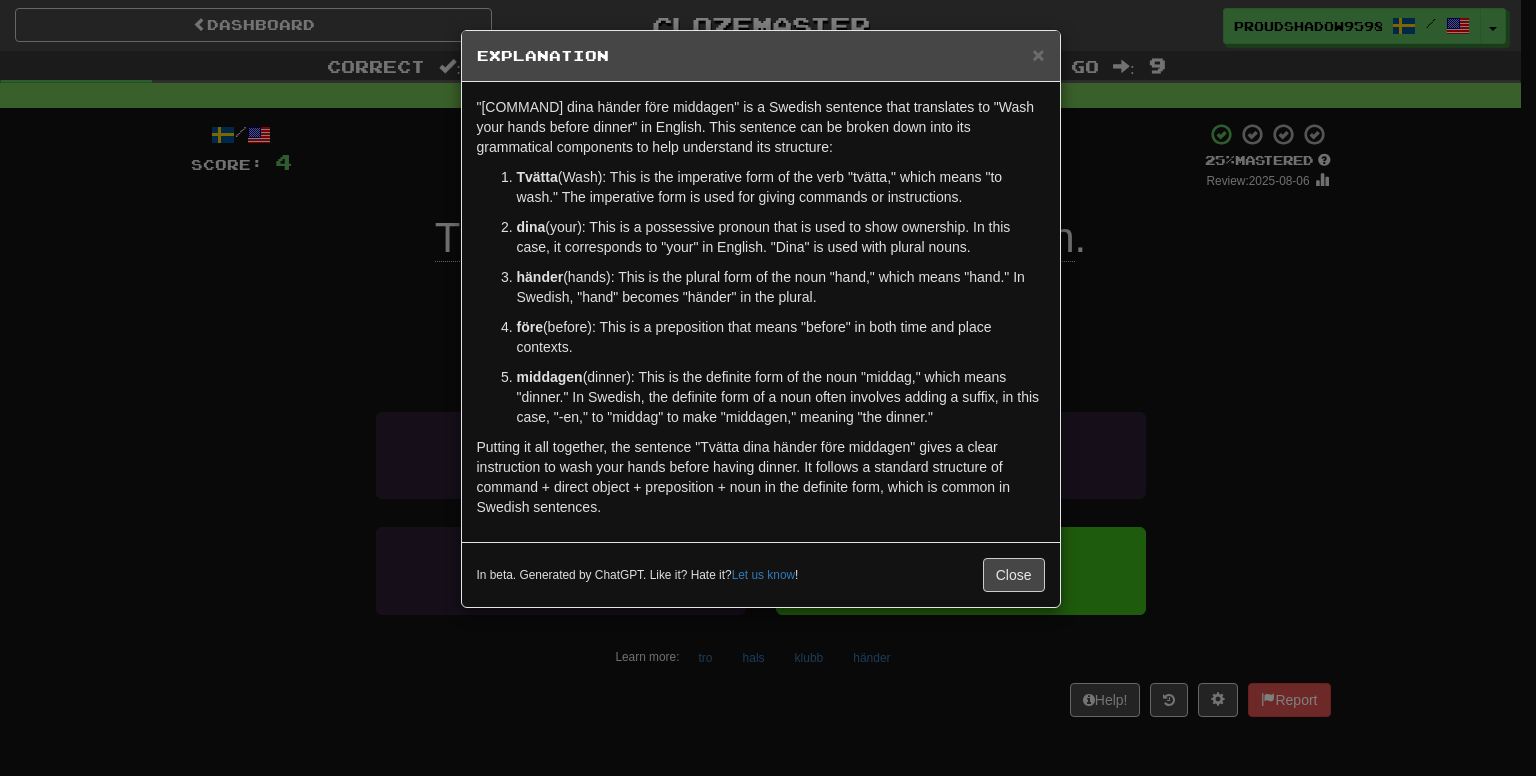 click on "× Explanation "Tvätta dina händer före middagen" is a Swedish sentence that translates to "Wash your hands before dinner" in English. This sentence can be broken down into its grammatical components to help understand its structure:
Tvätta  (Wash): This is the imperative form of the verb "tvätta," which means "to wash." The imperative form is used for giving commands or instructions.
dina  (your): This is a possessive pronoun that is used to show ownership. In this case, it corresponds to "your" in English. "Dina" is used with plural nouns.
händer  (hands): This is the plural form of the noun "hand," which means "hand." In Swedish, "hand" becomes "händer" in the plural.
före  (before): This is a preposition that means "before" in both time and place contexts.
middagen
In beta. Generated by ChatGPT. Like it? Hate it?  Let us know ! Close" at bounding box center (768, 388) 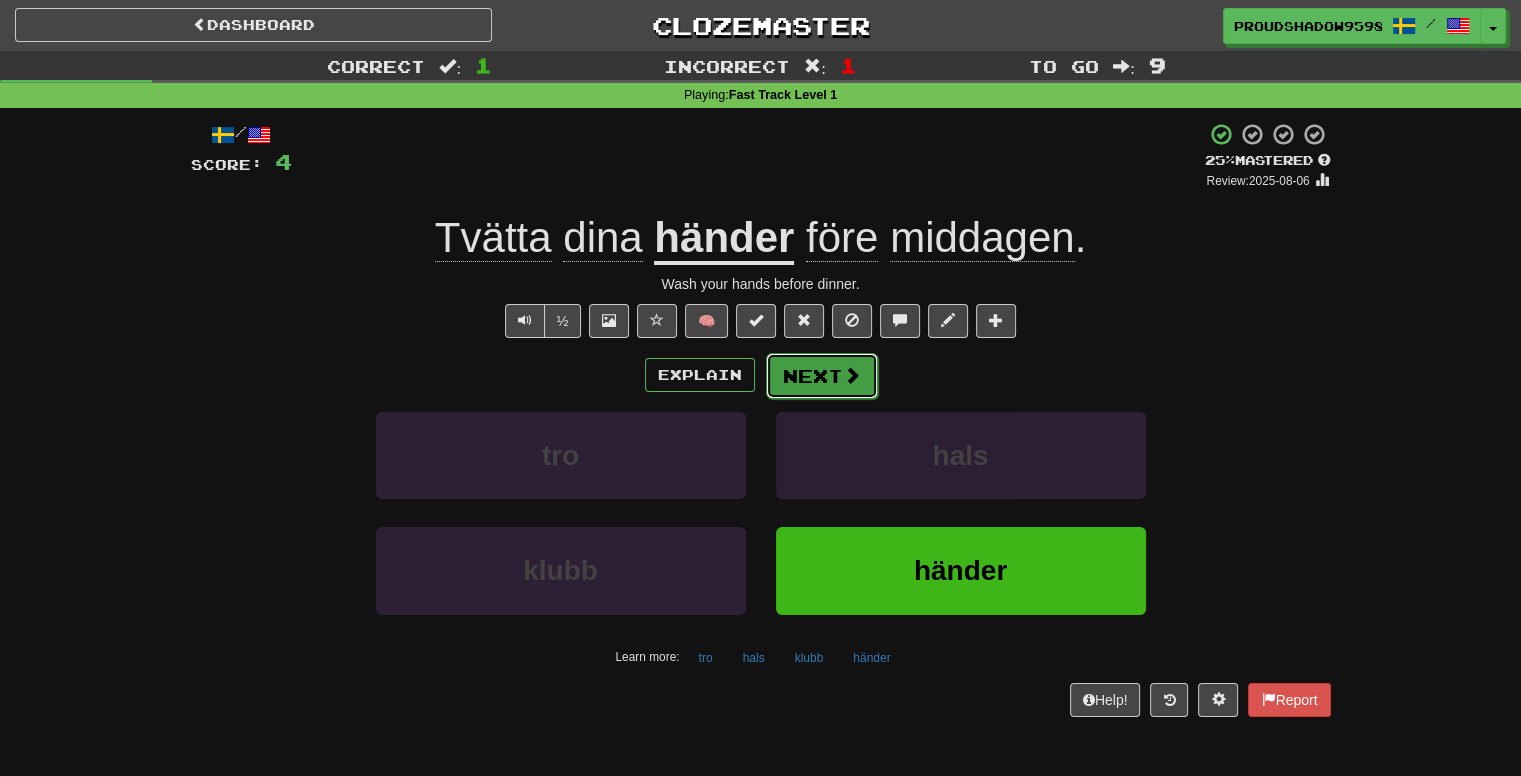 click at bounding box center [852, 375] 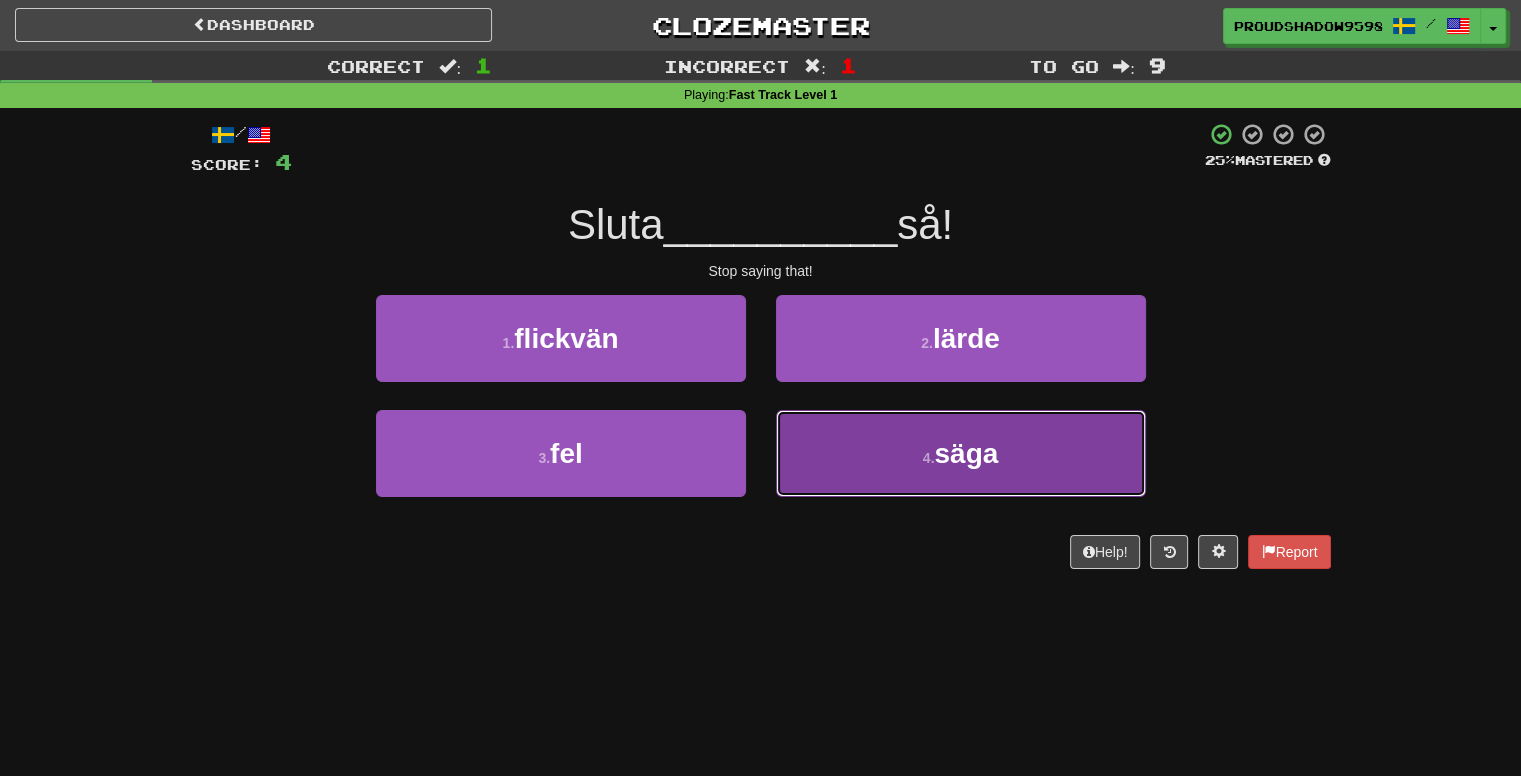 click on "4 .  säga" at bounding box center [961, 453] 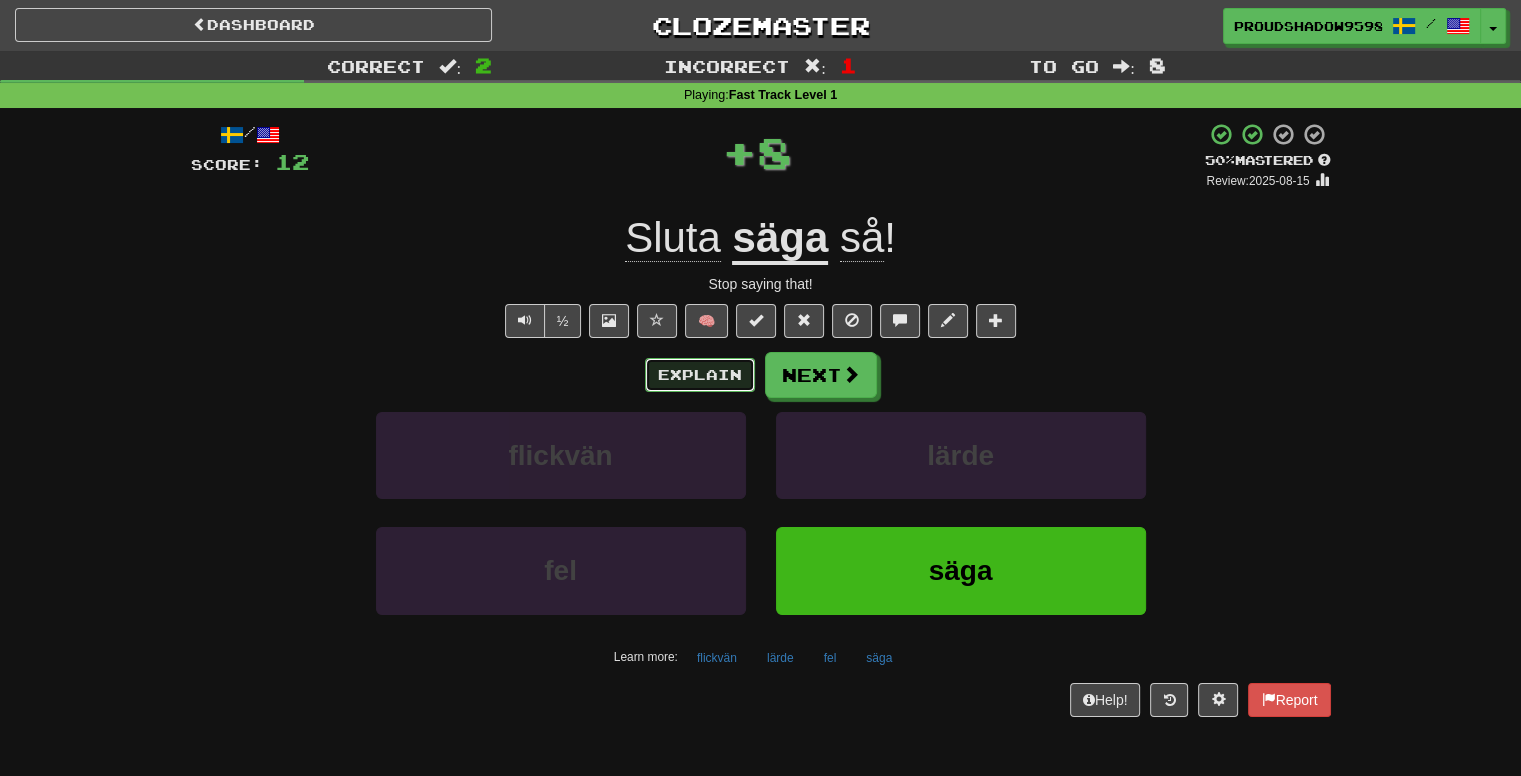 click on "Explain" at bounding box center [700, 375] 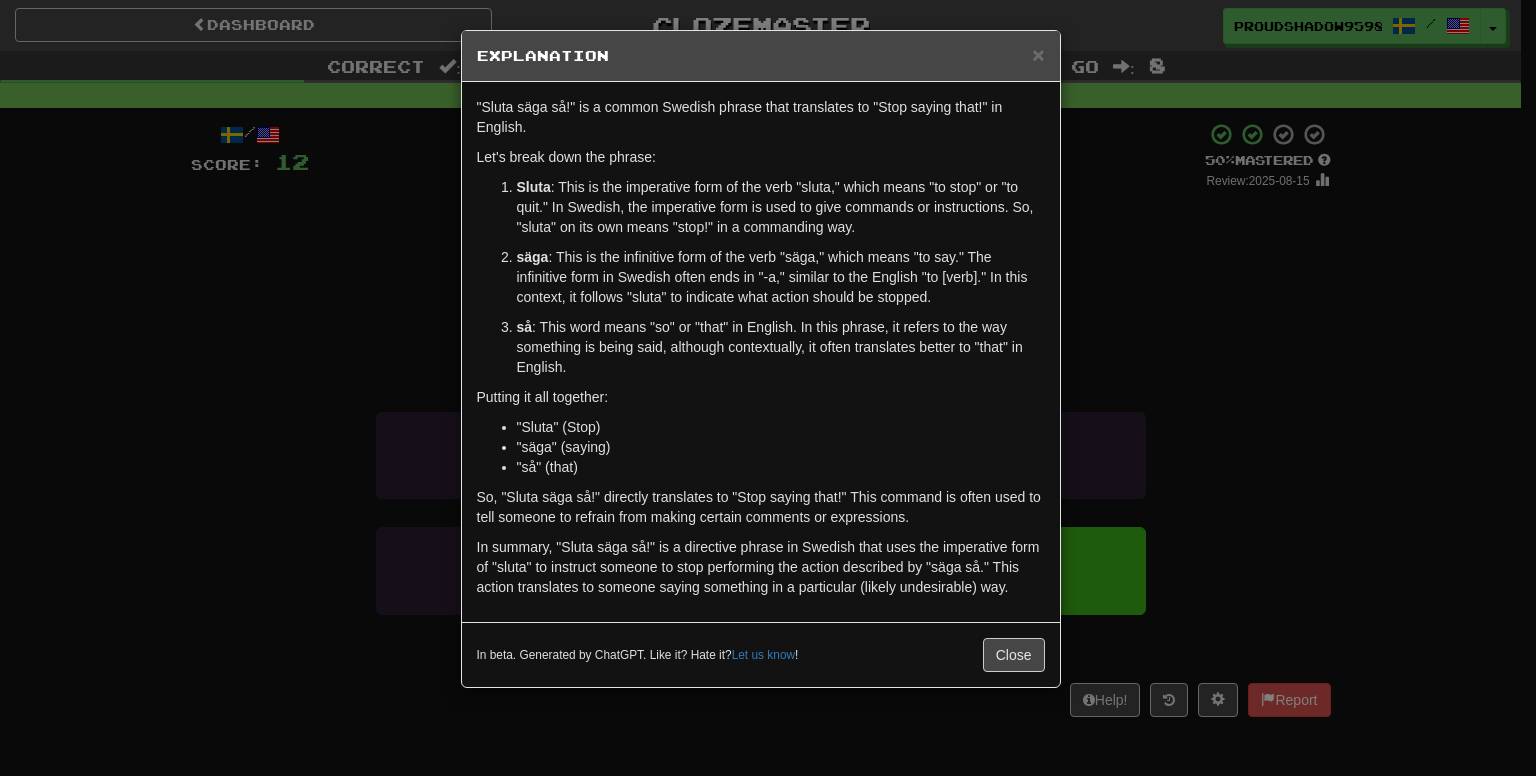 click on "× Explanation "Sluta säga så!" is a Swedish phrase that translates to "Stop saying that!" in English.
Let's break down the phrase:
Sluta : This is the imperative form of the verb "sluta," which means "to stop" or "to quit." In Swedish, the imperative form is used to give commands or instructions. So, "sluta" on its own means "stop!" in a commanding way.
säga : This is the infinitive form of the verb "säga," which means "to say." The infinitive form in Swedish often ends in "-a," similar to the English "to [verb]." In this context, it follows "sluta" to indicate what action should be stopped.
så : This word means "so" or "that" in English. In this phrase, it refers to the way something is being said, although contextually, it often translates better to "that" in English.
Putting it all together:
"Sluta" (Stop)
"säga" (saying)
"så" (that)
In beta. Generated by ChatGPT. Like it? Hate it?  Let us know ! Close" at bounding box center [768, 388] 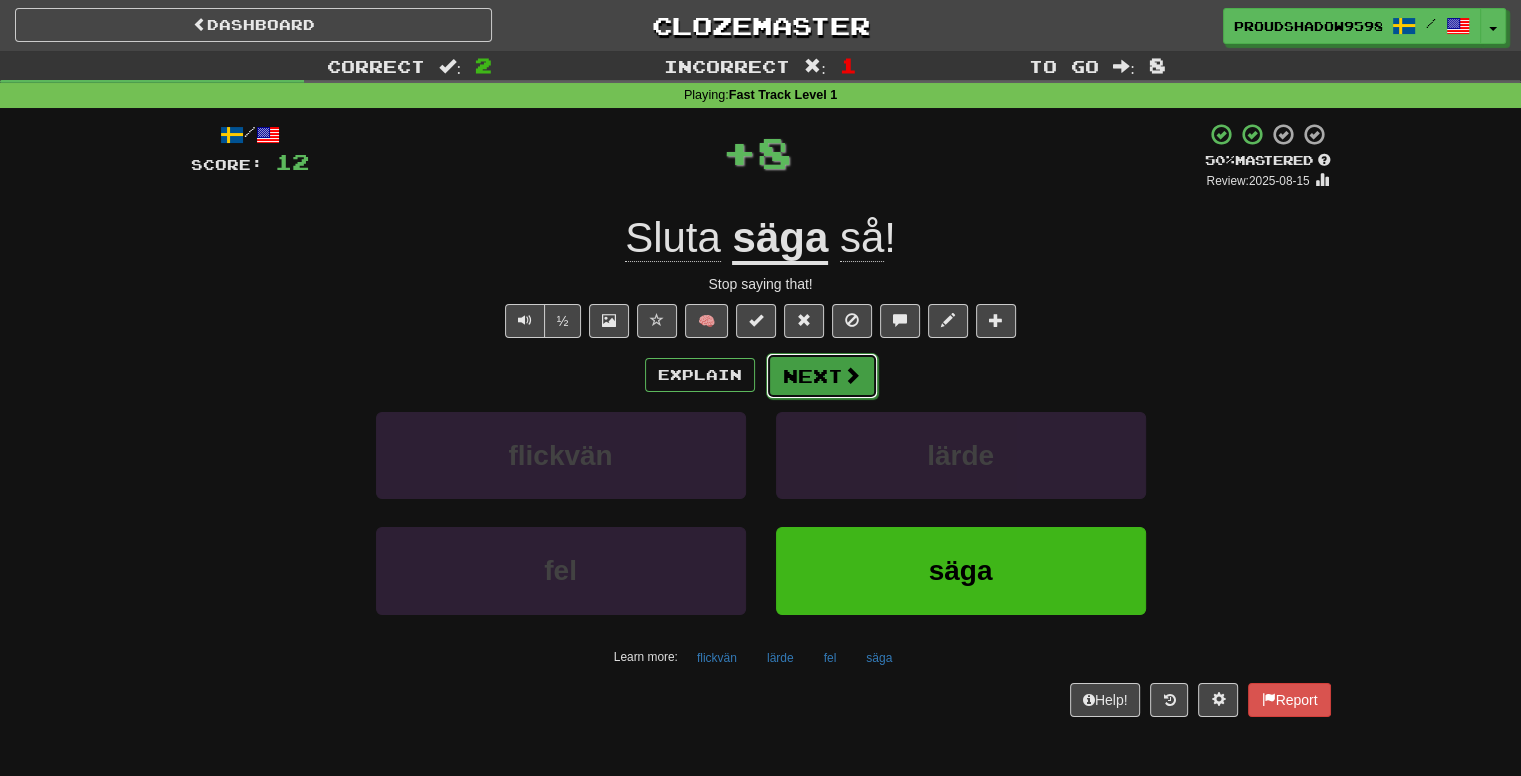 click on "Next" at bounding box center [822, 376] 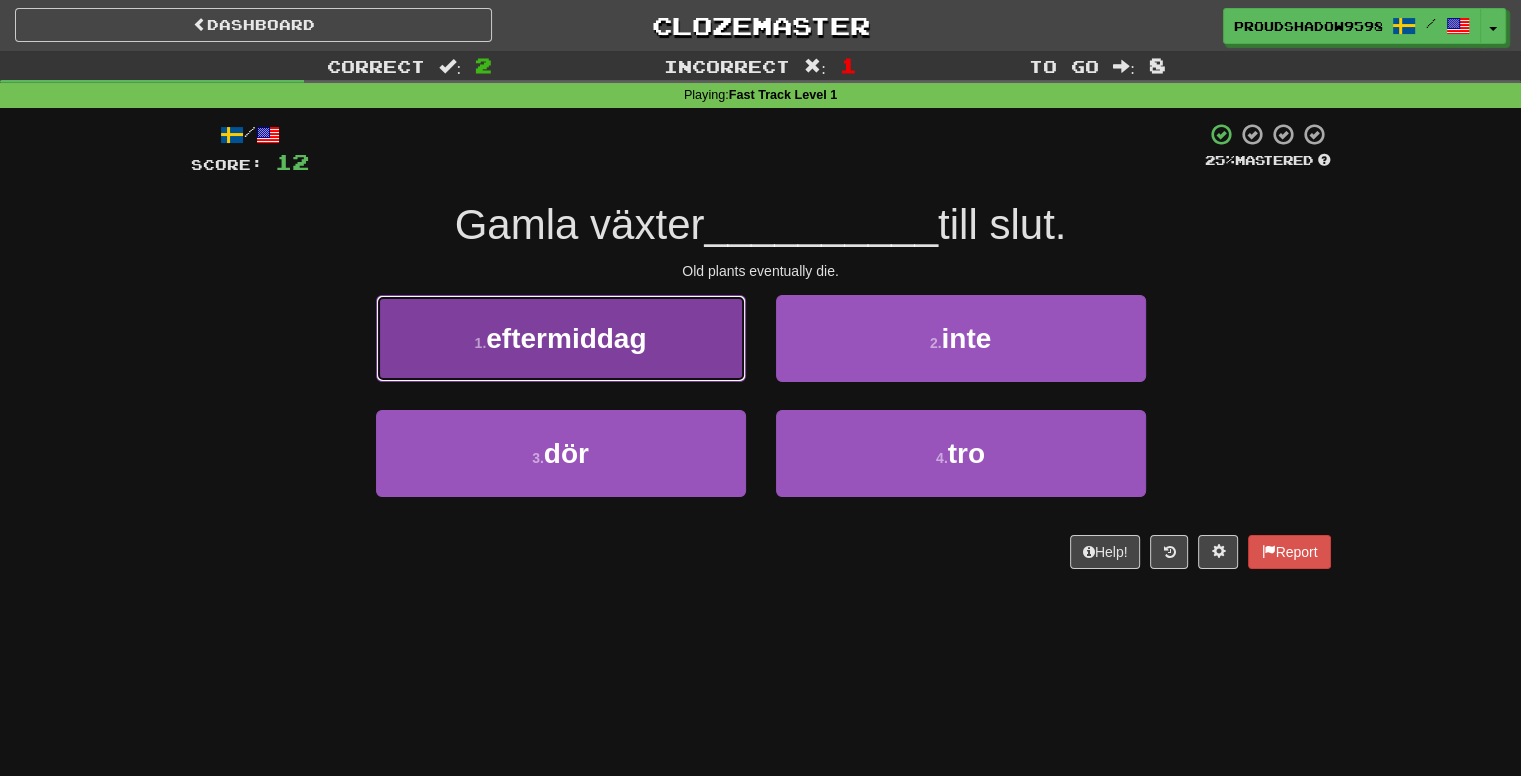 click on "1 .  eftermiddag" at bounding box center [561, 338] 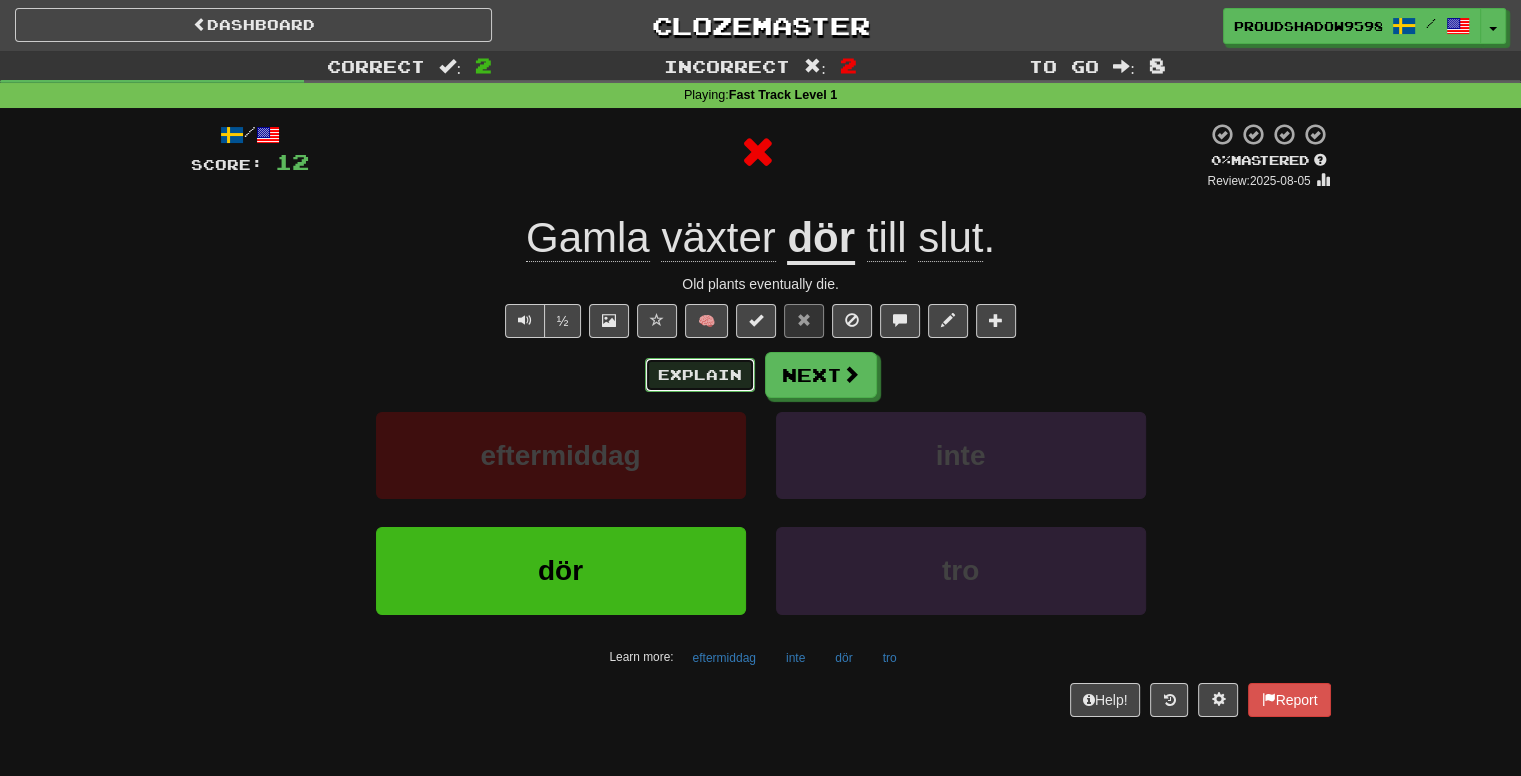 click on "Explain" at bounding box center [700, 375] 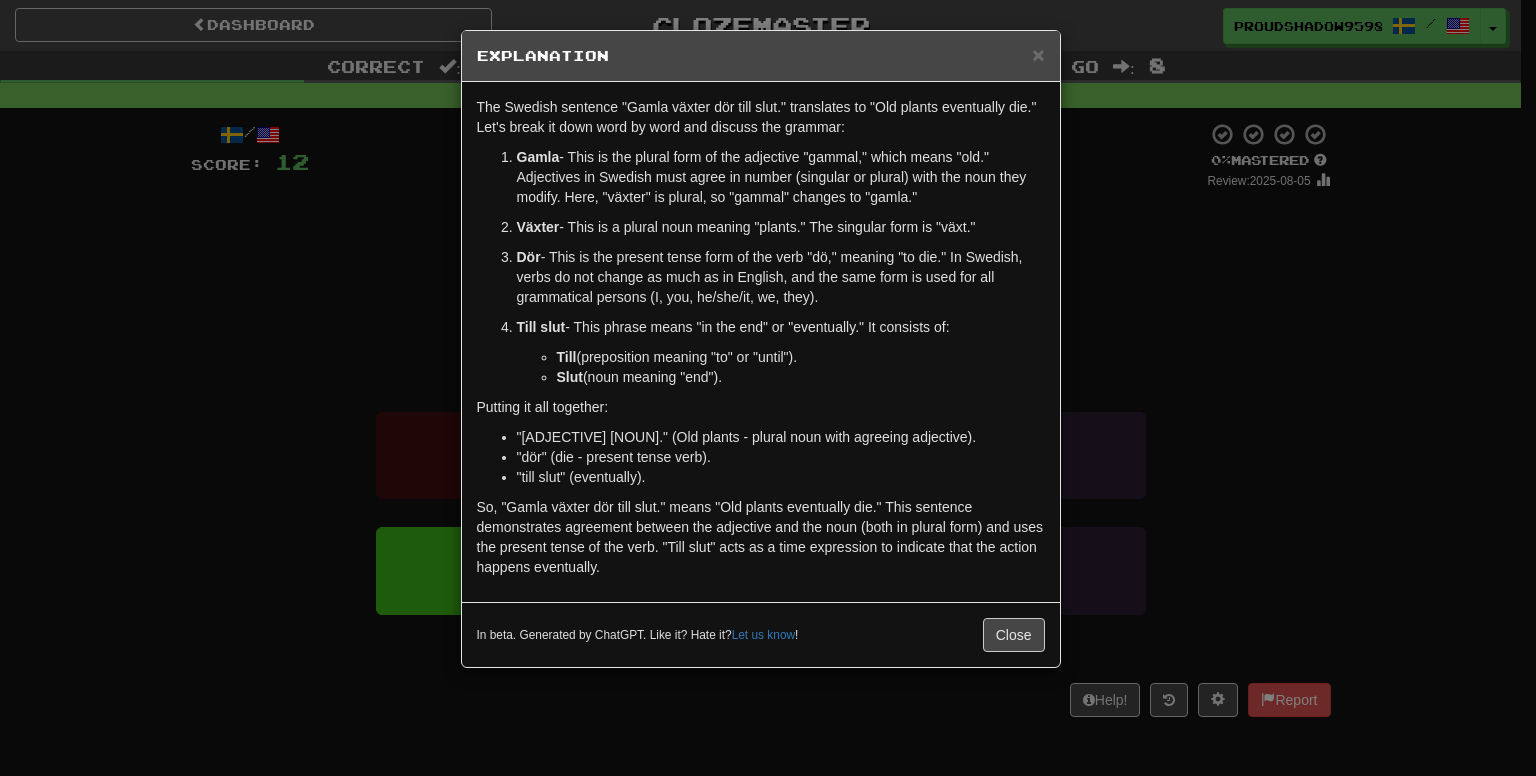 click on "× Explanation The Swedish sentence "[ADJECTIVE] [NOUN] dör till slut." translates to "Old plants eventually die." Let's break it down word by word and discuss the grammar:
[ADJECTIVE]  - This is the plural form of the adjective "gammal," which means "old." Adjectives in Swedish must agree in number (singular or plural) with the noun they modify. Here, "växter" is plural, so "gammal" changes to "gamla."
[NOUN]  - This is a plural noun meaning "plants." The singular form is "växt."
[PRESENT_TENSE_VERB]  - This is the present tense form of the verb "dö," meaning "to die." In Swedish, verbs do not change as much as in English, and the same form is used for all grammatical persons (I, you, he/she/it, we, they).
Till slut  - This phrase means "in the end" or "eventually." It consists of:
Till  (preposition meaning "to" or "until").
Slut  (noun meaning "end").
Putting it all together:
"[ADJECTIVE] [NOUN]" (Old plants - plural noun with agreeing adjective).
"[PRESENT_TENSE_VERB]" (die - present tense verb).
!" at bounding box center (768, 388) 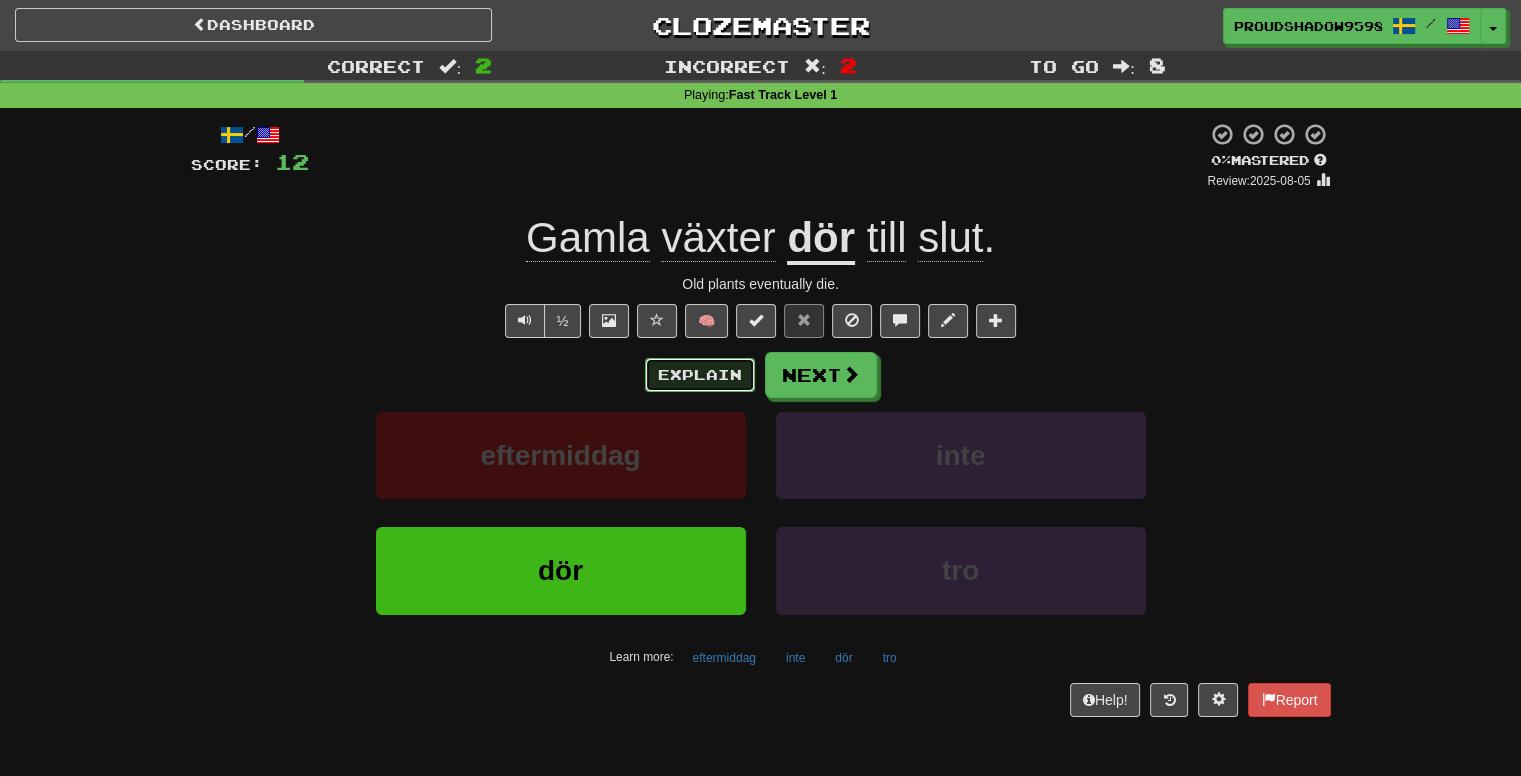 click on "Explain" at bounding box center (700, 375) 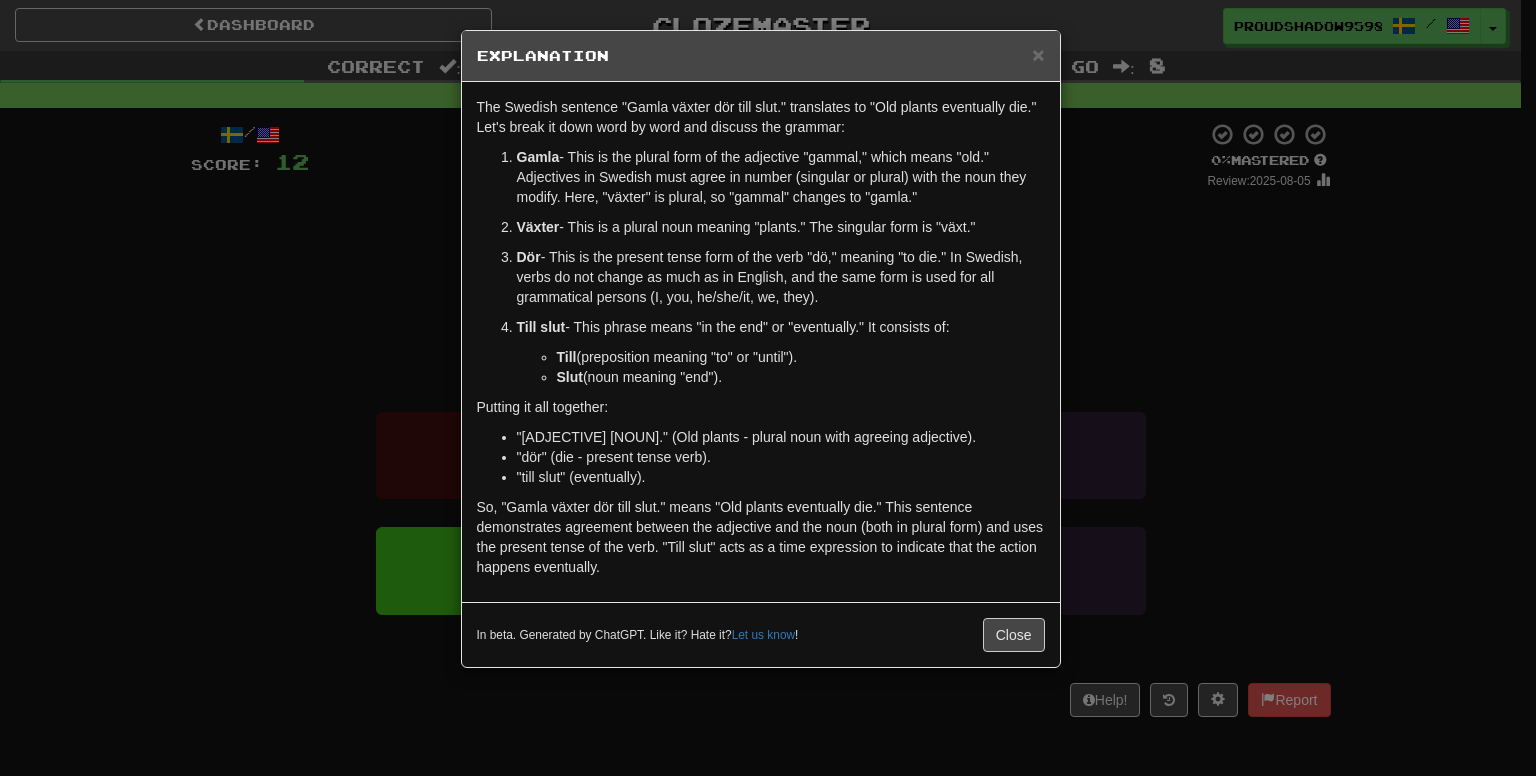 click on "× Explanation The Swedish sentence "[ADJECTIVE] [NOUN] dör till slut." translates to "Old plants eventually die." Let's break it down word by word and discuss the grammar:
[ADJECTIVE]  - This is the plural form of the adjective "gammal," which means "old." Adjectives in Swedish must agree in number (singular or plural) with the noun they modify. Here, "växter" is plural, so "gammal" changes to "gamla."
[NOUN]  - This is a plural noun meaning "plants." The singular form is "växt."
[PRESENT_TENSE_VERB]  - This is the present tense form of the verb "dö," meaning "to die." In Swedish, verbs do not change as much as in English, and the same form is used for all grammatical persons (I, you, he/she/it, we, they).
Till slut  - This phrase means "in the end" or "eventually." It consists of:
Till  (preposition meaning "to" or "until").
Slut  (noun meaning "end").
Putting it all together:
"[ADJECTIVE] [NOUN]" (Old plants - plural noun with agreeing adjective).
"[PRESENT_TENSE_VERB]" (die - present tense verb).
!" at bounding box center (768, 388) 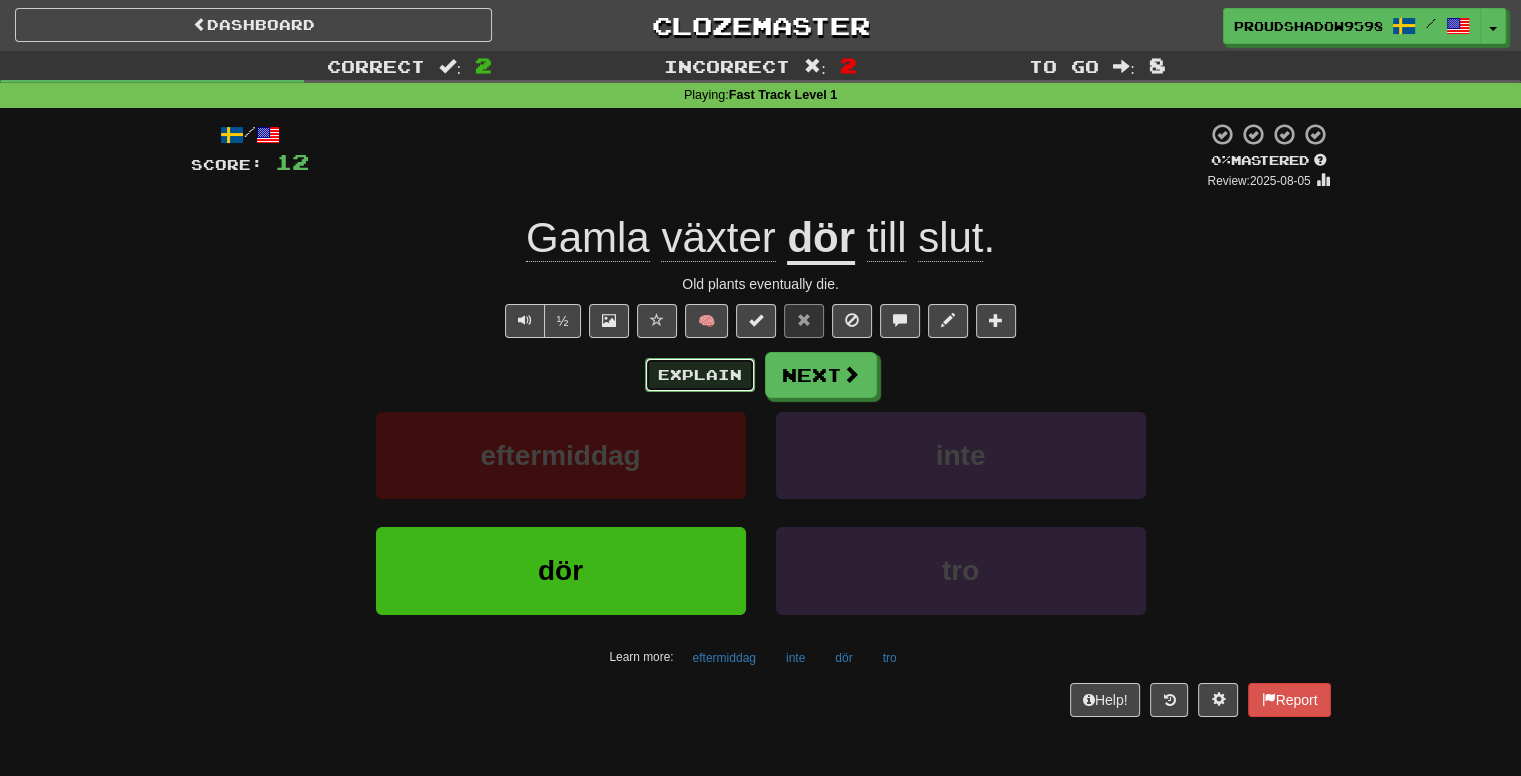 click on "Explain" at bounding box center [700, 375] 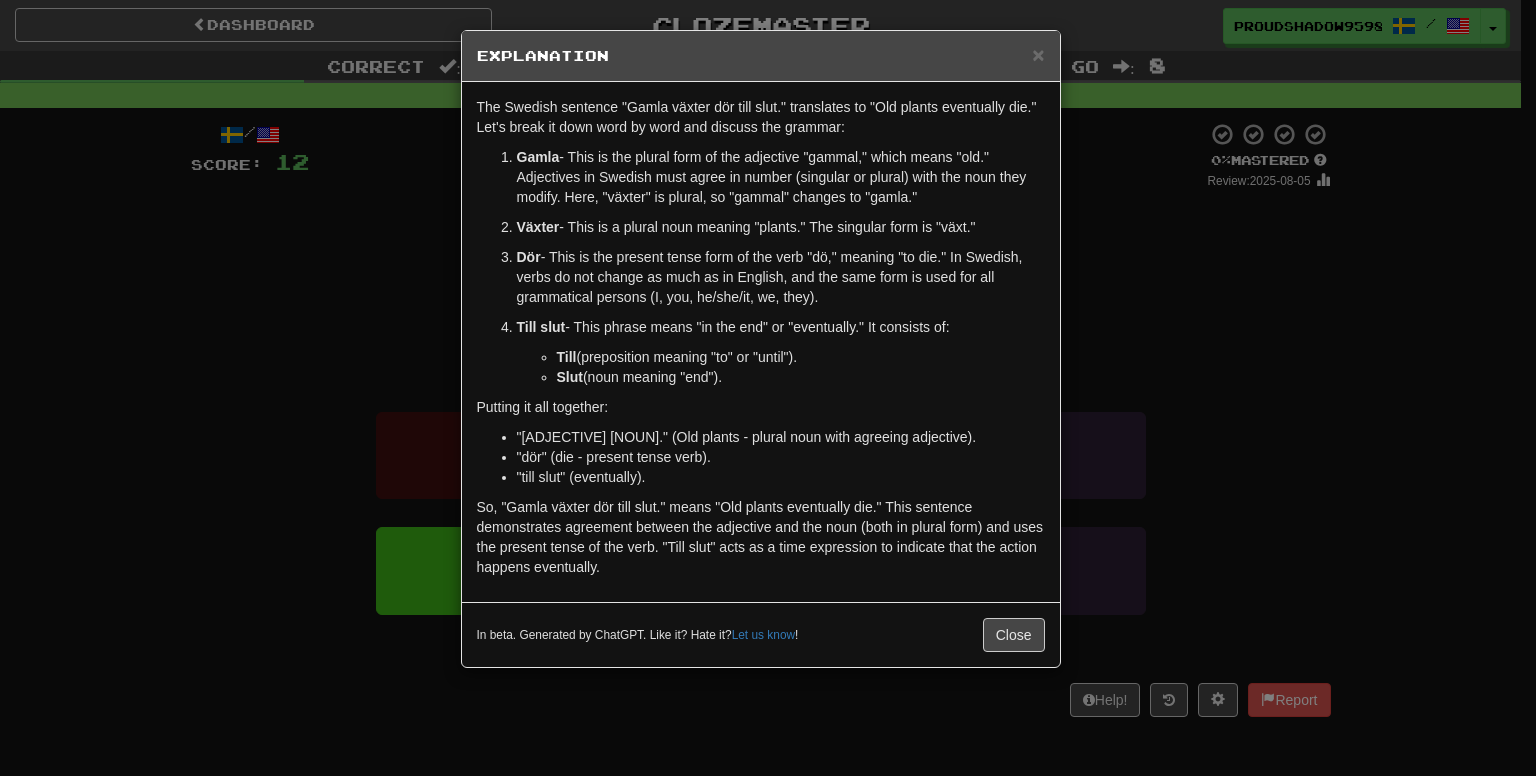 click on "× Explanation The Swedish sentence "[ADJECTIVE] [NOUN] dör till slut." translates to "Old plants eventually die." Let's break it down word by word and discuss the grammar:
[ADJECTIVE]  - This is the plural form of the adjective "gammal," which means "old." Adjectives in Swedish must agree in number (singular or plural) with the noun they modify. Here, "växter" is plural, so "gammal" changes to "gamla."
[NOUN]  - This is a plural noun meaning "plants." The singular form is "växt."
[PRESENT_TENSE_VERB]  - This is the present tense form of the verb "dö," meaning "to die." In Swedish, verbs do not change as much as in English, and the same form is used for all grammatical persons (I, you, he/she/it, we, they).
Till slut  - This phrase means "in the end" or "eventually." It consists of:
Till  (preposition meaning "to" or "until").
Slut  (noun meaning "end").
Putting it all together:
"[ADJECTIVE] [NOUN]" (Old plants - plural noun with agreeing adjective).
"[PRESENT_TENSE_VERB]" (die - present tense verb).
!" at bounding box center (768, 388) 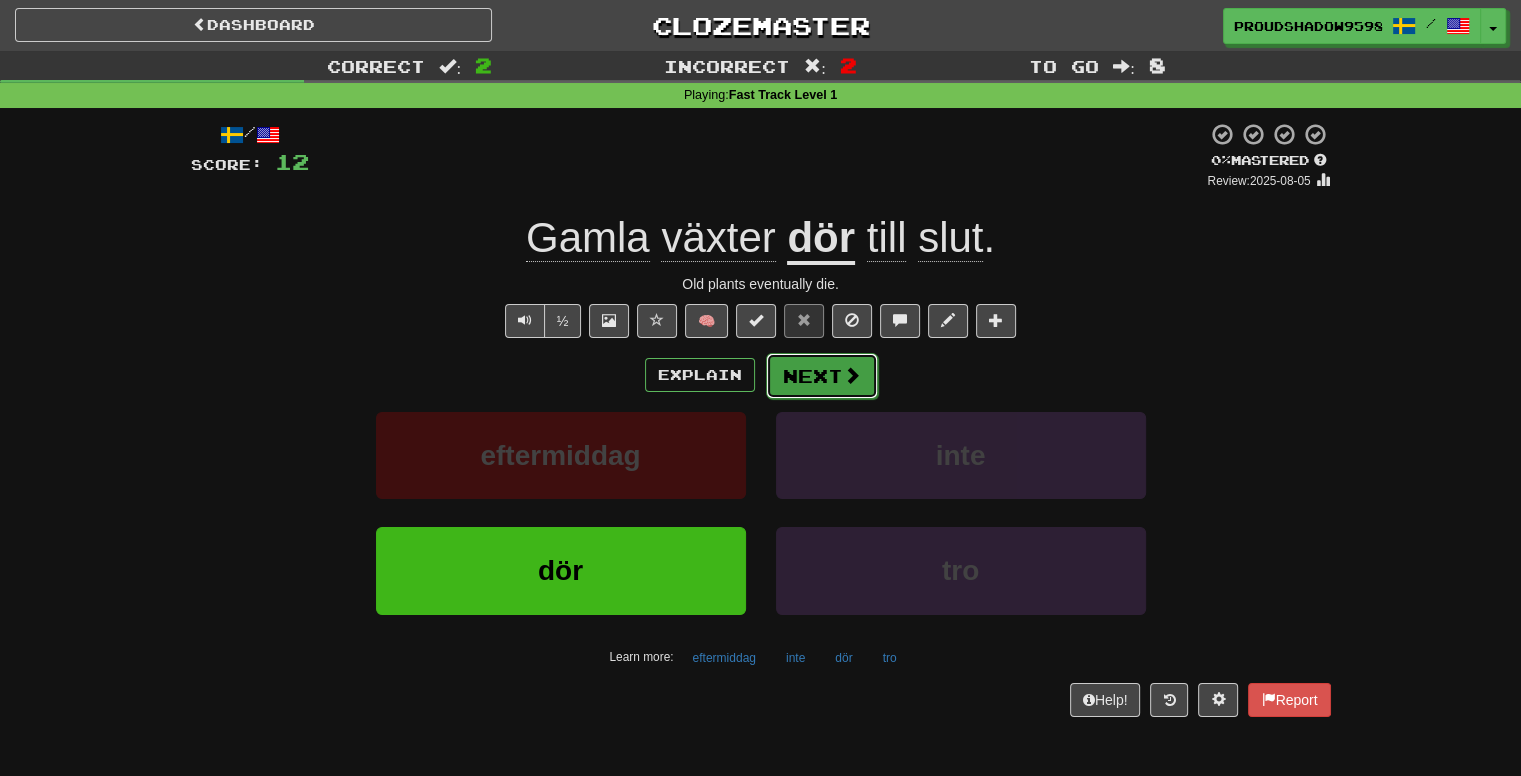 click at bounding box center [852, 375] 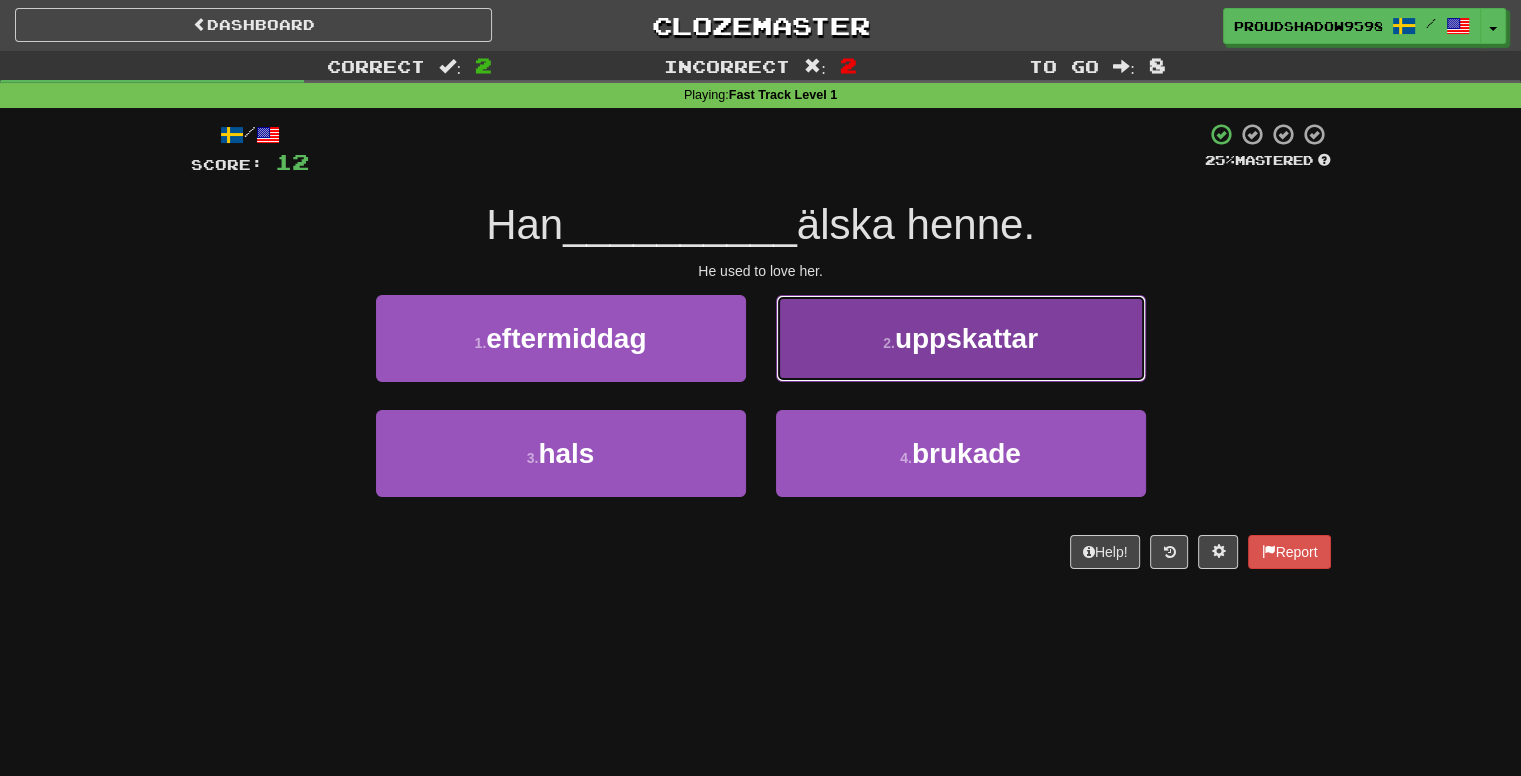 click on "2 .  uppskattar" at bounding box center (961, 338) 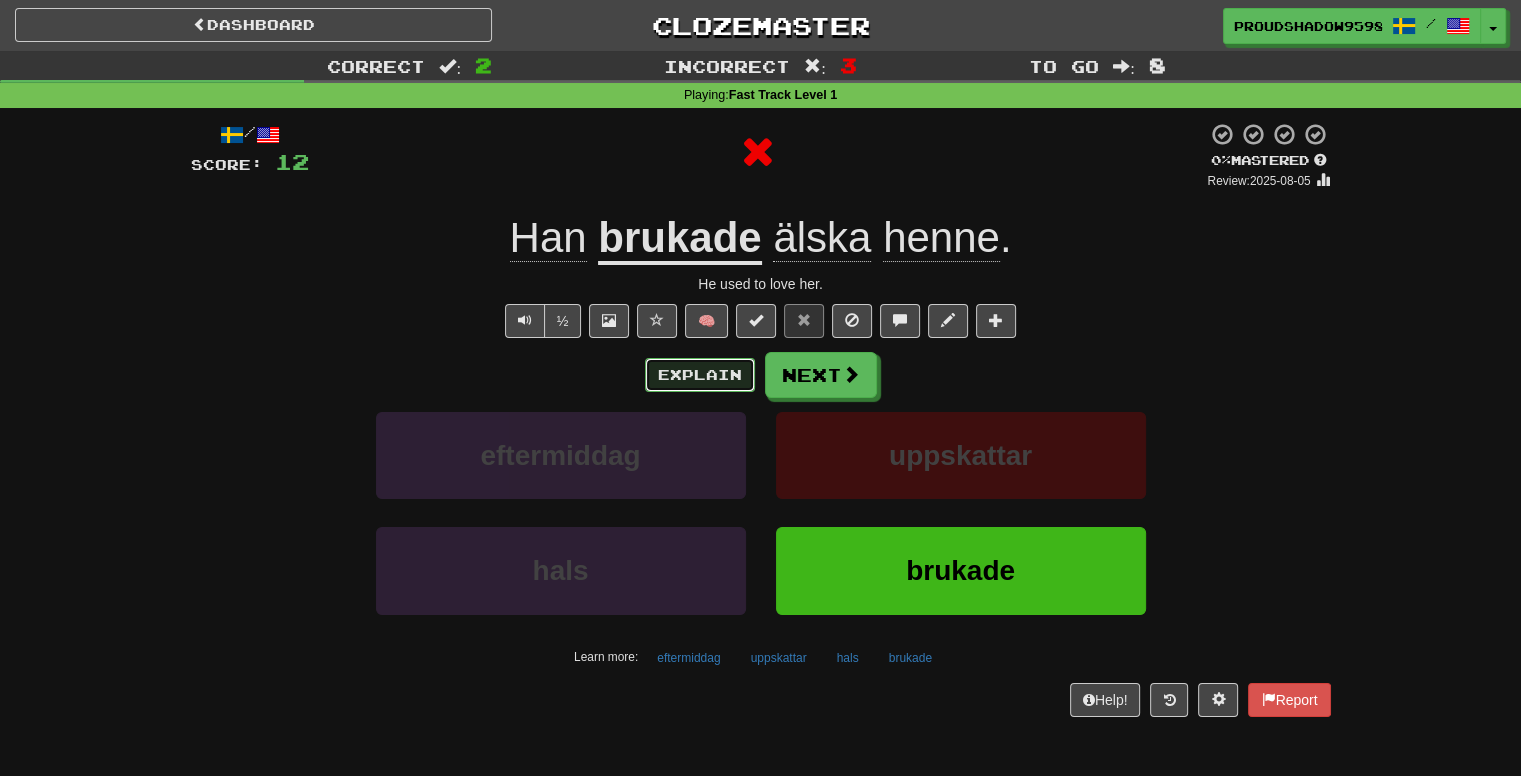 click on "Explain" at bounding box center [700, 375] 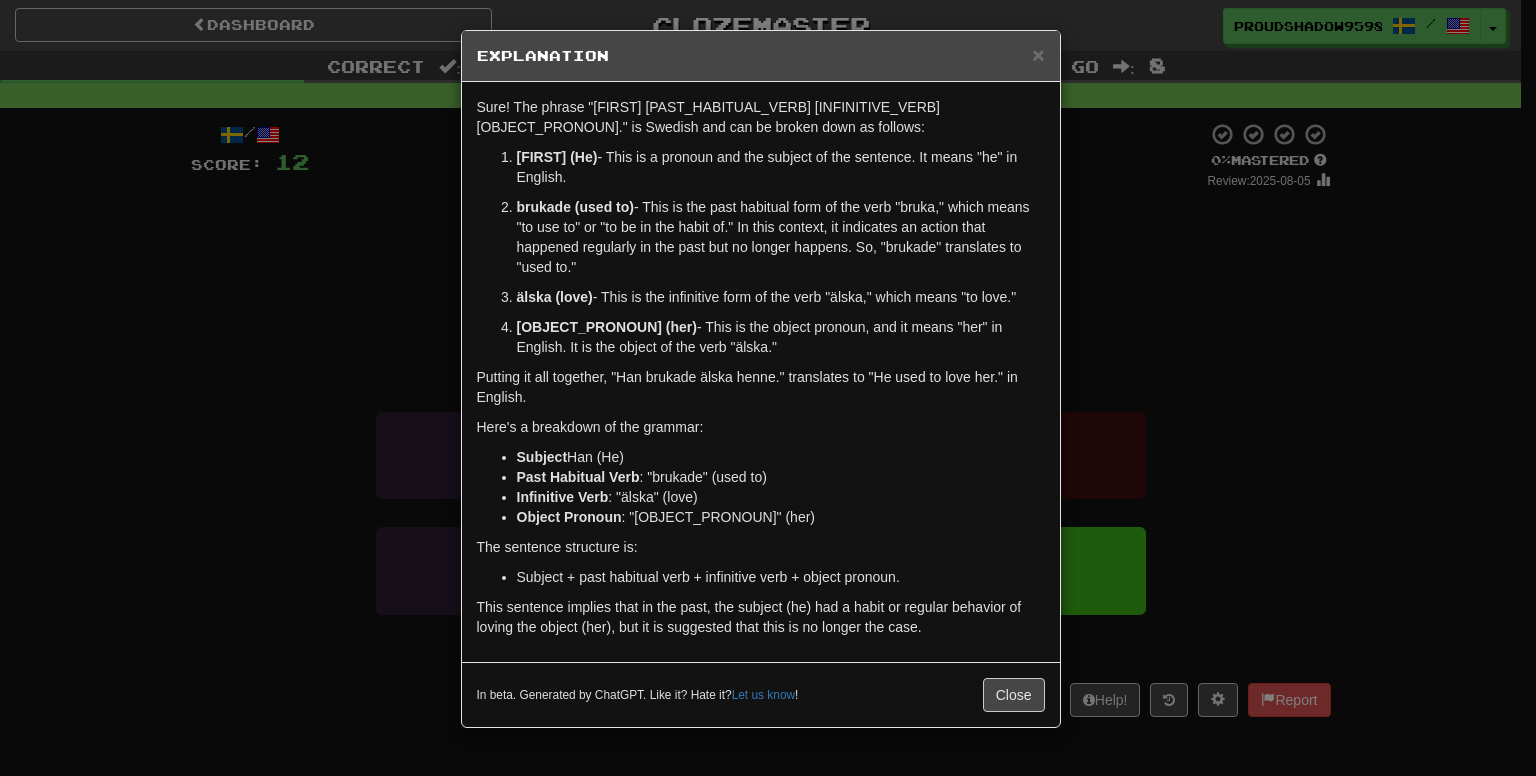click on "× Explanation Sure! The phrase "[FIRST] [PAST_HABITUAL_VERB] [INFINITIVE_VERB] [OBJECT_PRONOUN]." is Swedish and can be broken down as follows:
[FIRST] (He)  - This is a pronoun and the subject of the sentence. It means "he" in English.
[PAST_HABITUAL_VERB] (used to)  - This is the past habitual form of the verb "bruka," which means "to use to" or "to be in the habit of." In this context, it indicates an action that happened regularly in the past but no longer happens. So, "[PAST_HABITUAL_VERB]" translates to "used to."
[INFINITIVE_VERB] (love)  - This is the infinitive form of the verb "älska," which means "to love."
[OBJECT_PRONOUN] (her)  - This is the object pronoun, and it means "her" in English. It is the object of the verb "älska."
Putting it all together, "[FIRST] [PAST_HABITUAL_VERB] [OBJECT_PRONOUN]." translates to "He used to love her." in English.
Here's a breakdown of the grammar:
Subject : "[FIRST]" (He)
Past Habitual Verb : "[PAST_HABITUAL_VERB]" (used to)
Infinitive Verb : "[INFINITIVE_VERB]" (love)
Object Pronoun : "[OBJECT_PRONOUN]" (her)
The sentence structure is:
Let us know !" at bounding box center [768, 388] 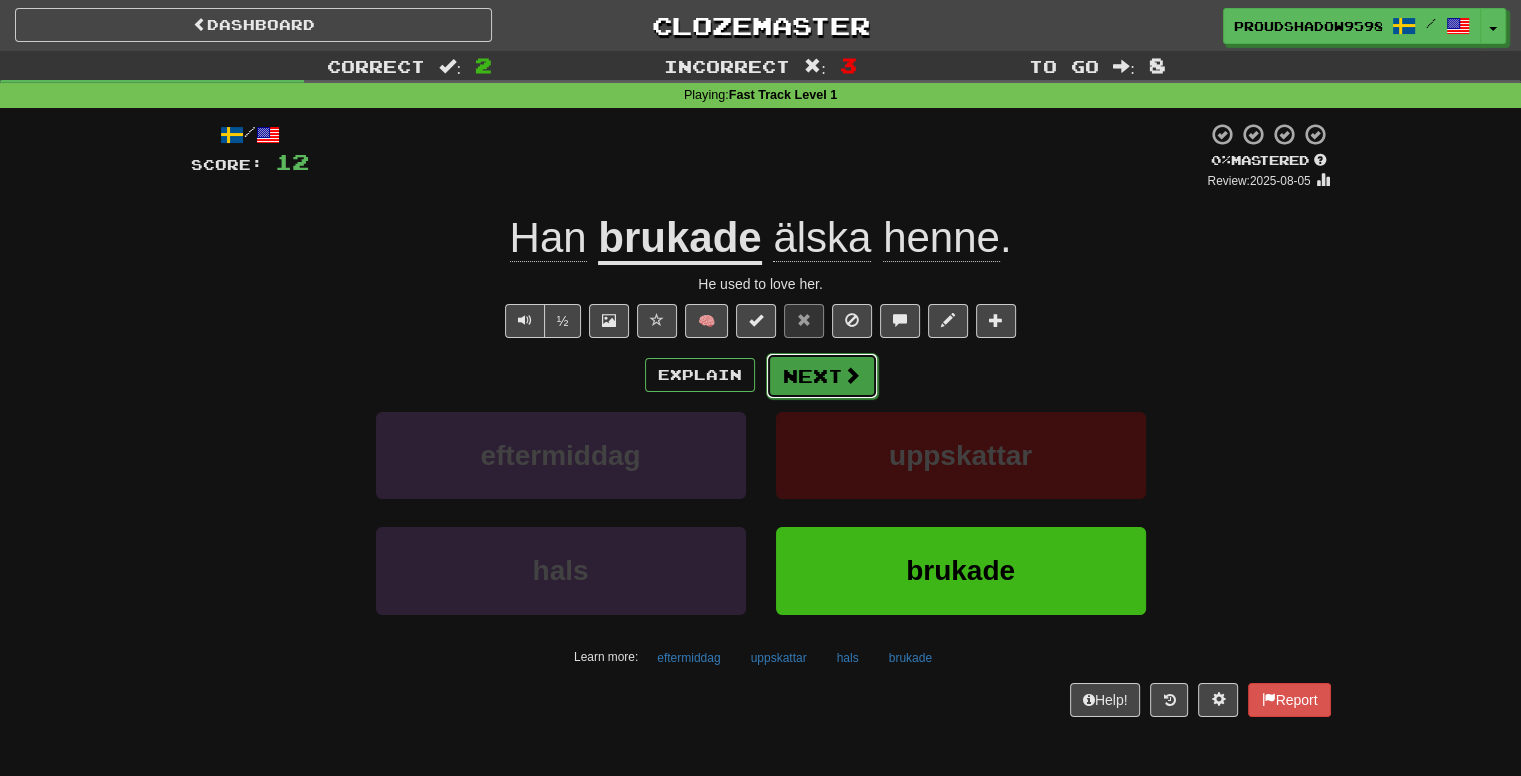 click on "Next" at bounding box center (822, 376) 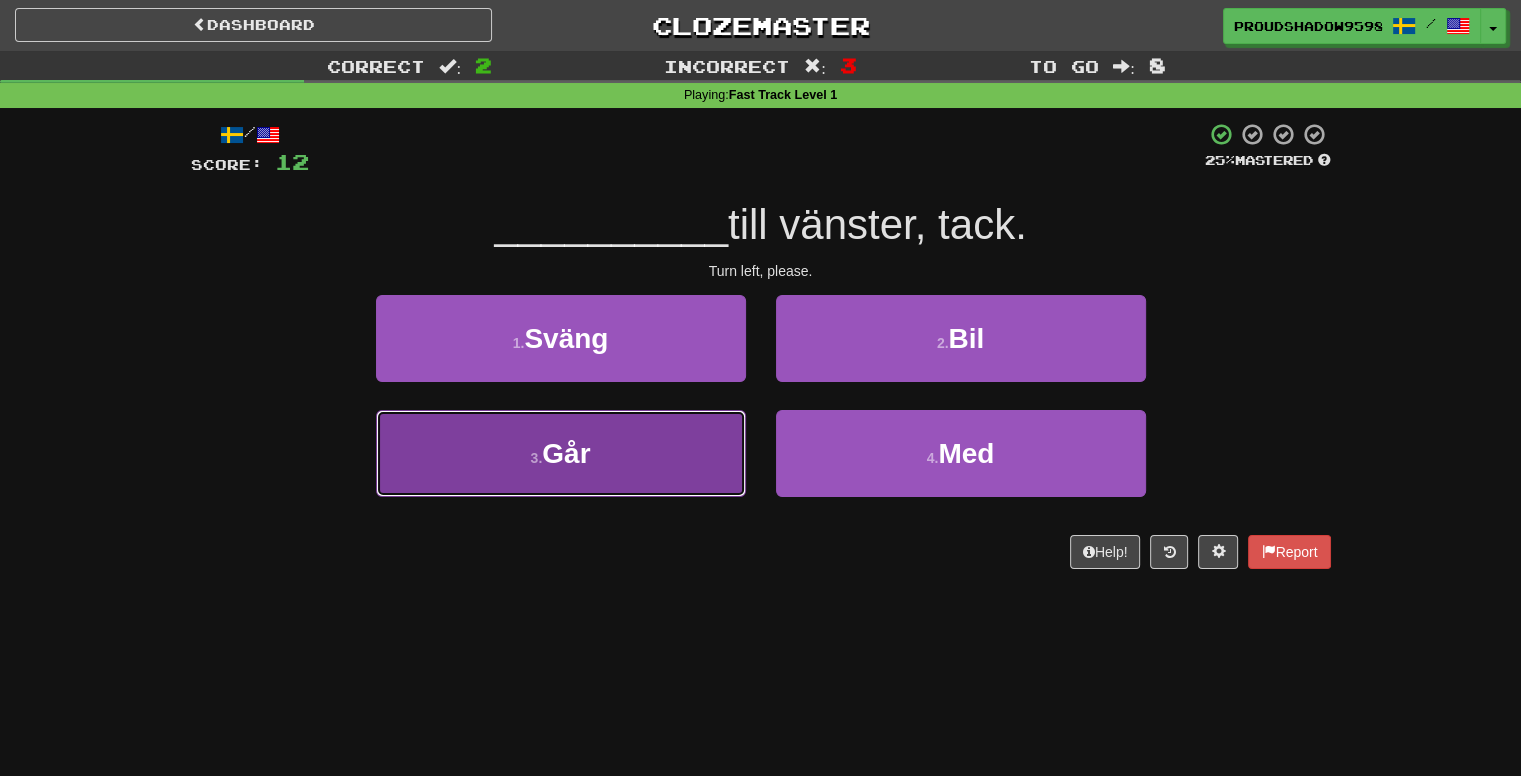 click on "3 .  Går" at bounding box center (561, 453) 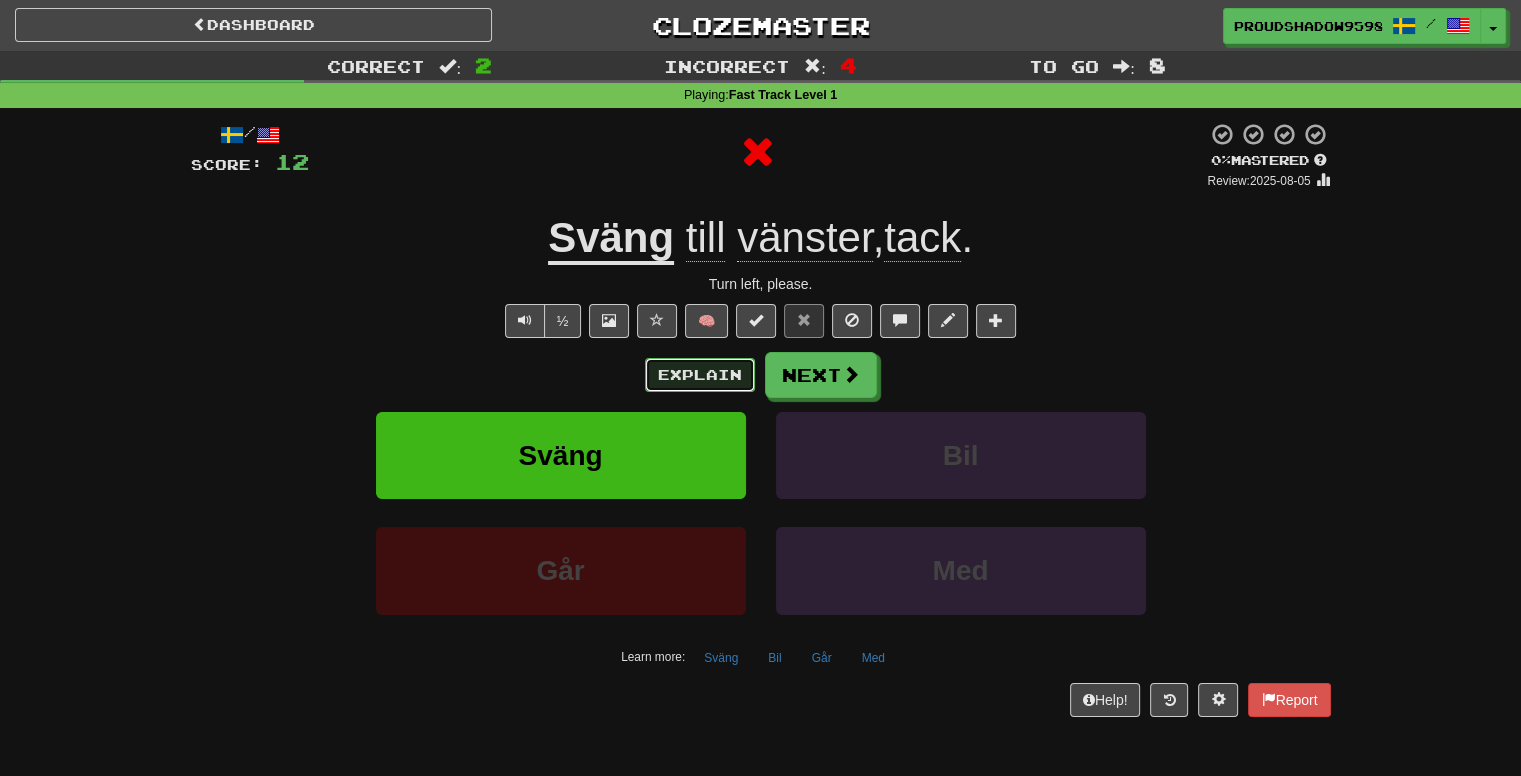 click on "Explain" at bounding box center (700, 375) 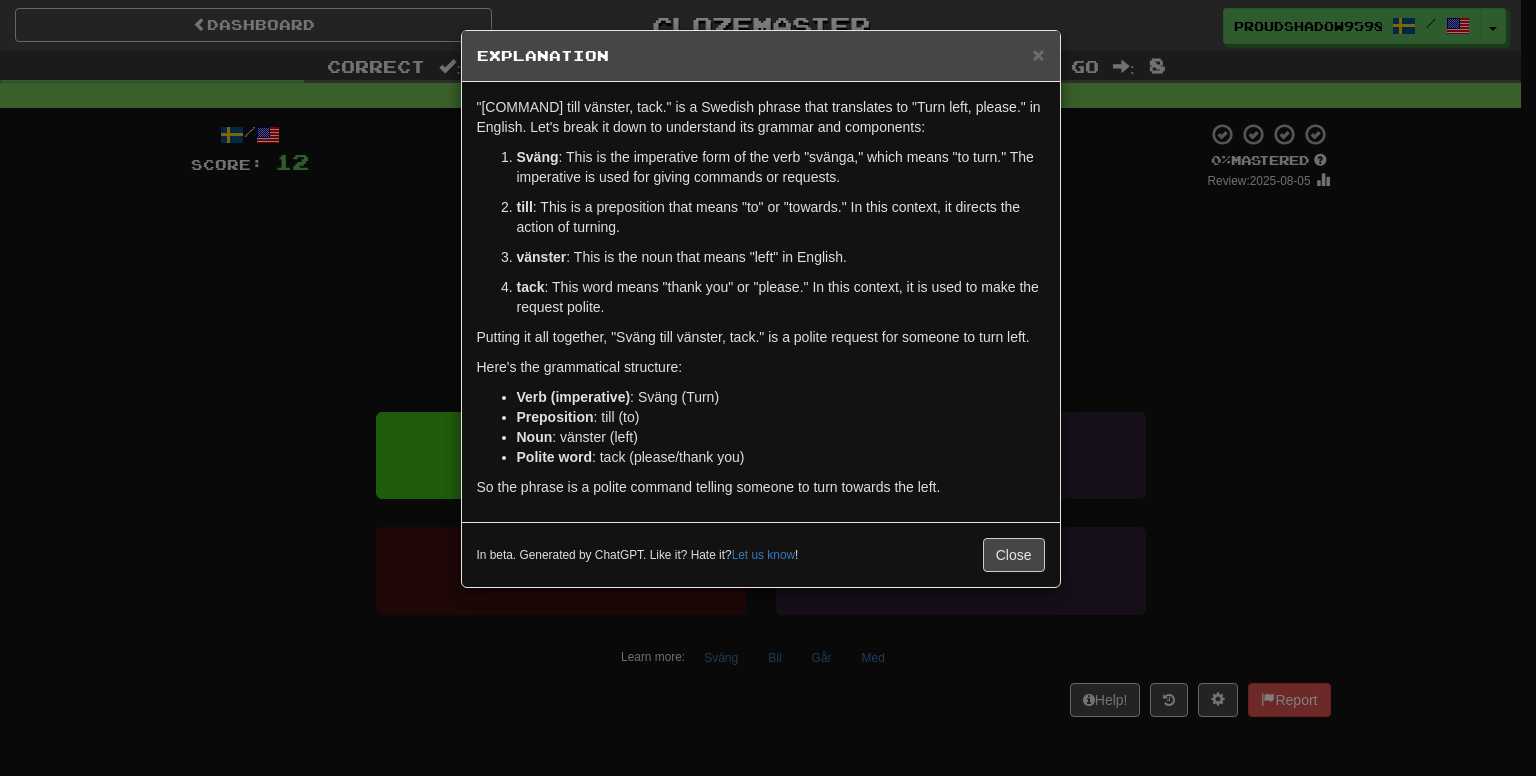 click on "× Explanation "Sväng till vänster, tack." is a Swedish phrase that translates to "Turn left, please." in English. Let's break it down to understand its grammar and components:
Sväng : This is the imperative form of the verb "svänga," which means "to turn." The imperative is used for giving commands or requests.
till : This is a preposition that means "to" or "towards." In this context, it directs the action of turning.
vänster : This is the noun that means "left" in English.
tack : This word means "thank you" or "please." In this context, it is used to make the request polite.
Putting it all together, "Sväng till vänster, tack." is a polite request for someone to turn left.
Here's the grammatical structure:
Verb (imperative) : Sväng (Turn)
Preposition : till (to)
Noun : vänster (left)
Polite word : tack (please/thank you)
So the phrase is a polite command telling someone to turn towards the left. In beta. Generated by ChatGPT. Like it? Hate it?  ! Close" at bounding box center (768, 388) 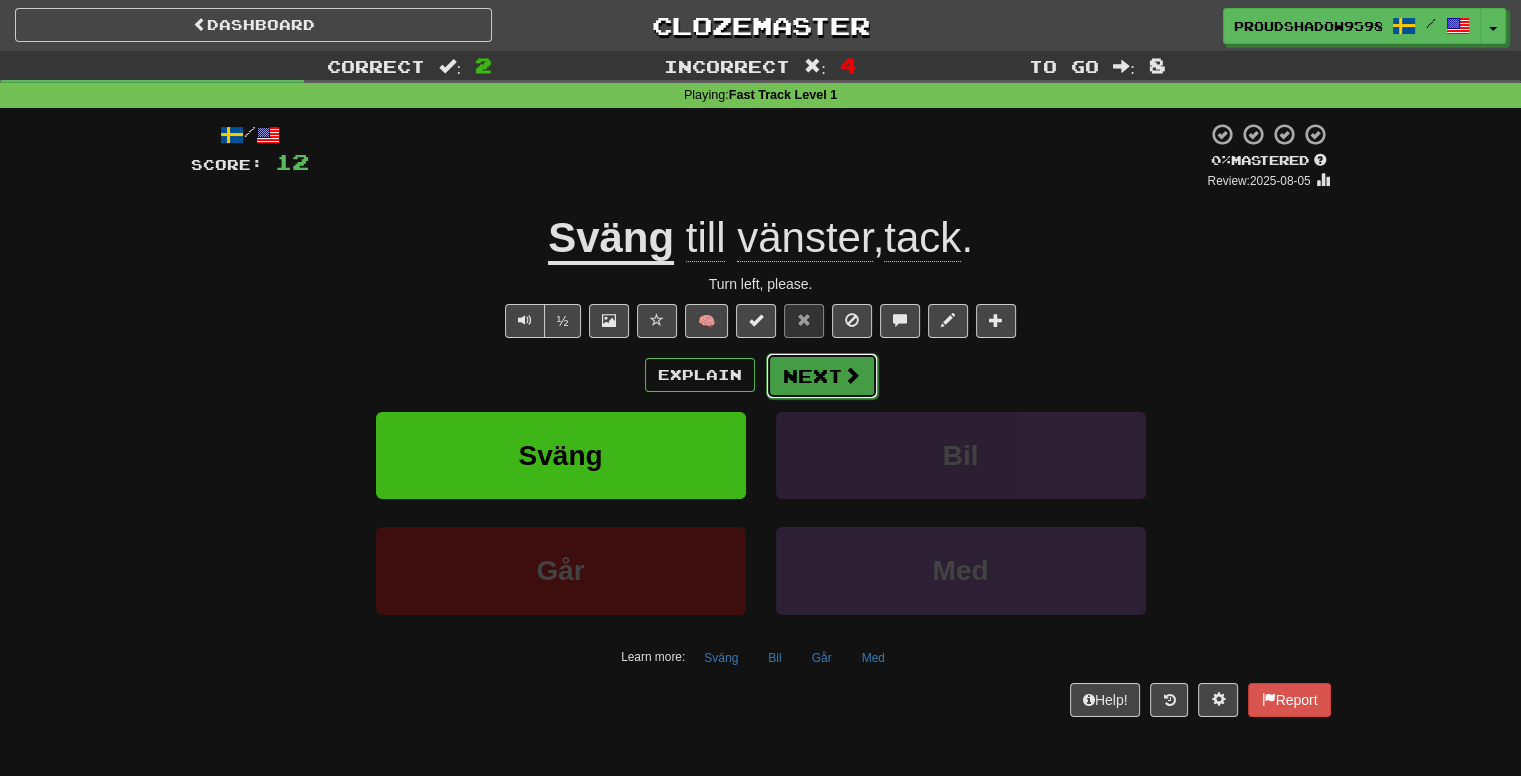 click on "Next" at bounding box center (822, 376) 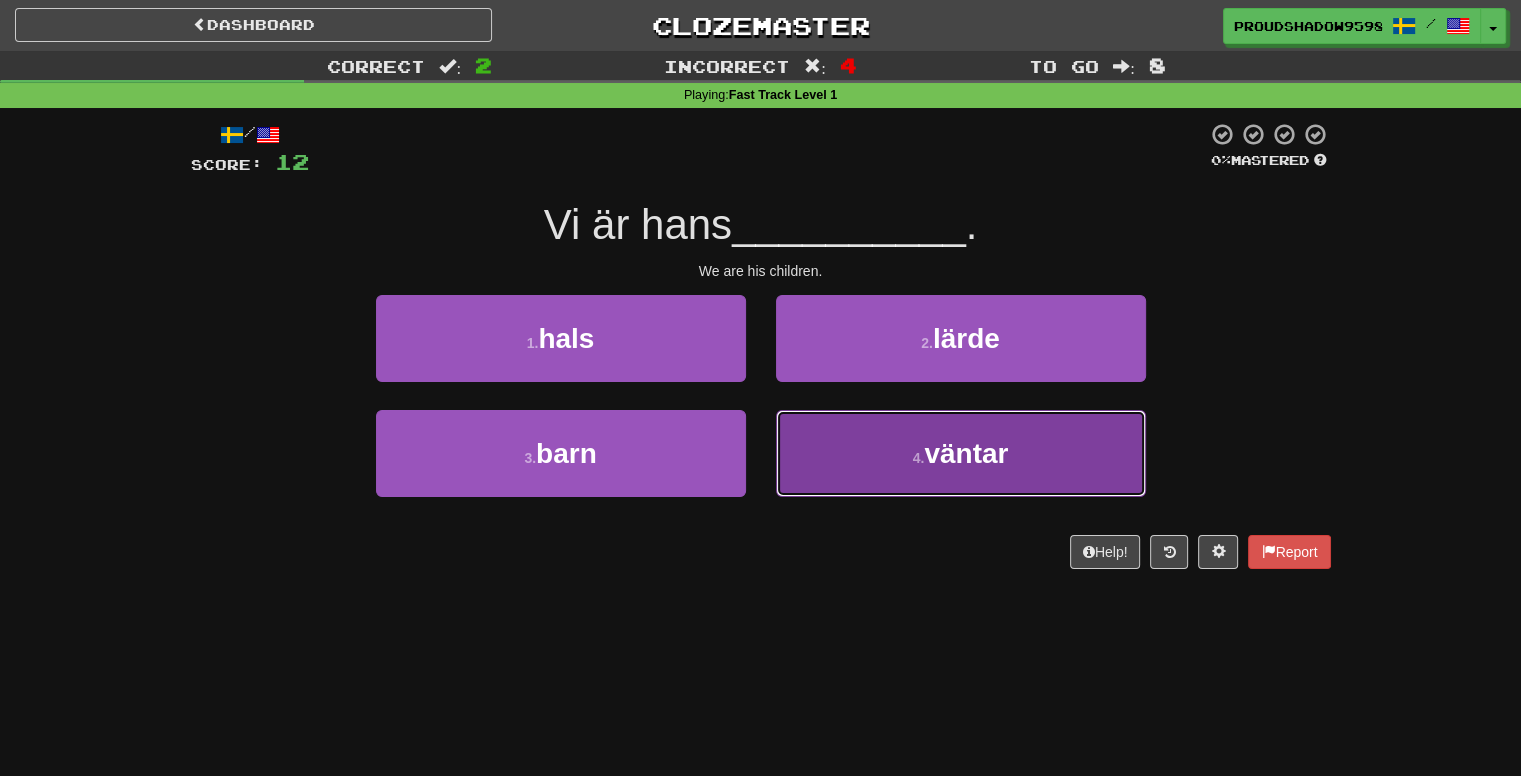 click on "4 .  väntar" at bounding box center (961, 453) 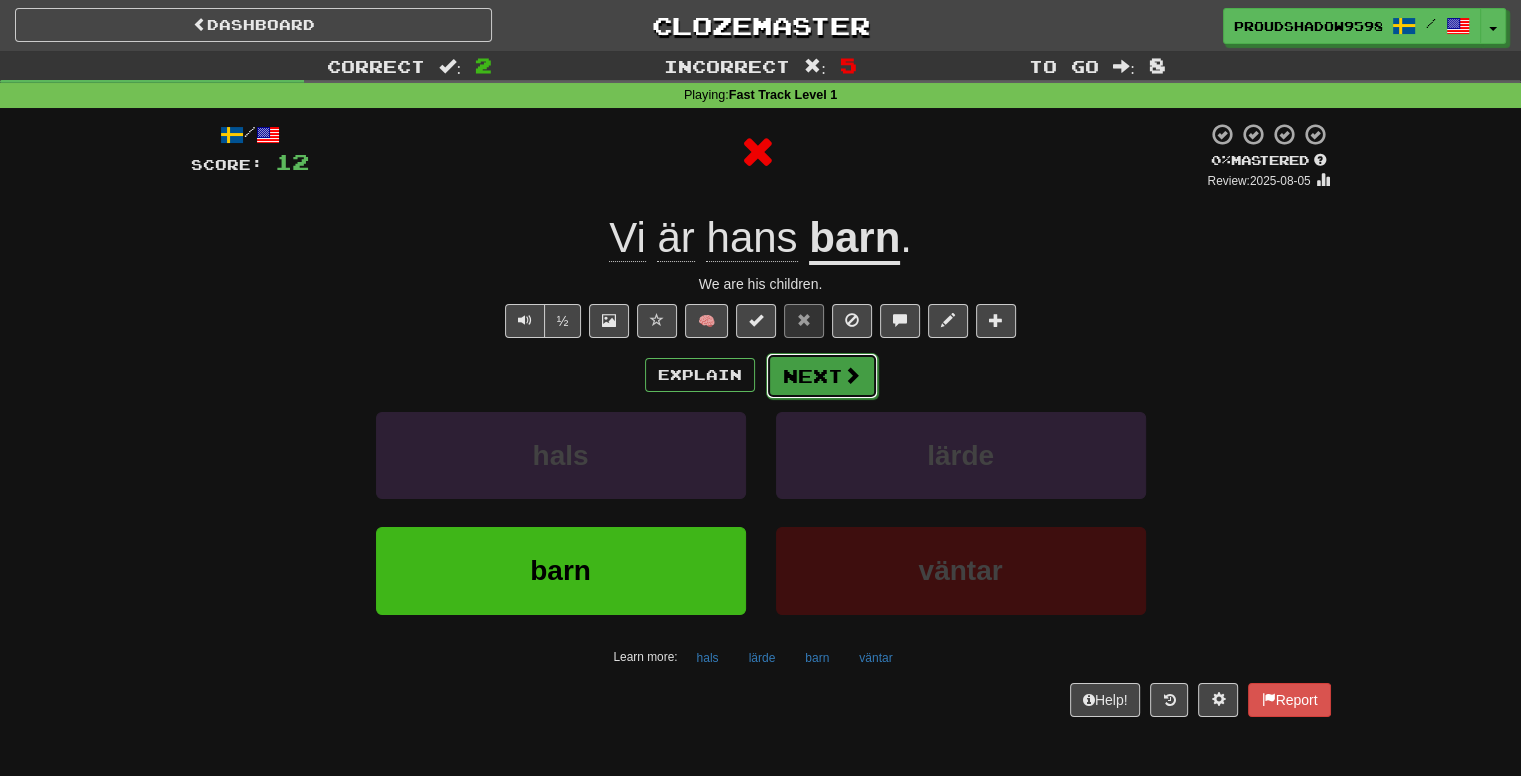 click on "Next" at bounding box center (822, 376) 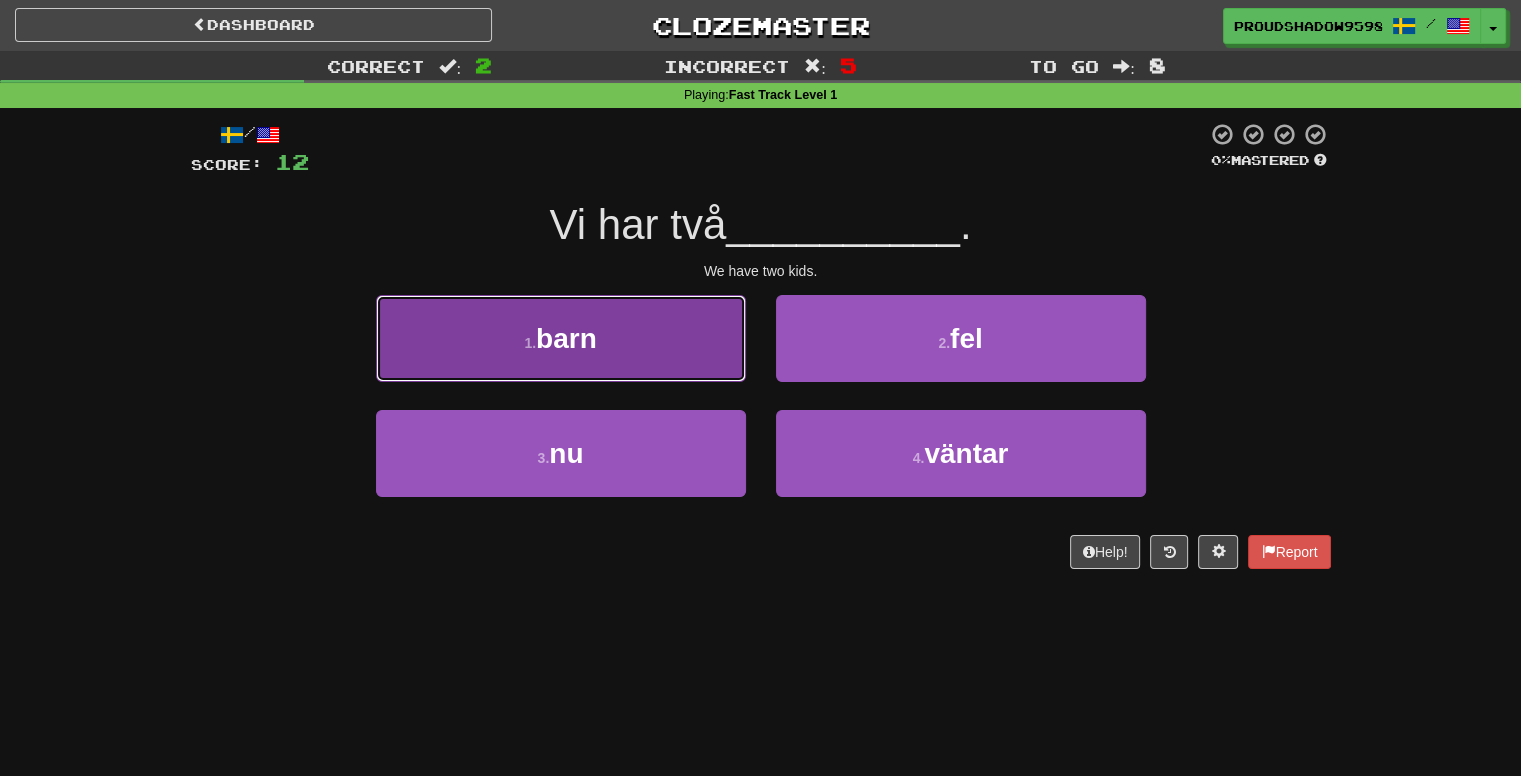 click on "1 .  barn" at bounding box center (561, 338) 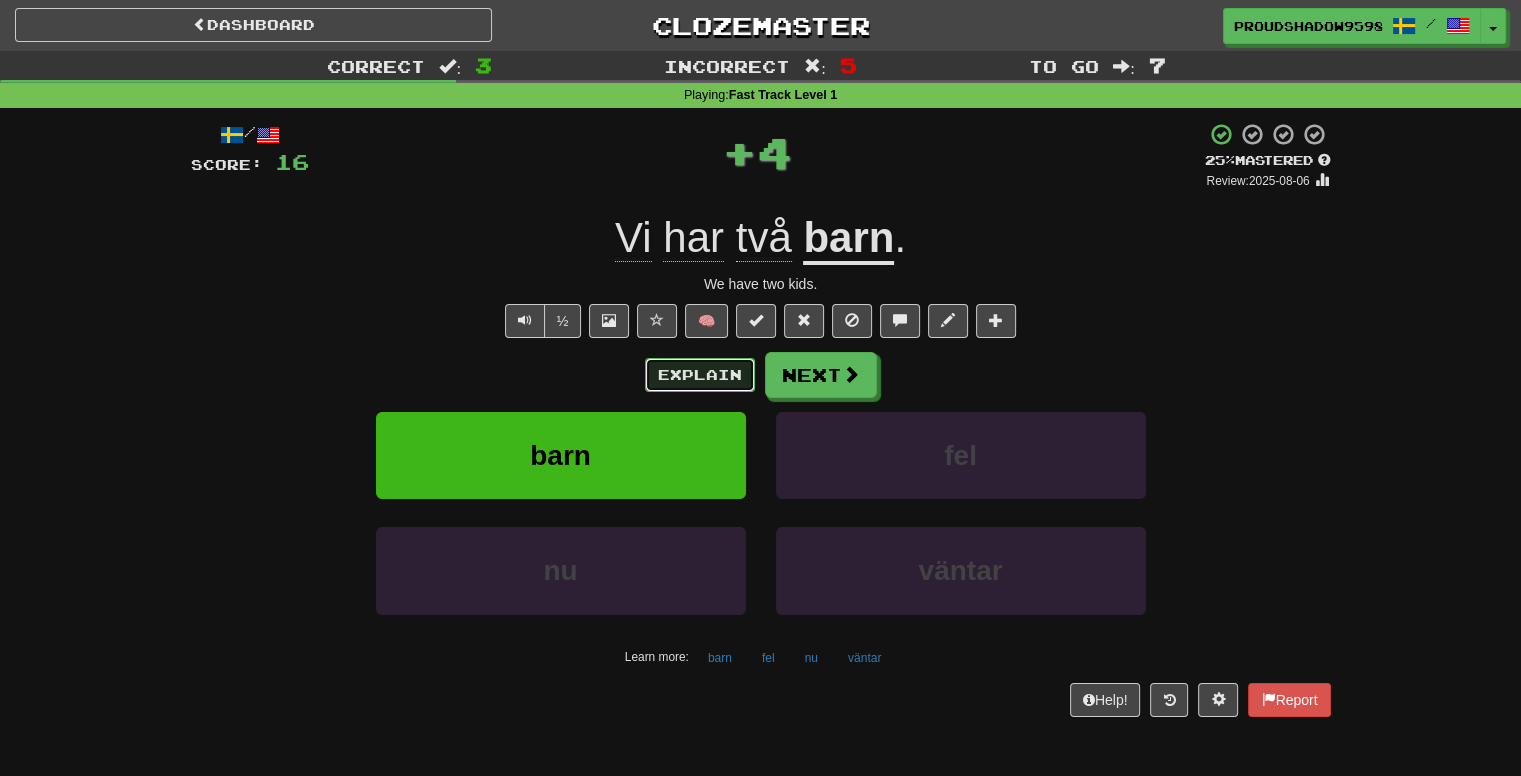 click on "Explain" at bounding box center (700, 375) 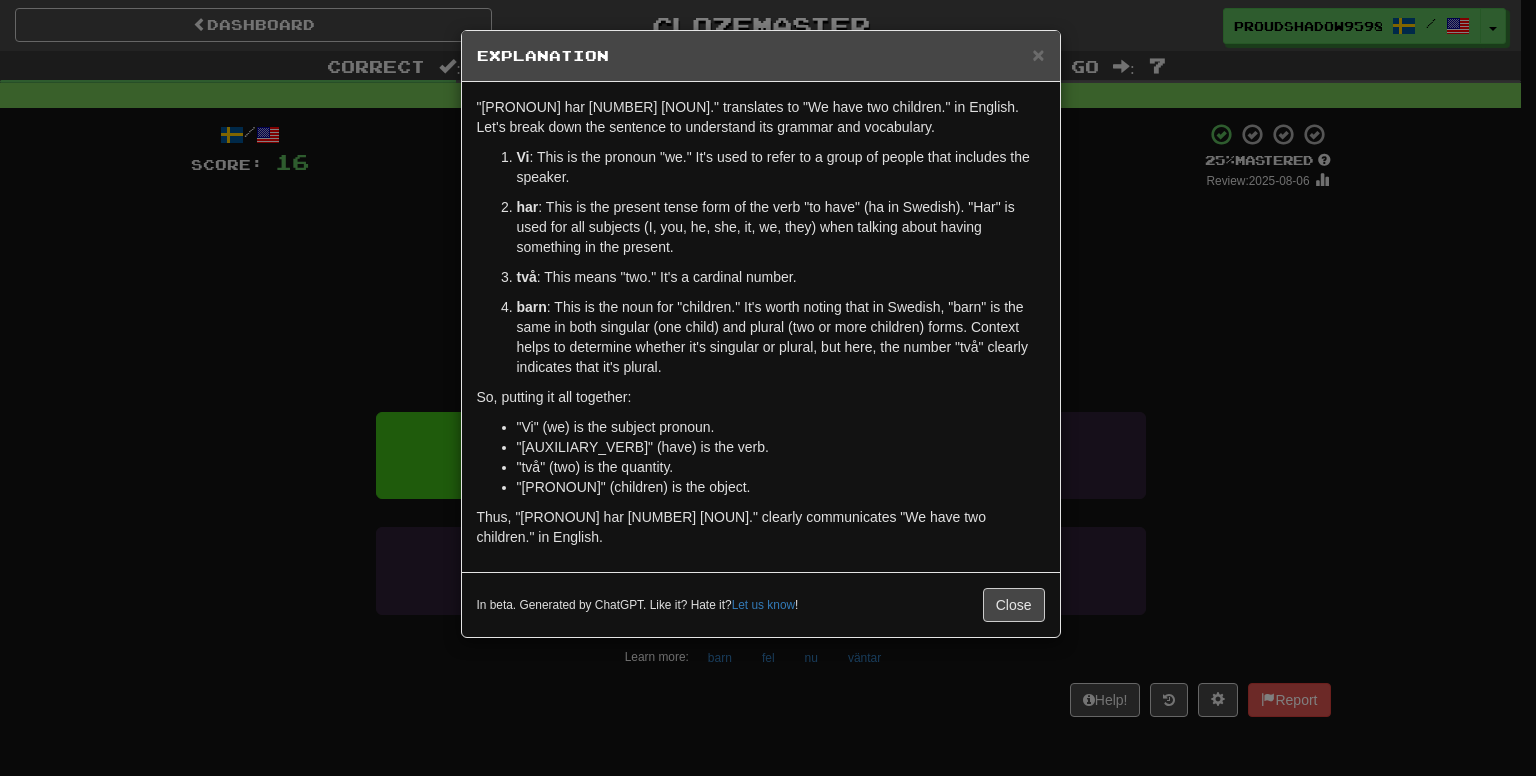 click on "× Explanation "Vi har två barn." translates to "We have two children." in English. Let's break down the sentence to understand its grammar and vocabulary.
Vi : This is the pronoun "we." It's used to refer to a group of people that includes the speaker.
har : This is the present tense form of the verb "to have" (ha in Swedish). "Har" is used for all subjects (I, you, he, she, it, we, they) when talking about having something in the present.
två : This means "two." It's a cardinal number.
barn : This is the noun for "children." It's worth noting that in Swedish, "barn" is the same in both singular (one child) and plural (two or more children) forms. Context helps to determine whether it's singular or plural, but here, the number "två" clearly indicates that it's plural.
So, putting it all together:
"Vi" (we) is the subject pronoun.
"har" (have) is the verb.
"två" (two) is the quantity.
"barn" (children) is the object.
Let us know ! Close" at bounding box center [768, 388] 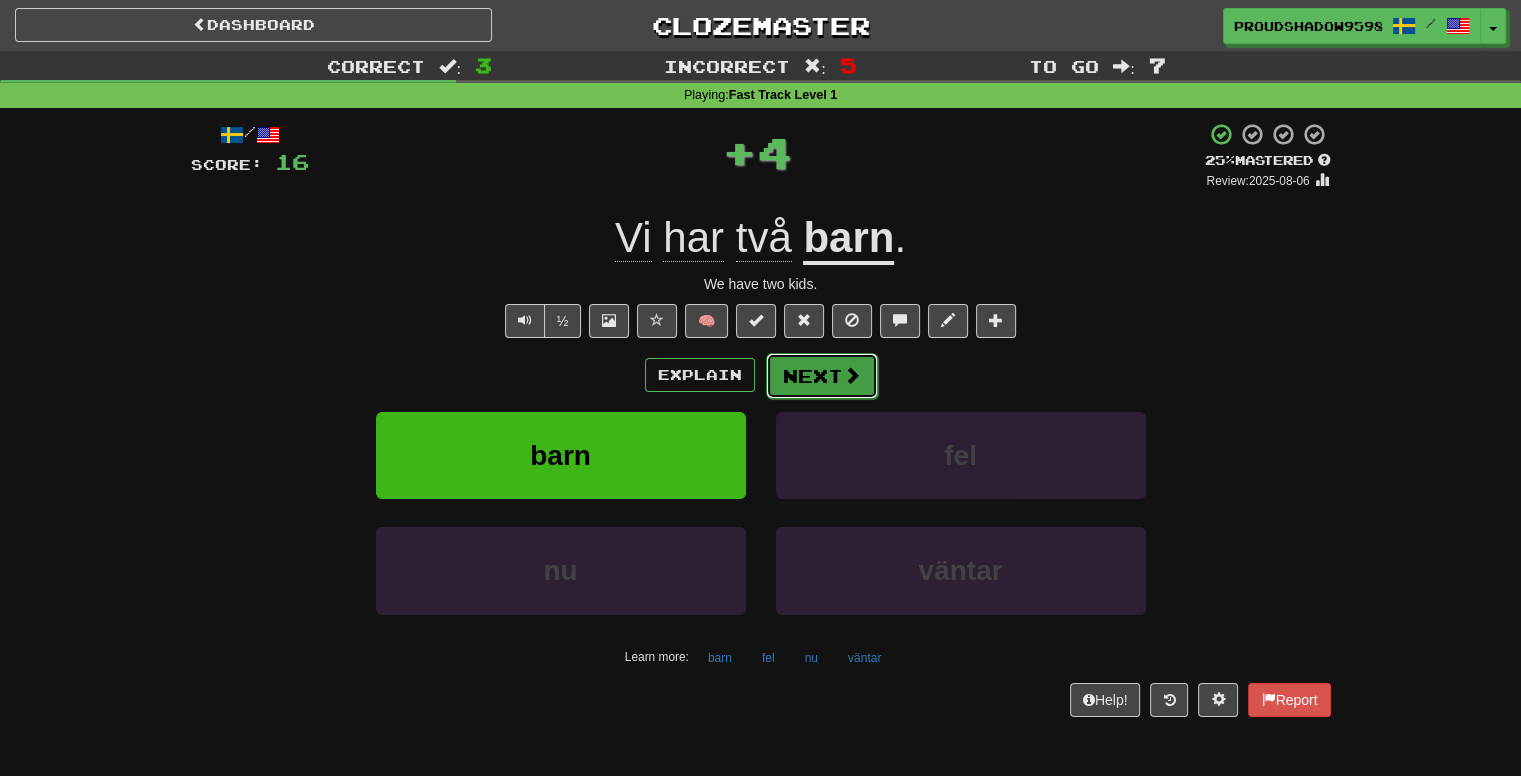 click on "Next" at bounding box center (822, 376) 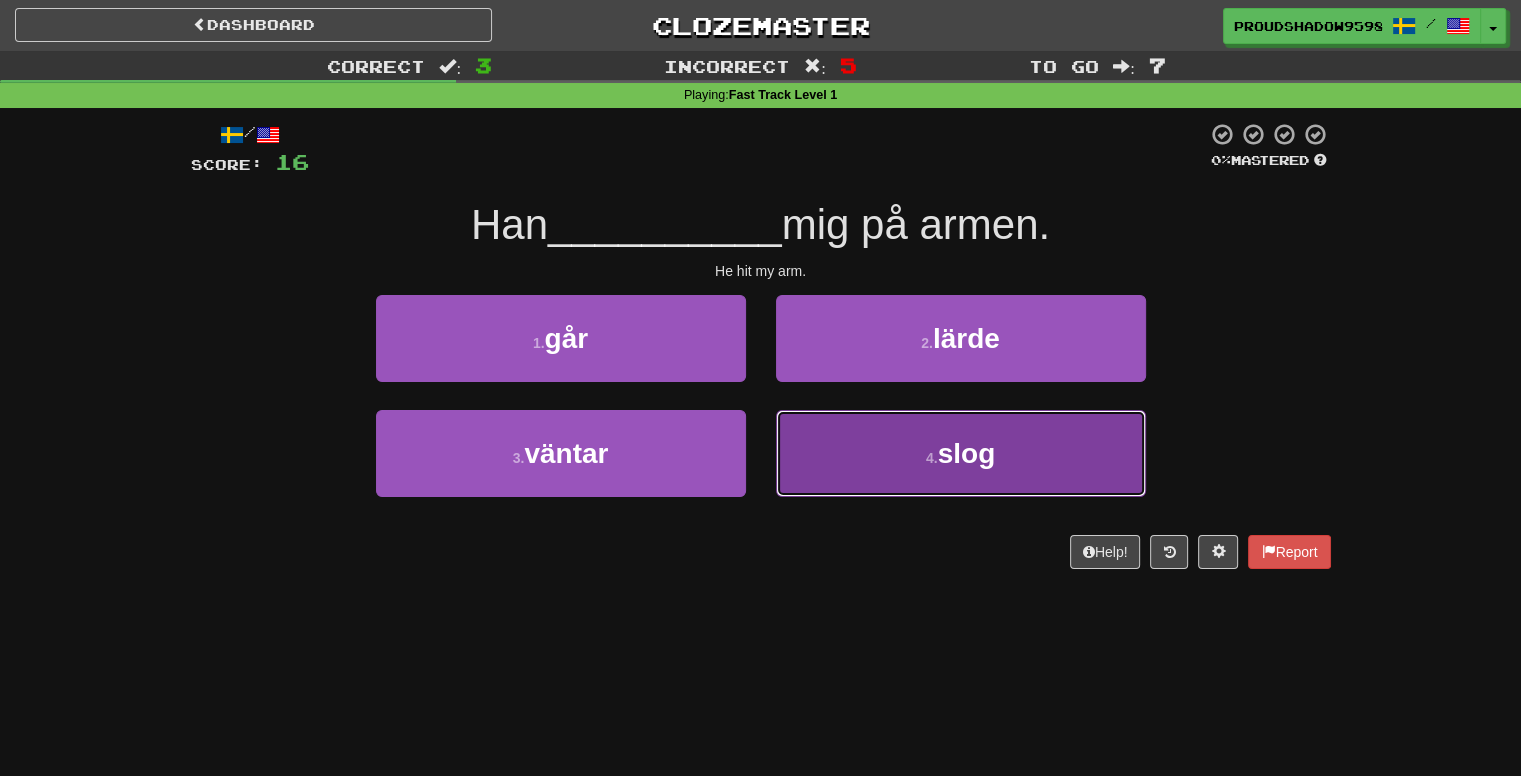click on "4 .  slog" at bounding box center [961, 453] 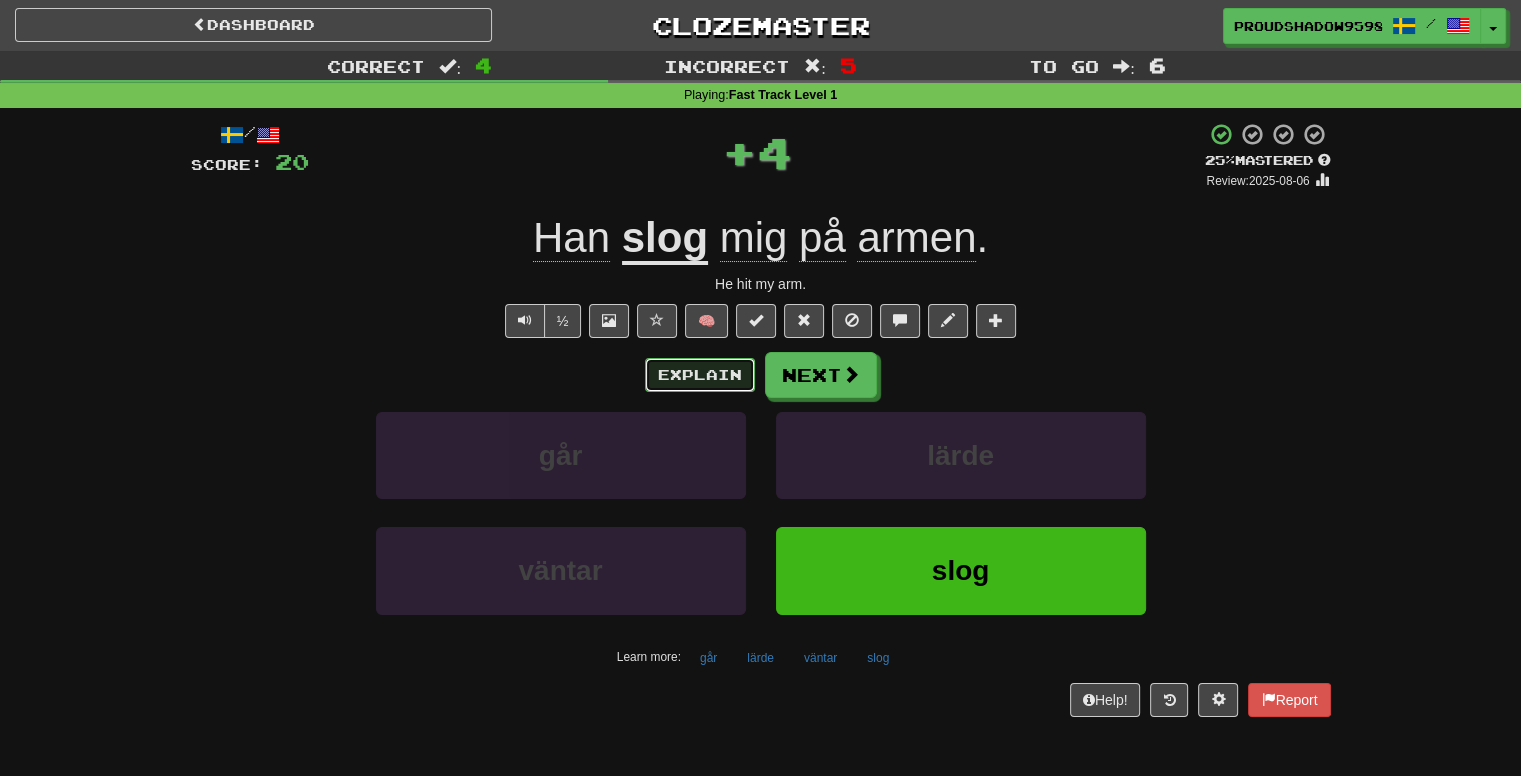 click on "Explain" at bounding box center (700, 375) 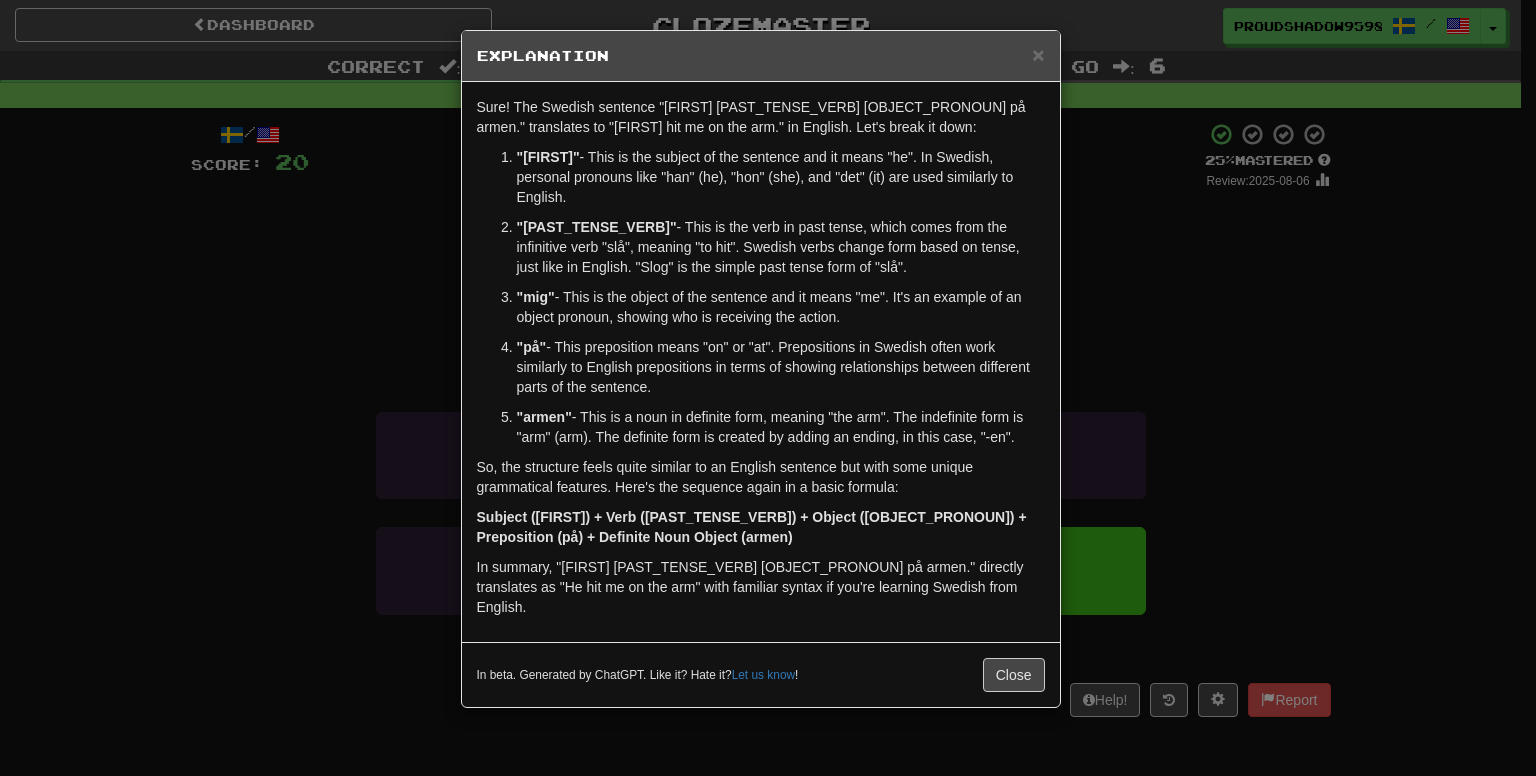 drag, startPoint x: 1109, startPoint y: 357, endPoint x: 951, endPoint y: 393, distance: 162.04938 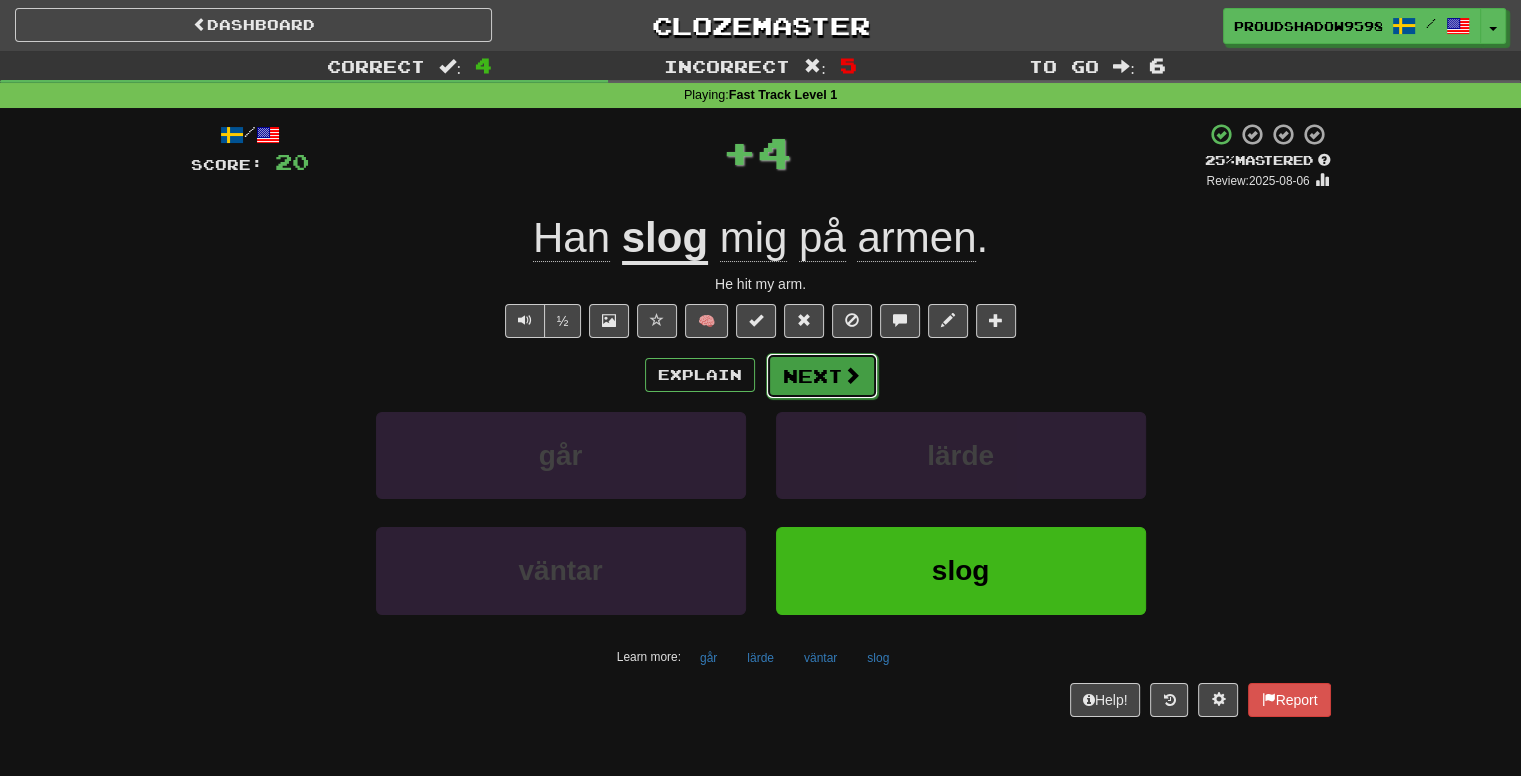 click on "Next" at bounding box center (822, 376) 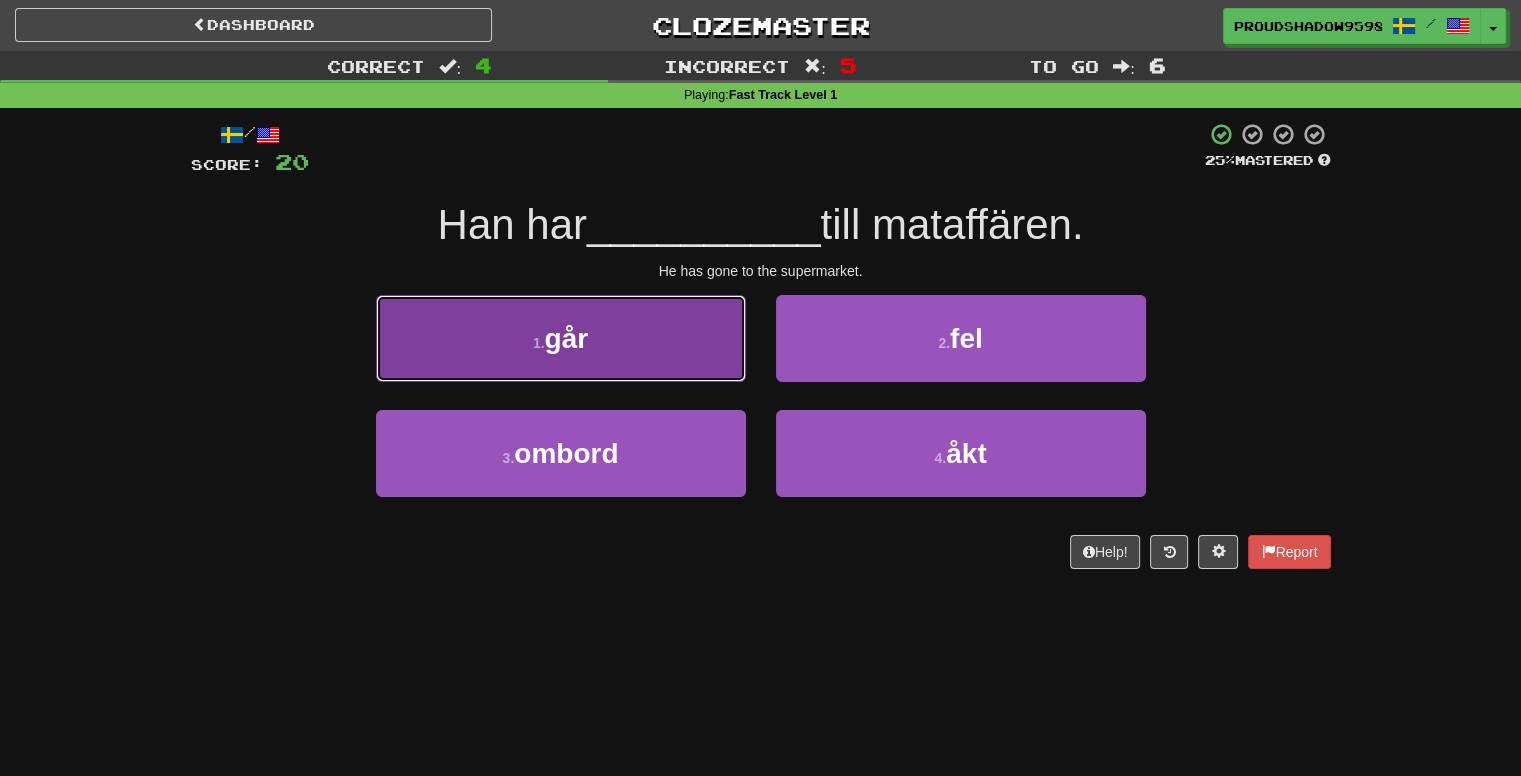 click on "1 .  går" at bounding box center (561, 338) 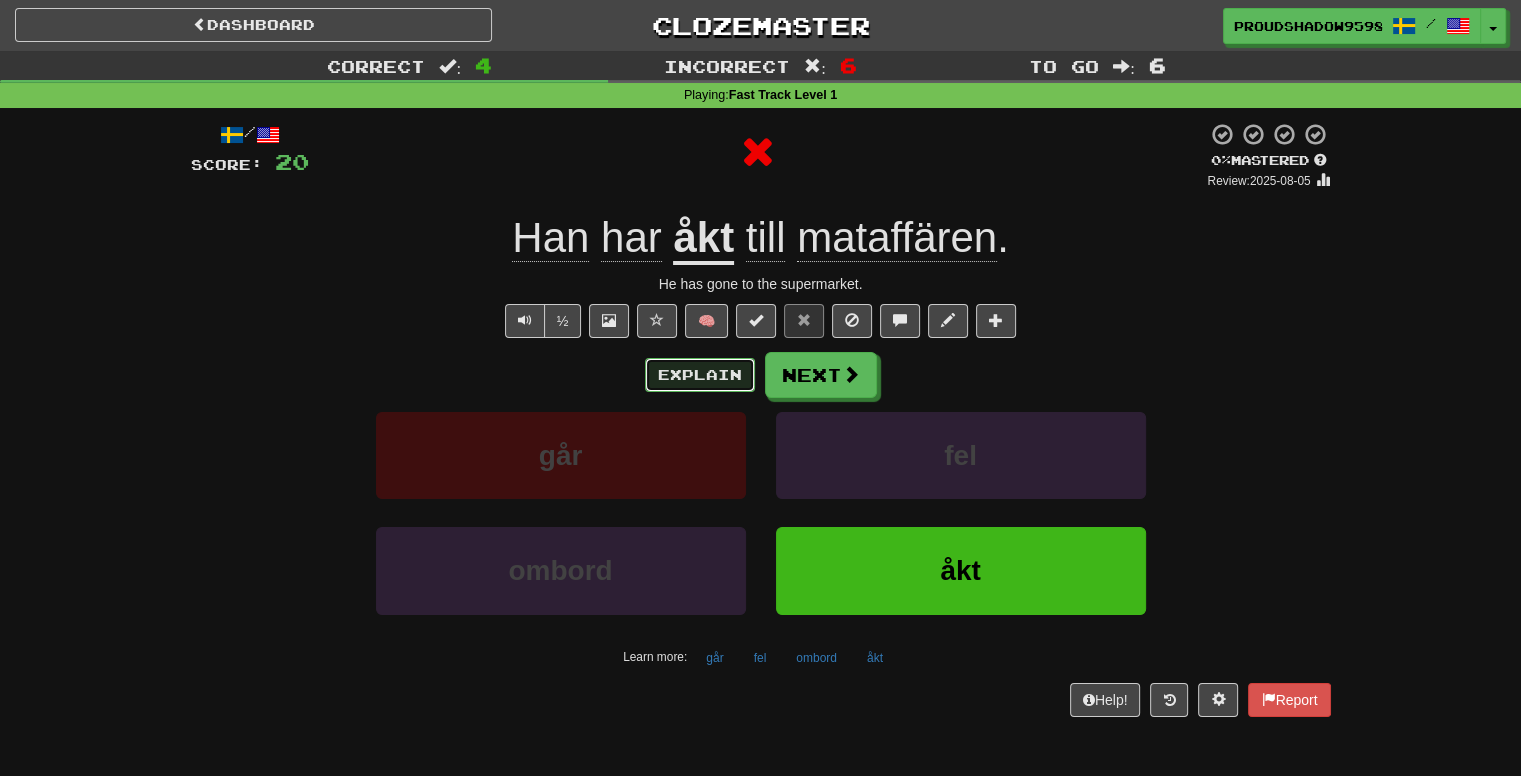 click on "Explain" at bounding box center [700, 375] 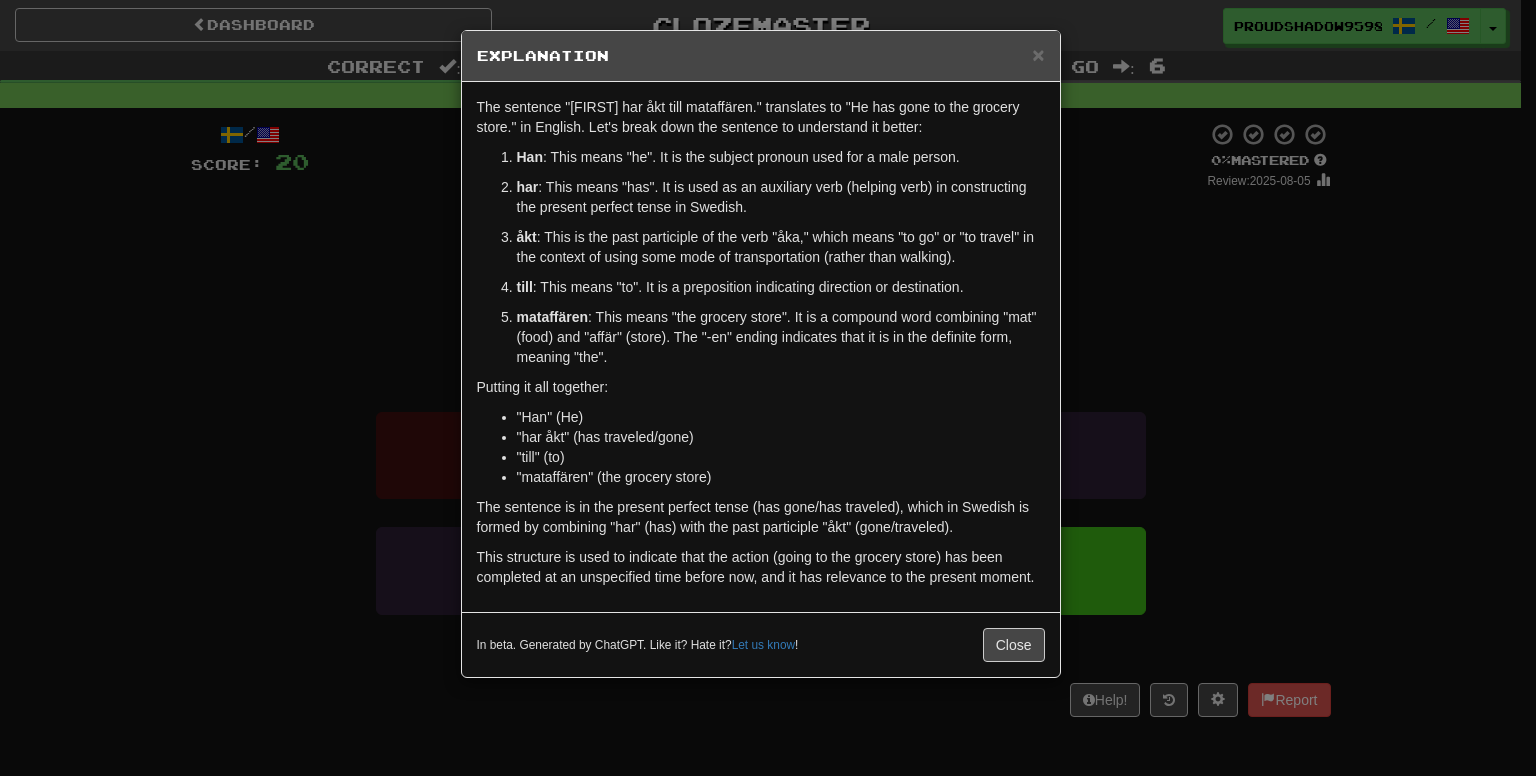 click on "× Explanation Sure! The Swedish sentence "[FIRST] [AUXILIARY_VERB] [PAST_PARTICIPIE] till mataffären." translates to "[FIRST] has gone to the grocery store." in English. Let's break down the sentence to understand it better:
[FIRST] : This means "he". It is the subject pronoun used for a male person.
[AUXILIARY_VERB] : This means "has". It is used as an auxiliary verb (helping verb) in constructing the present perfect tense in Swedish.
[PAST_PARTICIPIE] : This is the past participle of the verb "åka," which means "to go" or "to travel" in the context of using some mode of transportation (rather than walking).
till : This means "to". It is a preposition indicating direction or destination.
mataffären : This means "the grocery store". It is a compound word combining "mat" (food) and "affär" (store). The "-en" ending indicates that it is in the definite form, meaning "the".
Putting it all together:
"[FIRST]" (He)
"[AUXILIARY_VERB] [PAST_PARTICIPIE]" (has traveled/gone)
"till" (to)
"mataffären" (the grocery store)
In beta. Generated by ChatGPT. Like it? Hate it?" at bounding box center (768, 388) 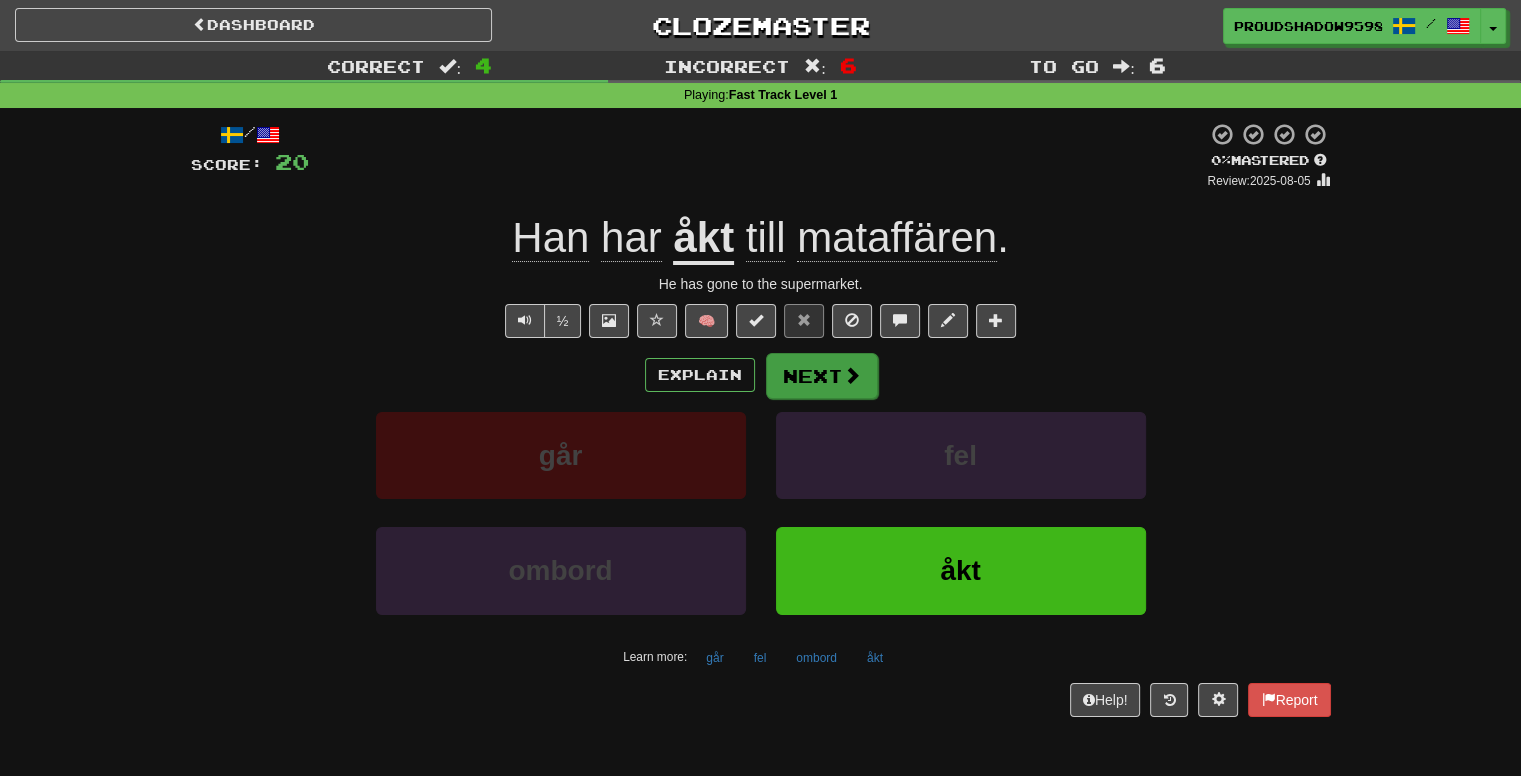 click on "/  Score:   20 0 %  Mastered Review:  2025-08-05 Han   har   åkt   till   mataffären . He has gone to the supermarket. ½ 🧠 Explain Next går fel ombord åkt Learn more: går fel ombord åkt  Help!  Report" at bounding box center (761, 419) 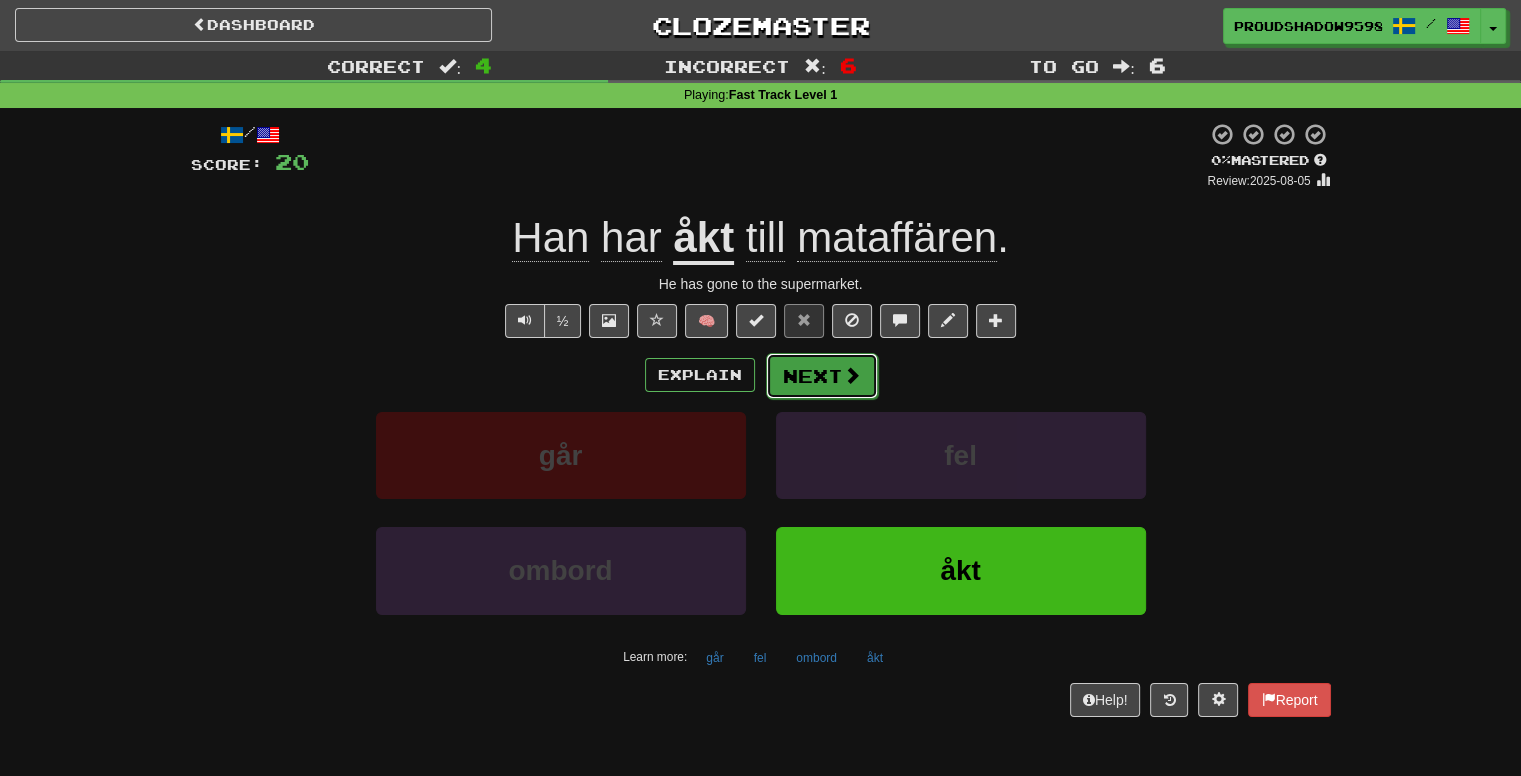 click at bounding box center (852, 375) 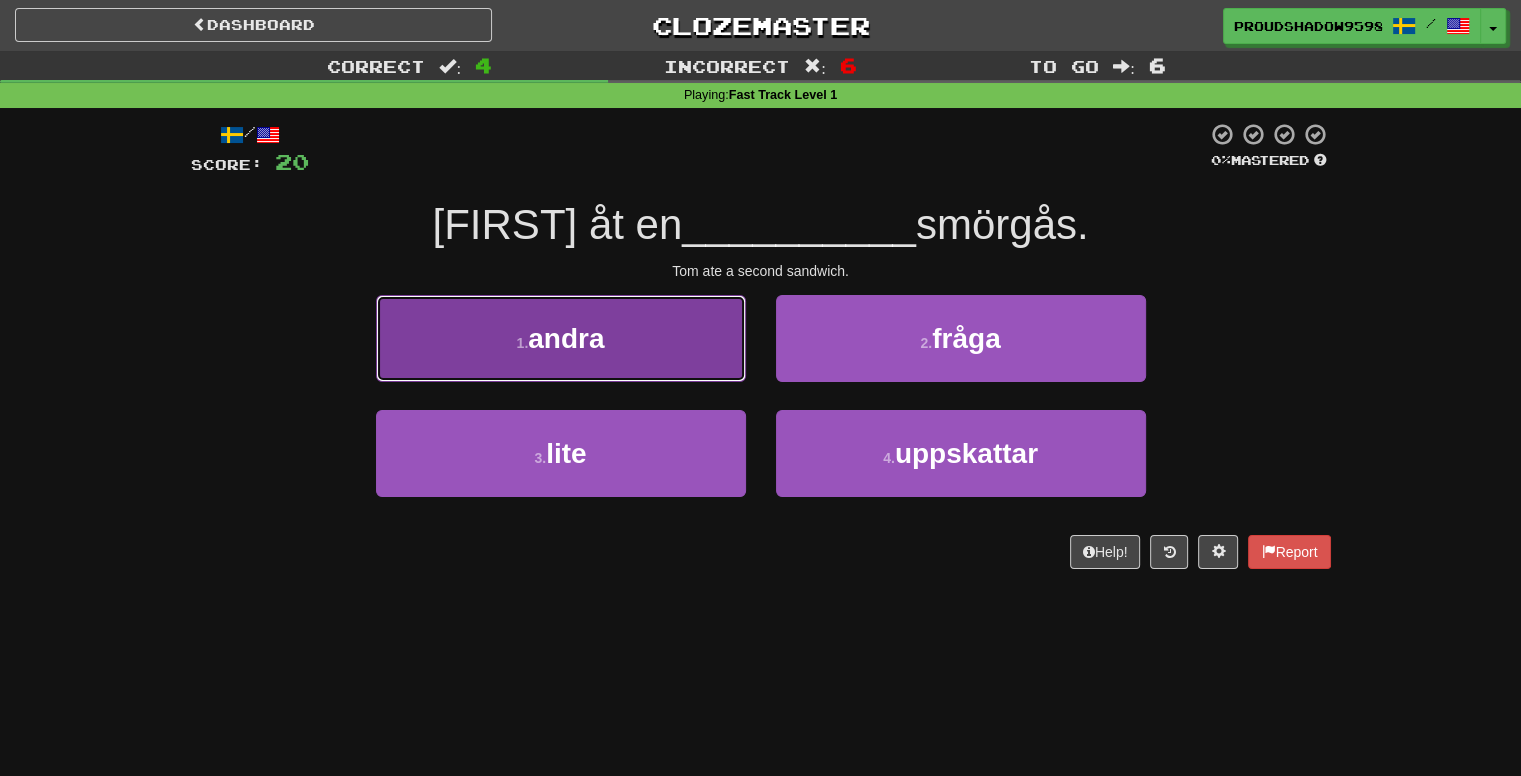 click on "1 .  andra" at bounding box center [561, 338] 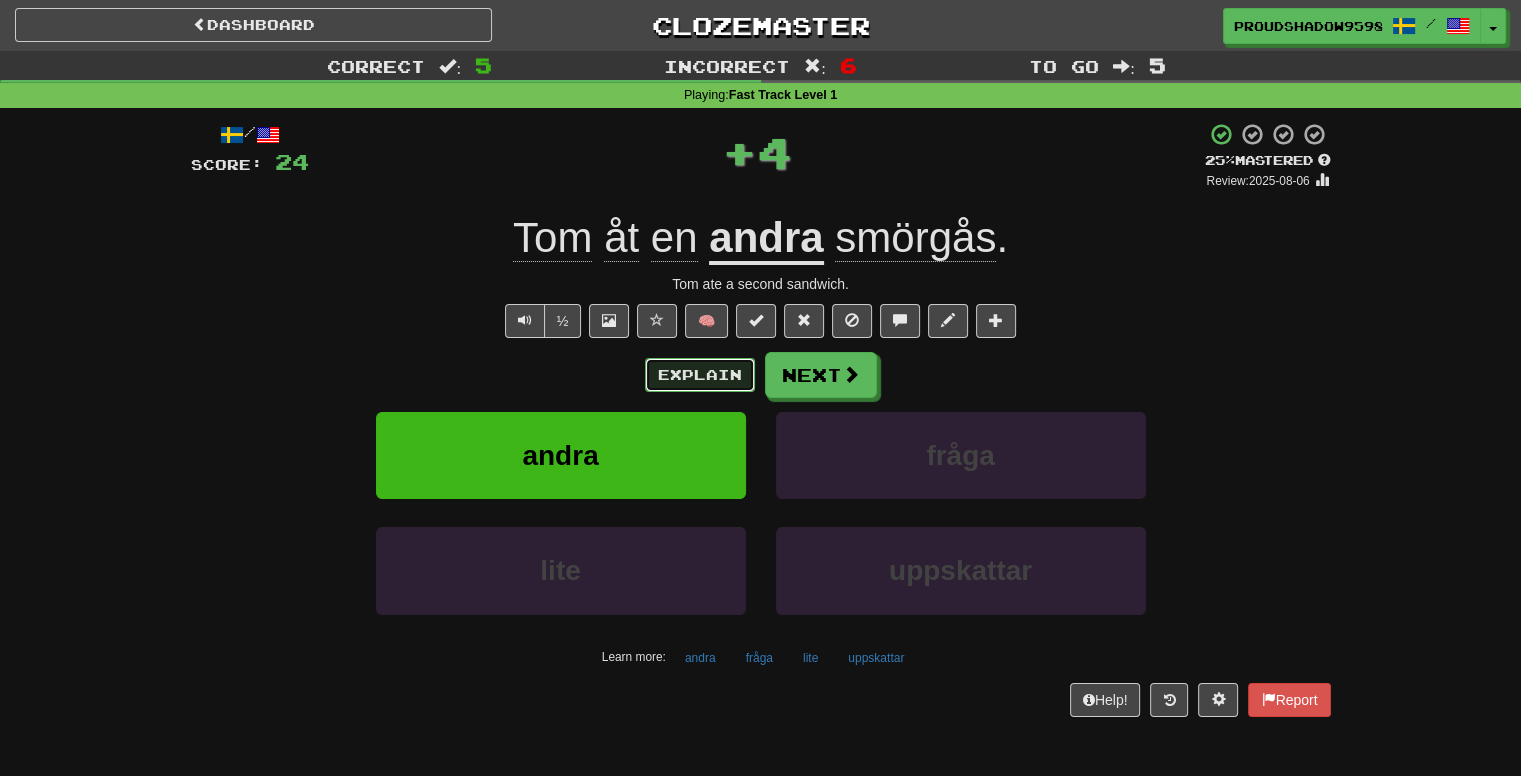 click on "Explain" at bounding box center [700, 375] 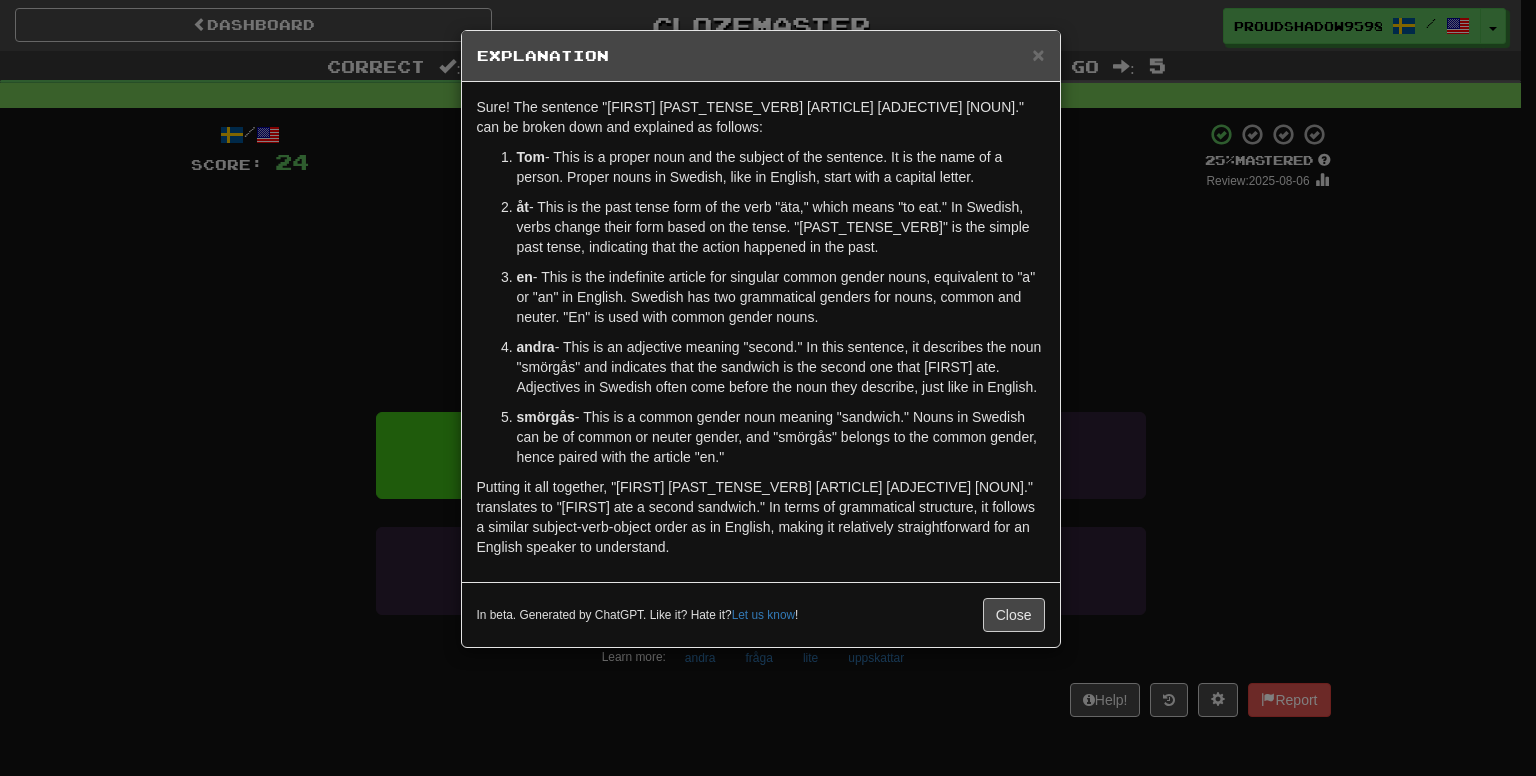click on "× Explanation Sure! The sentence "[FIRST] [PAST_TENSE_VERB] [ARTICLE] [ADJECTIVE] [NOUN]." can be broken down and explained as follows:
[FIRST]  - This is a proper noun and the subject of the sentence. It is the name of a person. Proper nouns in Swedish, like in English, start with a capital letter.
[PAST_TENSE_VERB]  - This is the past tense form of the verb "äta," which means "to eat." In Swedish, verbs change their form based on the tense. "[PAST_TENSE_VERB]" is the simple past tense, indicating that the action happened in the past.
[ARTICLE]  - This is the indefinite article for singular common gender nouns, equivalent to "a" or "an" in English. Swedish has two grammatical genders for nouns, common and neuter. "[ARTICLE]" is used with common gender nouns.
[ADJECTIVE]  - This is an adjective meaning "second." In this sentence, it describes the noun "smörgås" and indicates that the sandwich is the second one that [FIRST] ate. Adjectives in Swedish often come before the noun they describe, just like in English.
[NOUN]
Let us know ! Close" at bounding box center [768, 388] 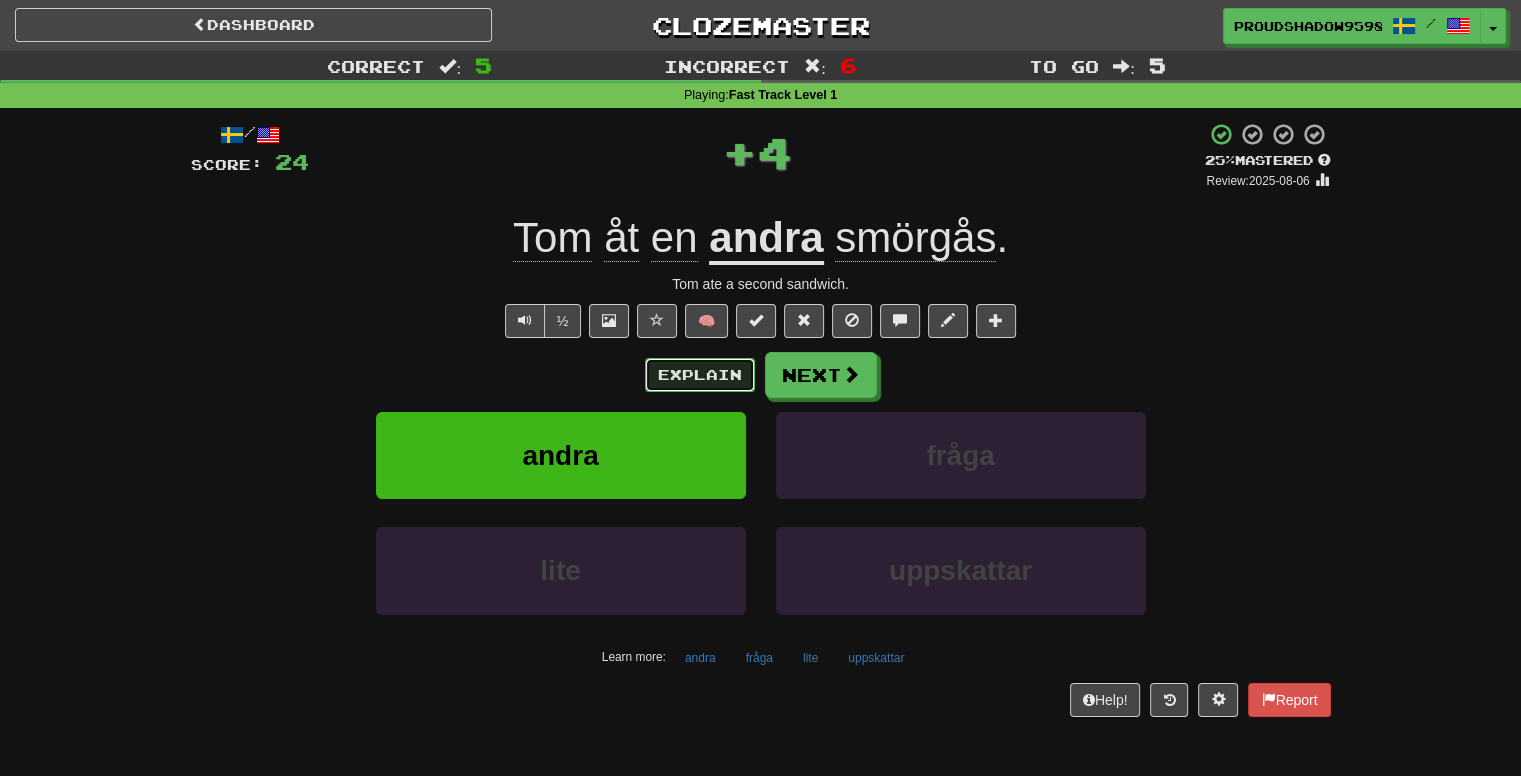 click on "Explain" at bounding box center [700, 375] 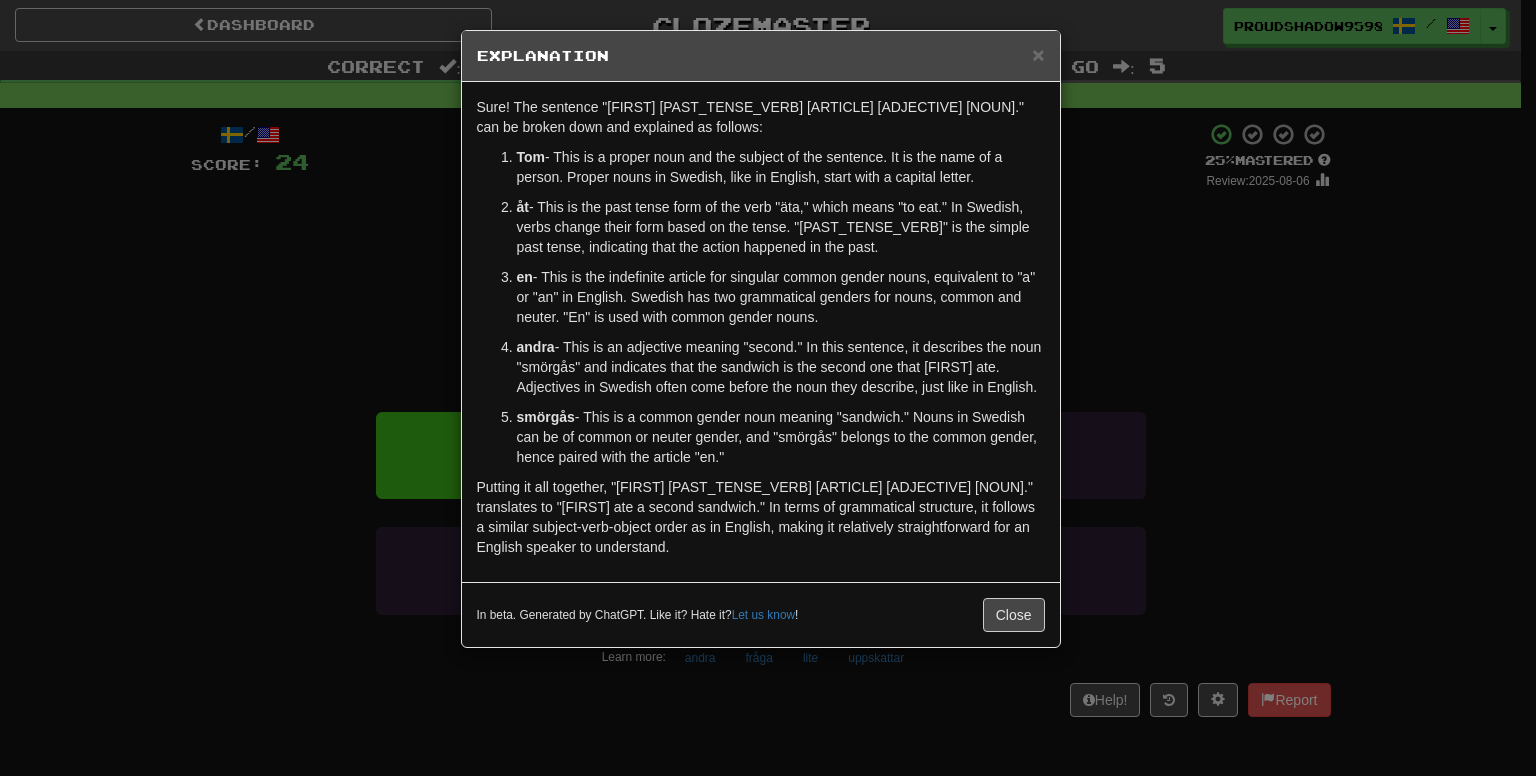 click on "× Explanation Sure! The sentence "[FIRST] [PAST_TENSE_VERB] [ARTICLE] [ADJECTIVE] [NOUN]." can be broken down and explained as follows:
[FIRST]  - This is a proper noun and the subject of the sentence. It is the name of a person. Proper nouns in Swedish, like in English, start with a capital letter.
[PAST_TENSE_VERB]  - This is the past tense form of the verb "äta," which means "to eat." In Swedish, verbs change their form based on the tense. "[PAST_TENSE_VERB]" is the simple past tense, indicating that the action happened in the past.
[ARTICLE]  - This is the indefinite article for singular common gender nouns, equivalent to "a" or "an" in English. Swedish has two grammatical genders for nouns, common and neuter. "[ARTICLE]" is used with common gender nouns.
[ADJECTIVE]  - This is an adjective meaning "second." In this sentence, it describes the noun "smörgås" and indicates that the sandwich is the second one that [FIRST] ate. Adjectives in Swedish often come before the noun they describe, just like in English.
[NOUN]
Let us know ! Close" at bounding box center [768, 388] 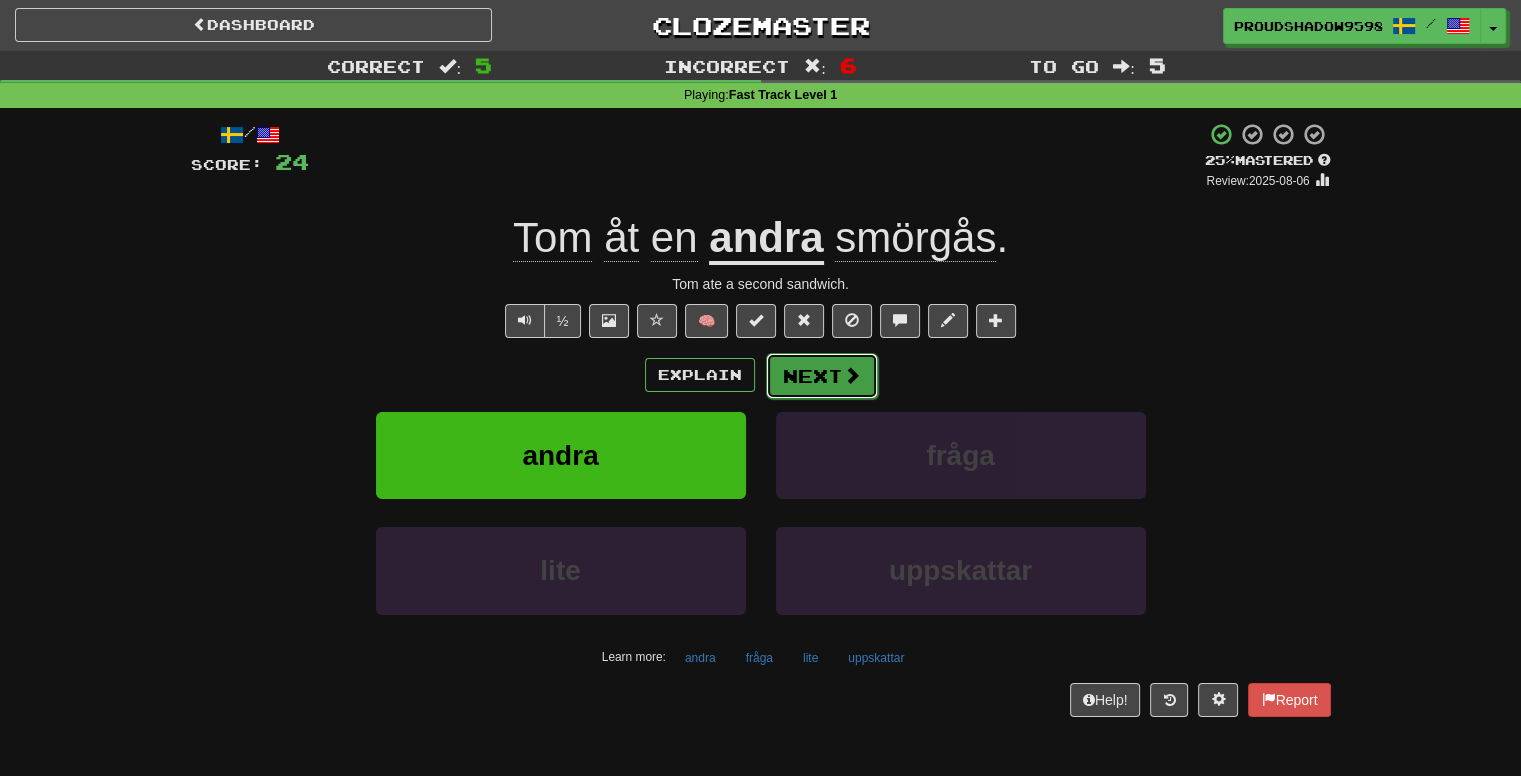 click at bounding box center (852, 375) 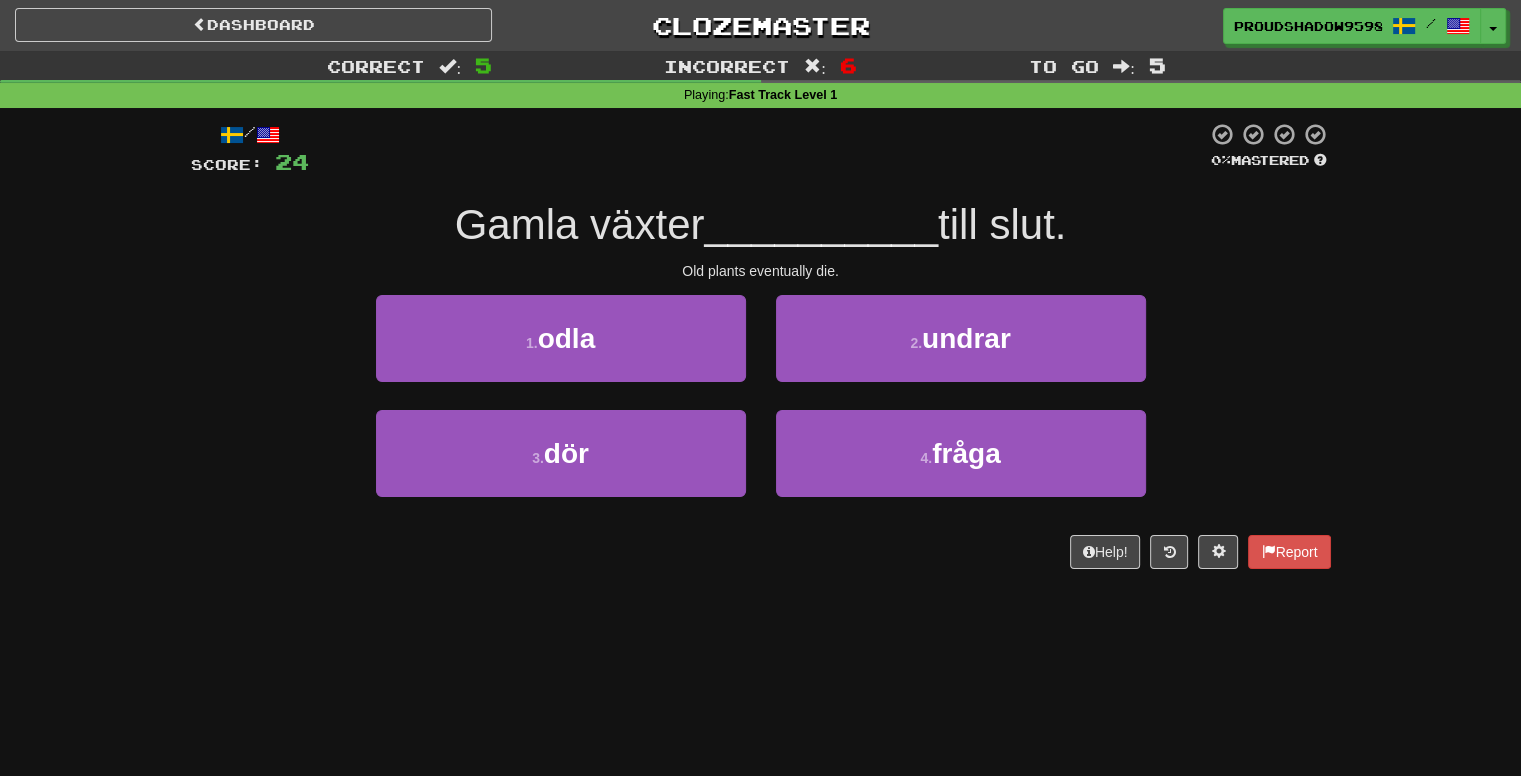 click on "Old plants eventually die." at bounding box center (761, 271) 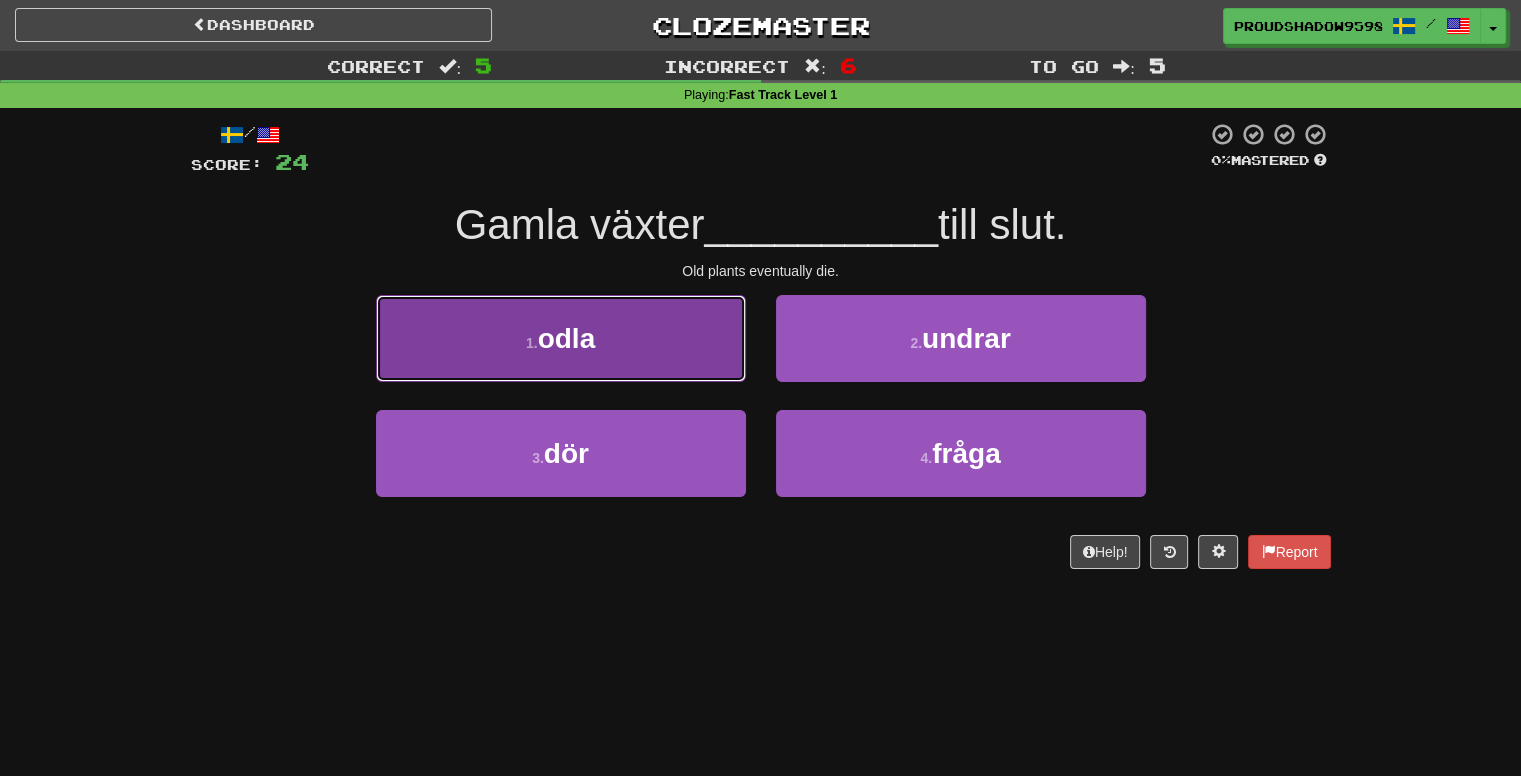 click on "1 .  odla" at bounding box center (561, 338) 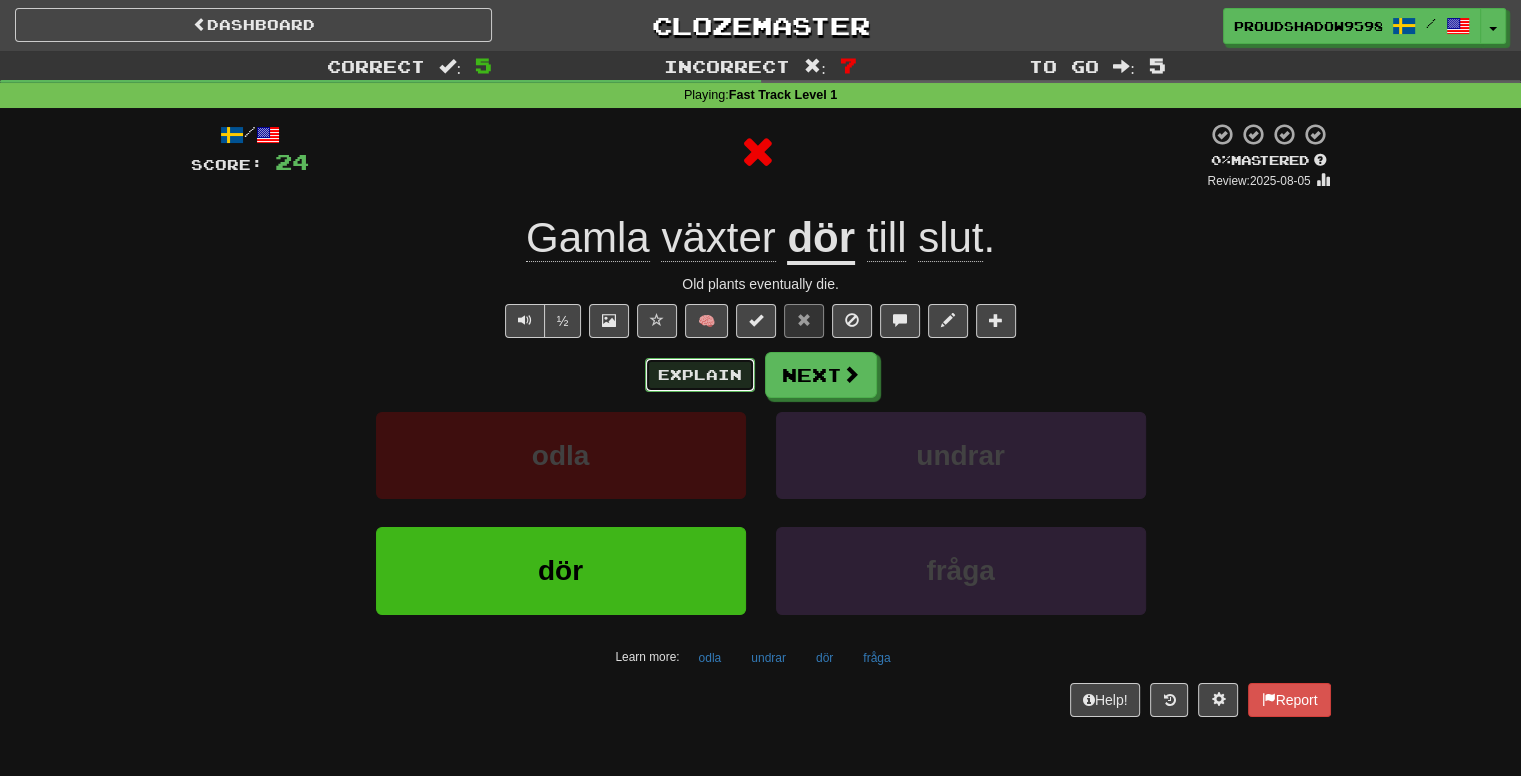 click on "Explain" at bounding box center (700, 375) 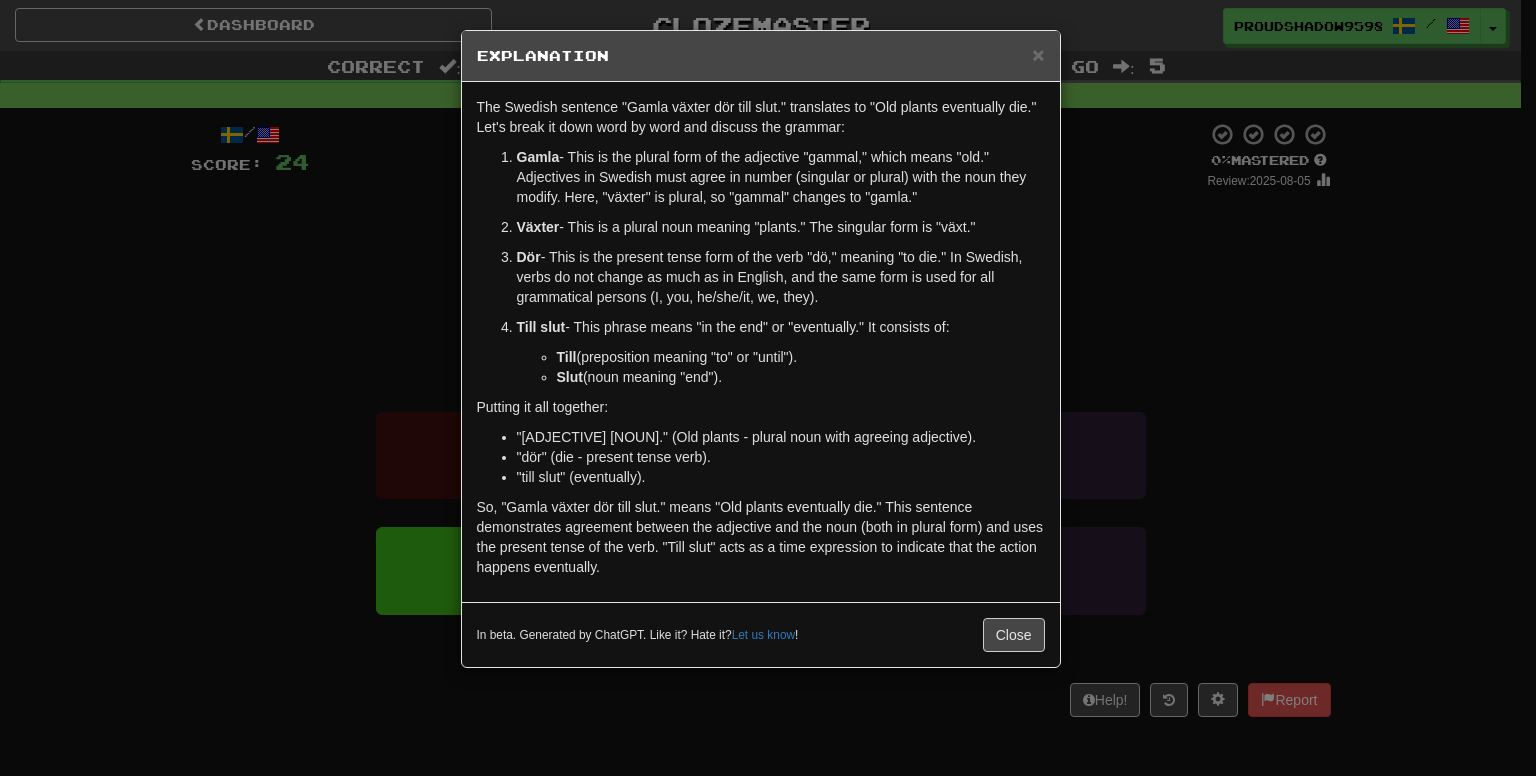 drag, startPoint x: 1268, startPoint y: 277, endPoint x: 1107, endPoint y: 305, distance: 163.41664 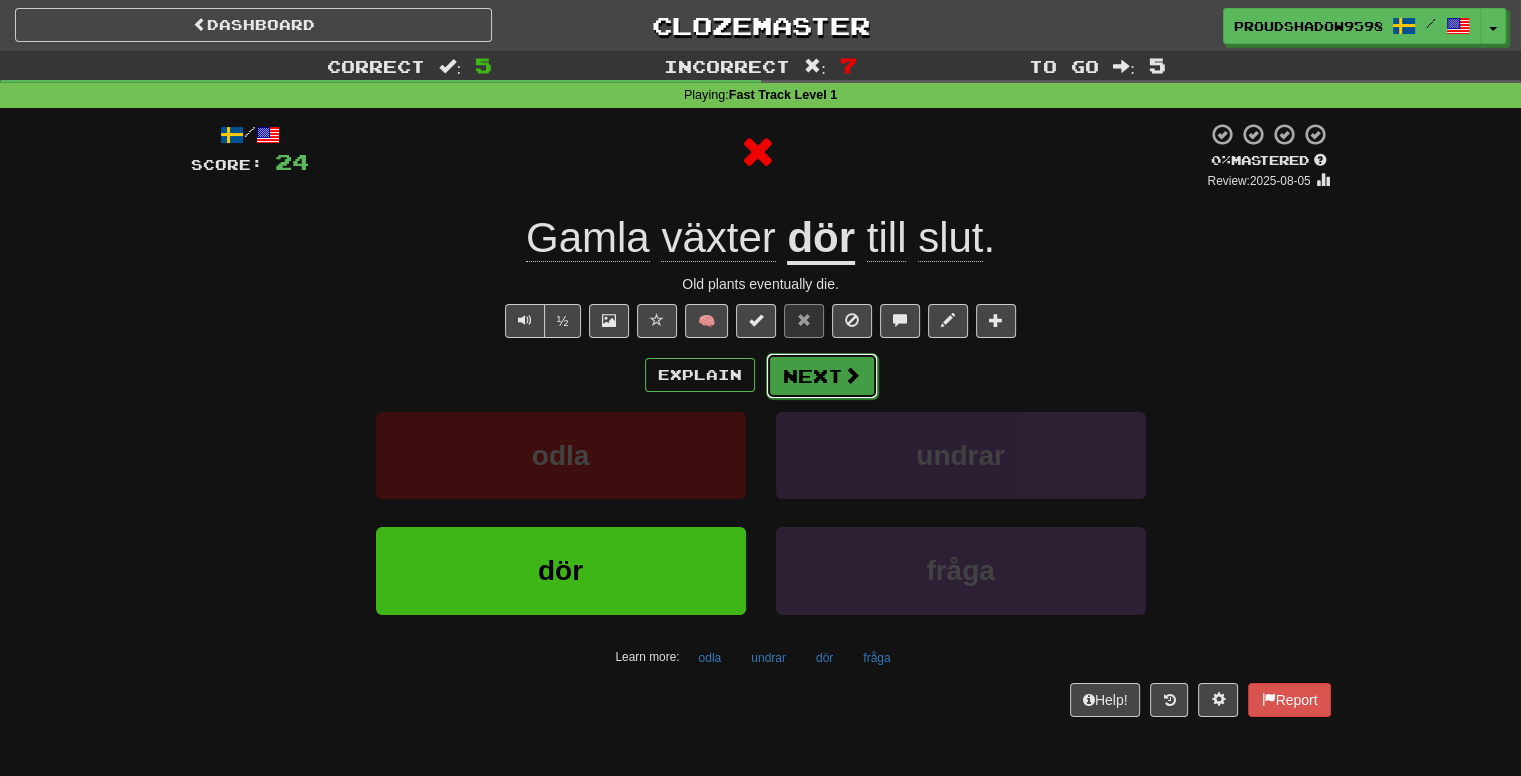 click on "Next" at bounding box center [822, 376] 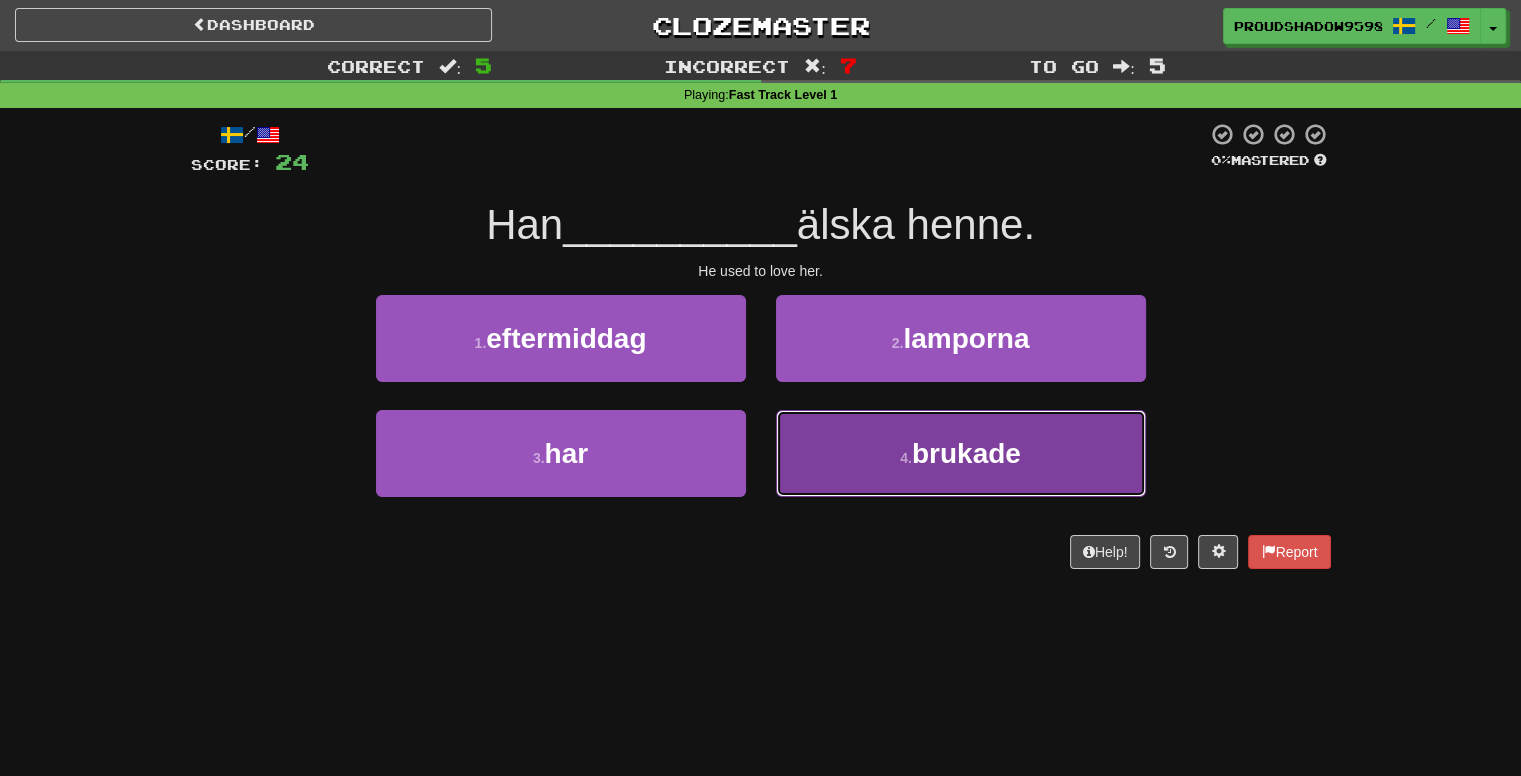 click on "4 .  brukade" at bounding box center [961, 453] 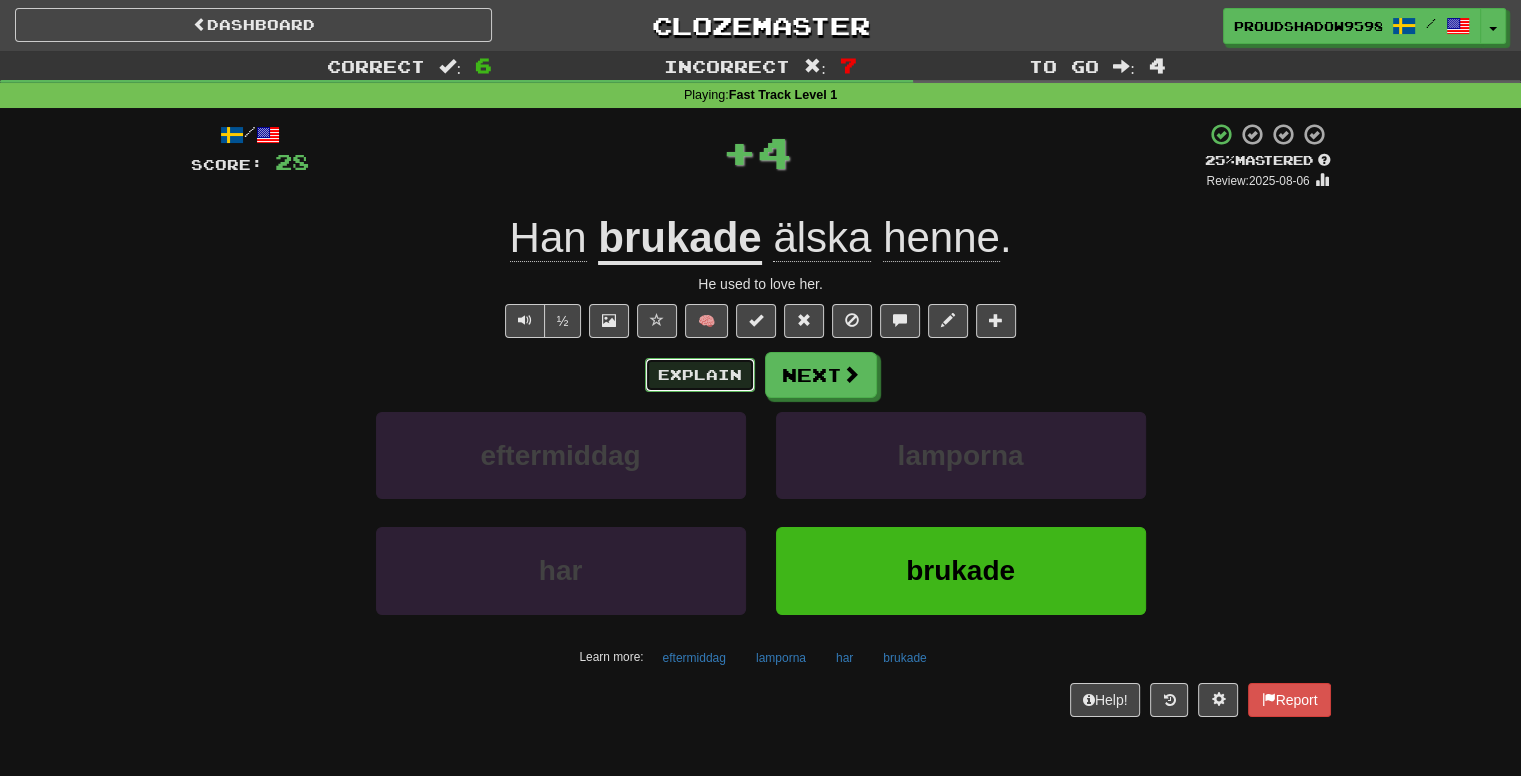 click on "Explain" at bounding box center [700, 375] 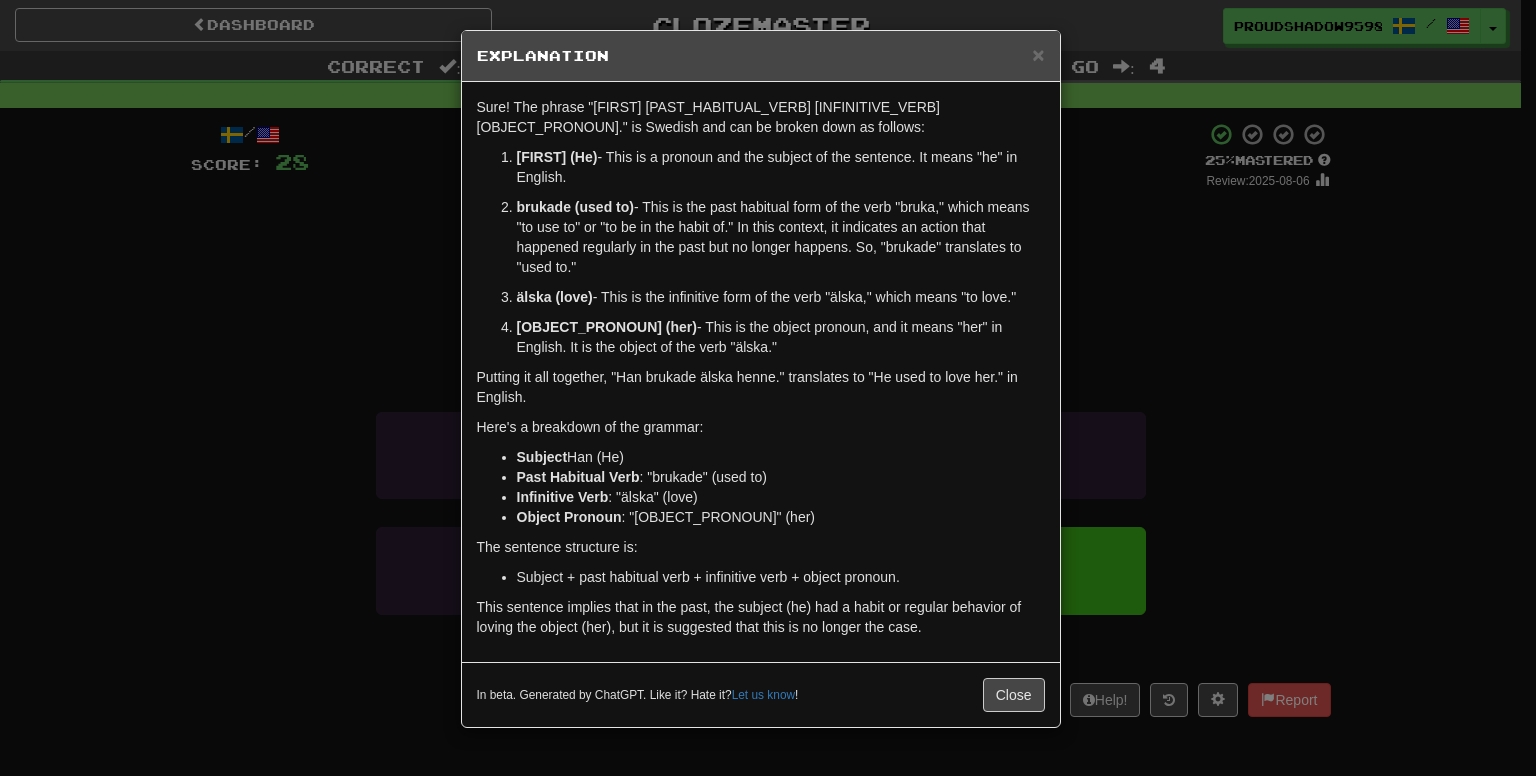 drag, startPoint x: 1135, startPoint y: 270, endPoint x: 908, endPoint y: 289, distance: 227.79376 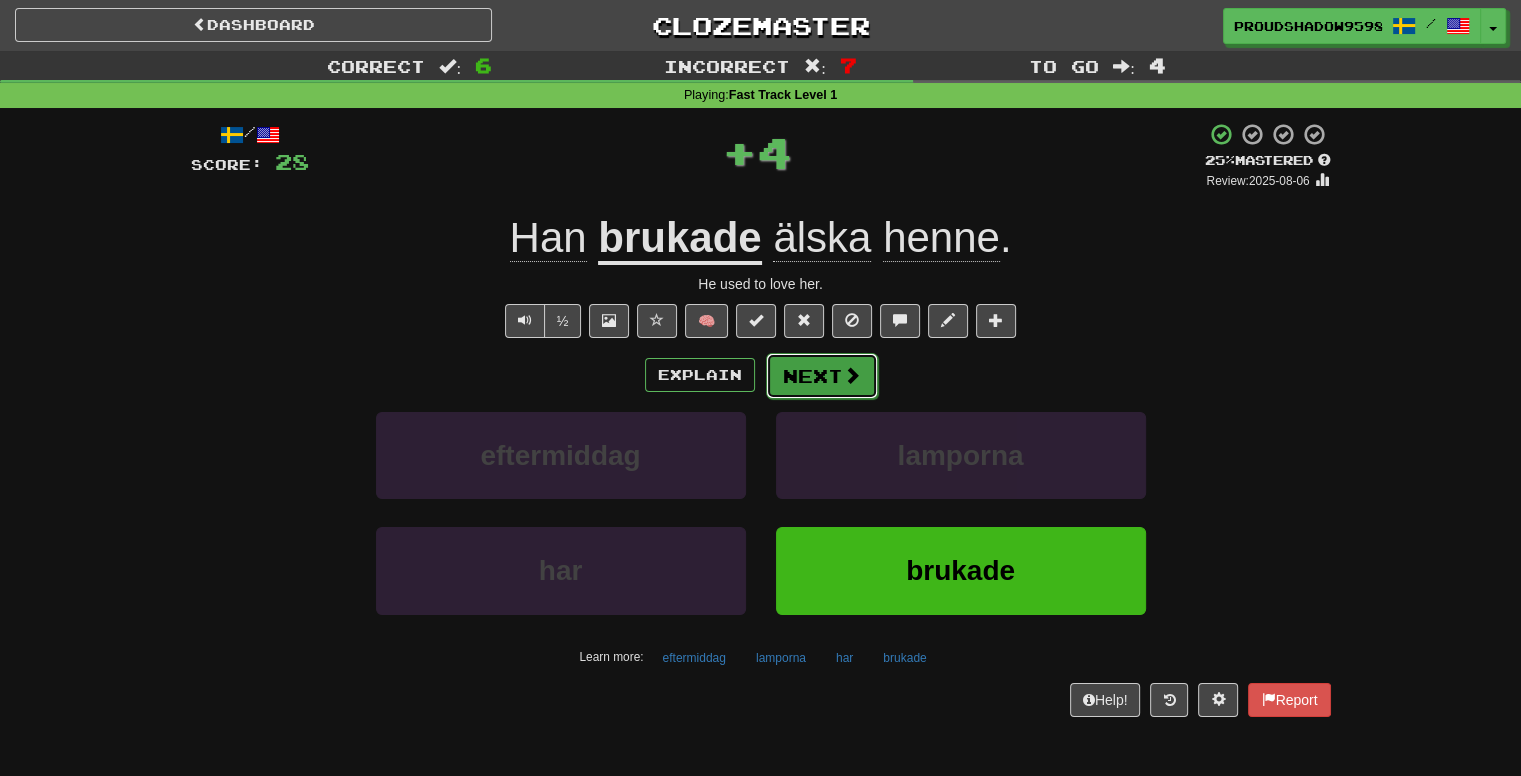 click on "Next" at bounding box center [822, 376] 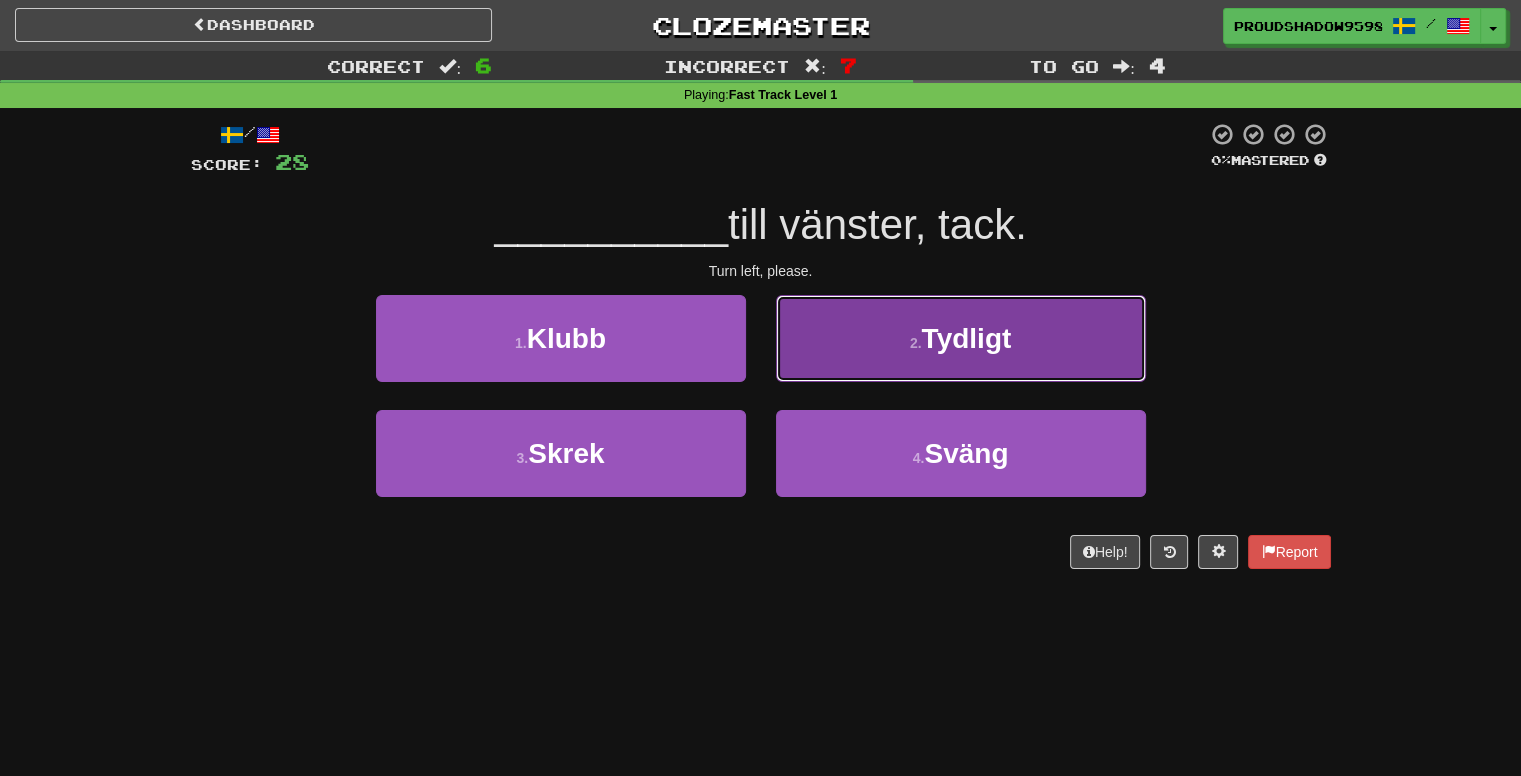 click on "2 .  Tydligt" at bounding box center (961, 338) 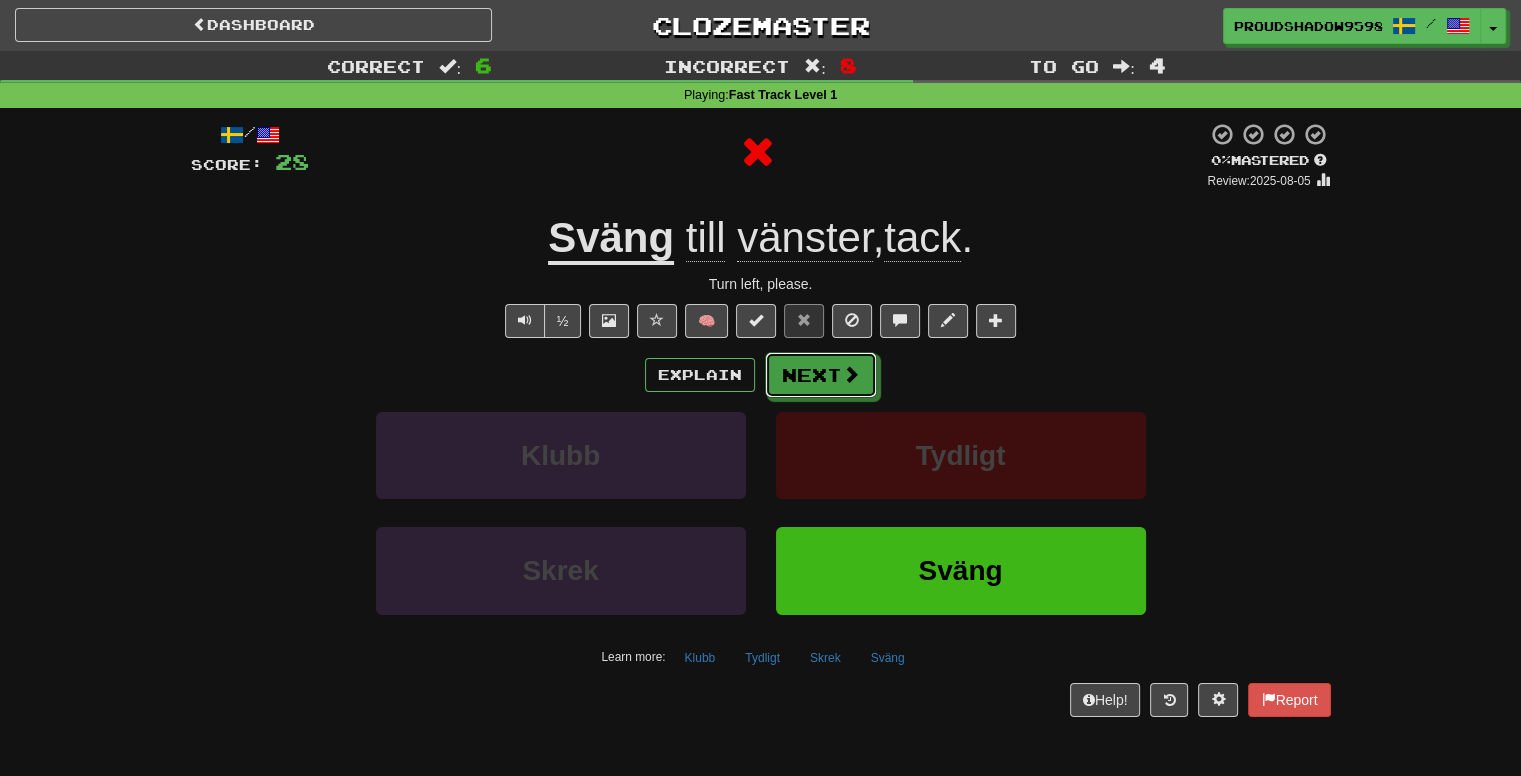 click on "Next" at bounding box center (821, 375) 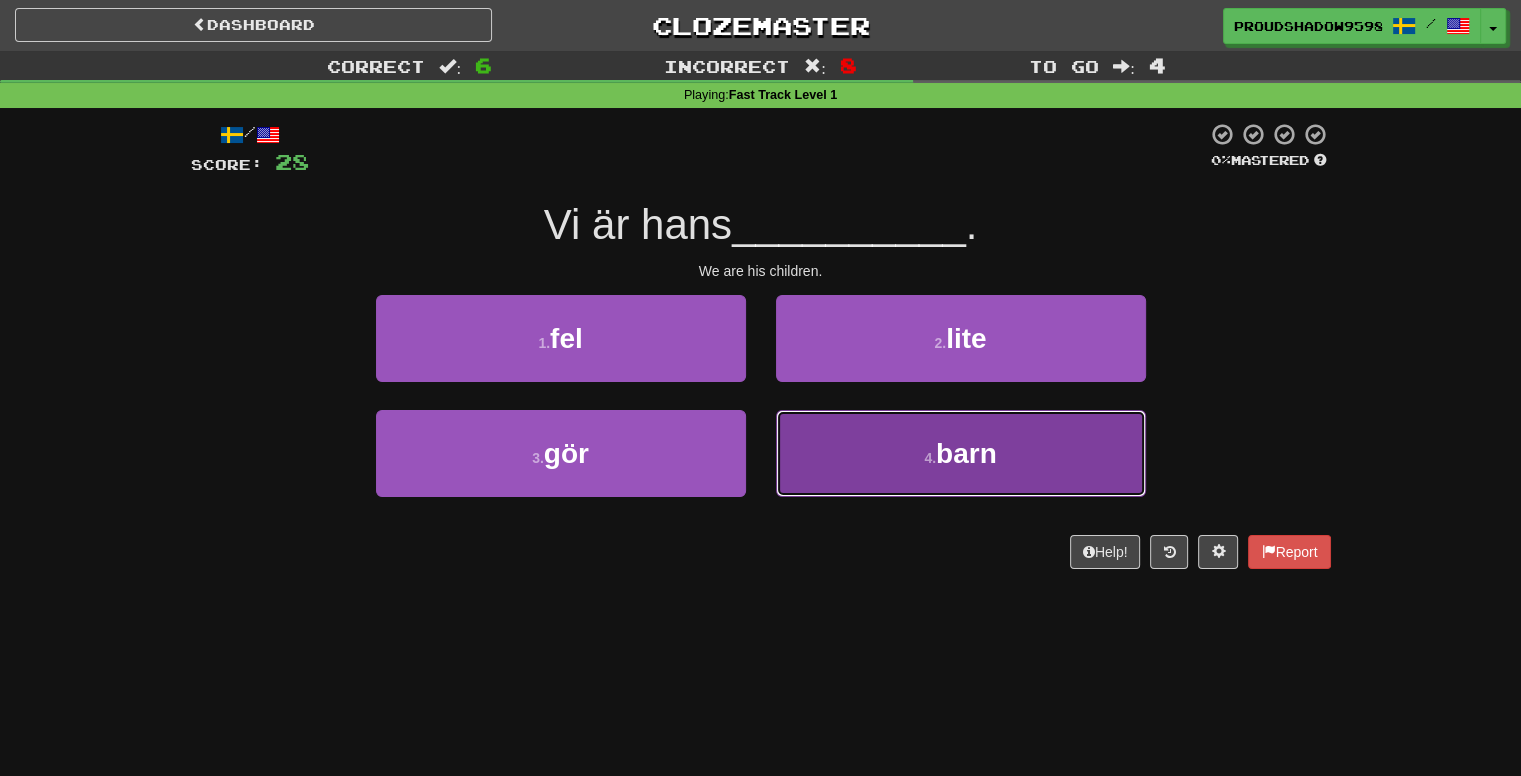 click on "4 .  barn" at bounding box center [961, 453] 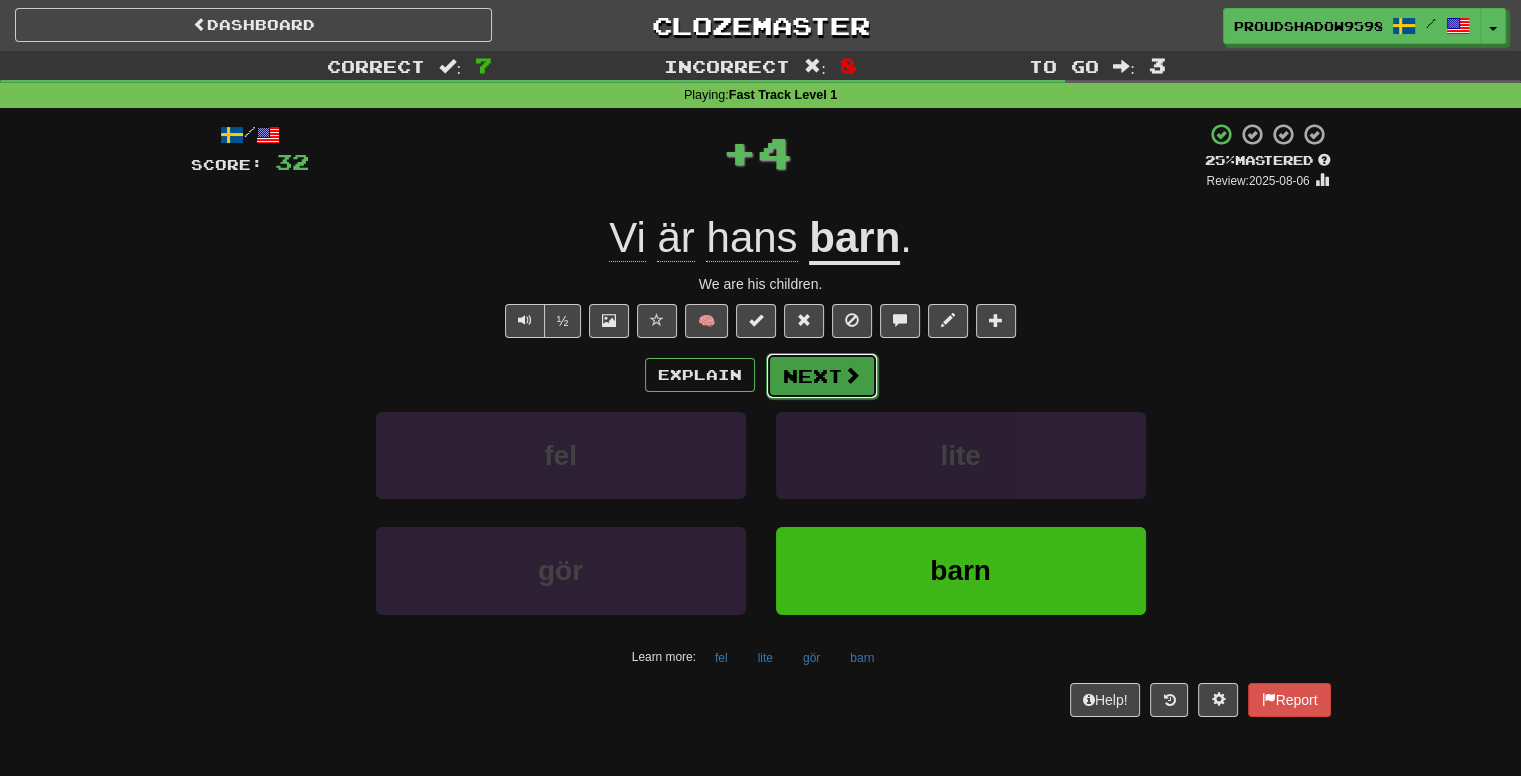 click on "Next" at bounding box center (822, 376) 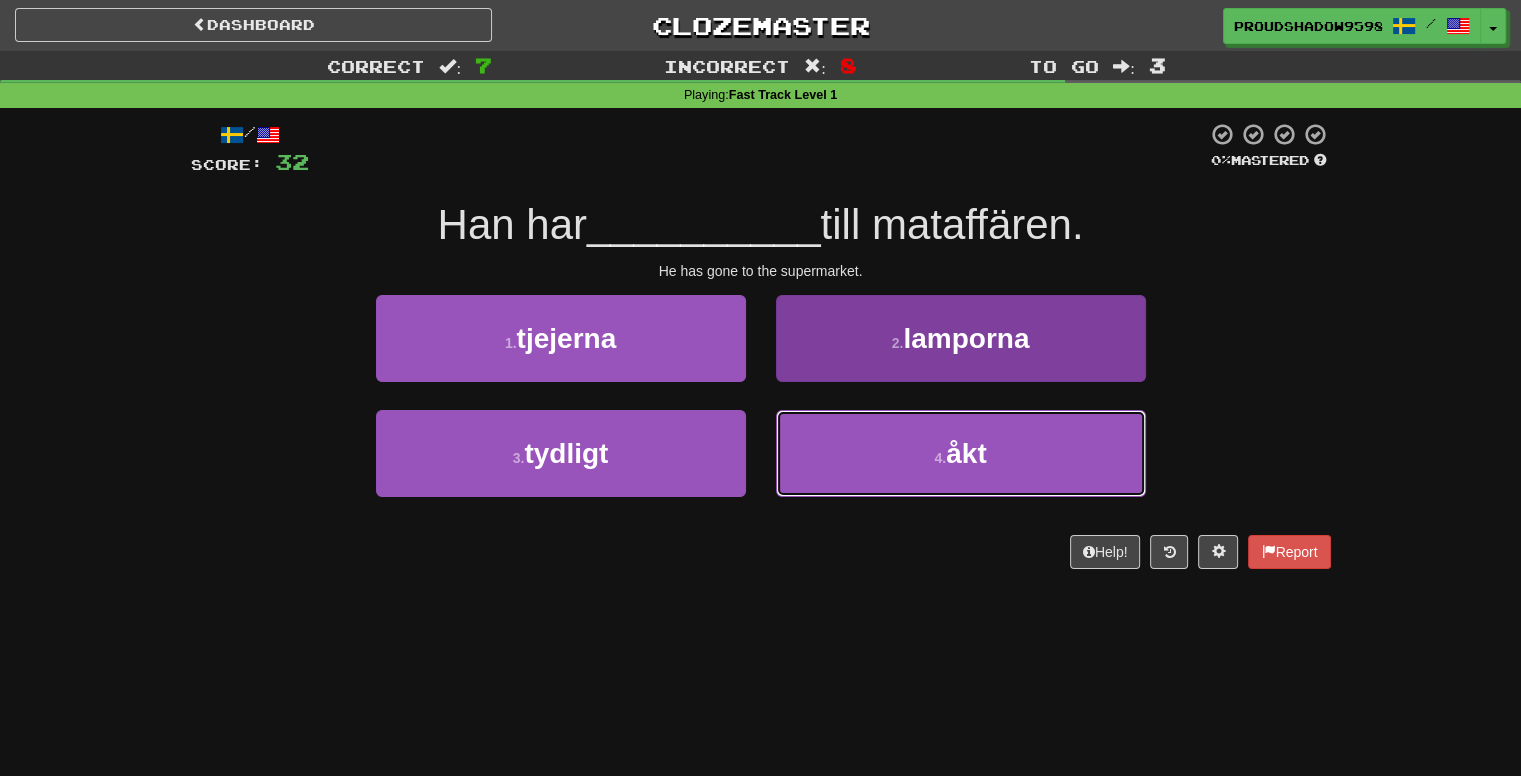 click on "4 .  åkt" at bounding box center (961, 453) 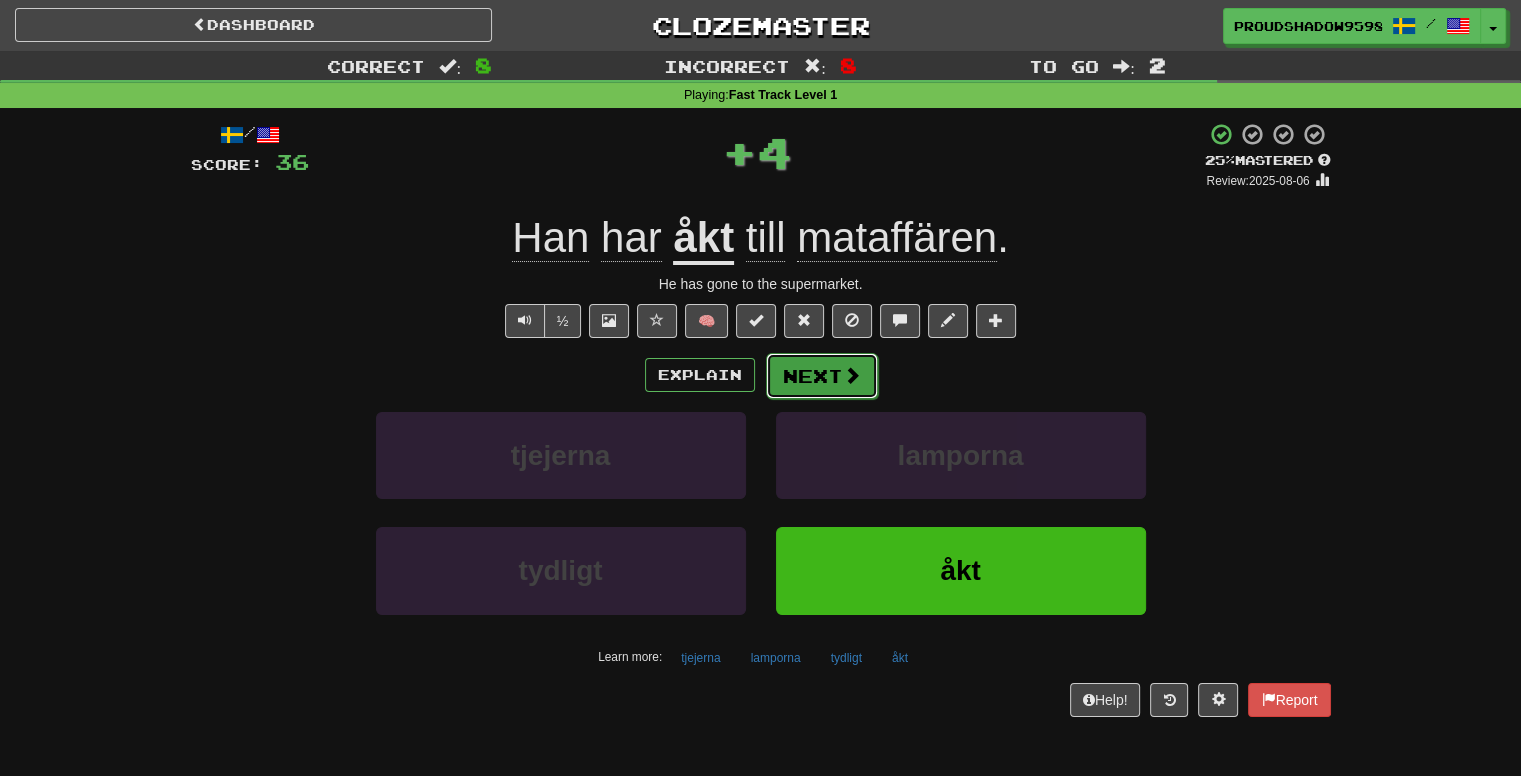 click on "Next" at bounding box center (822, 376) 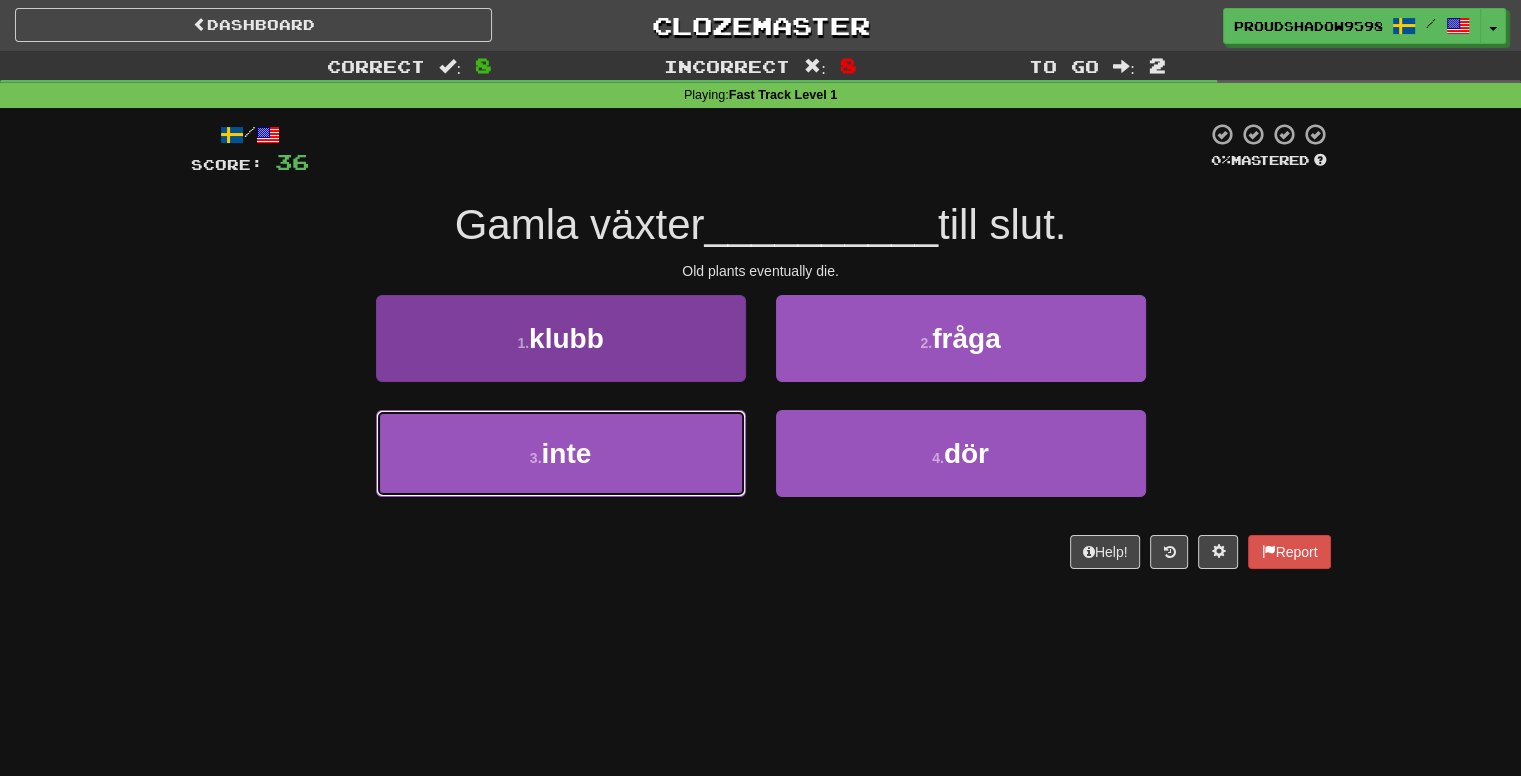 click on "3 .  inte" at bounding box center (561, 453) 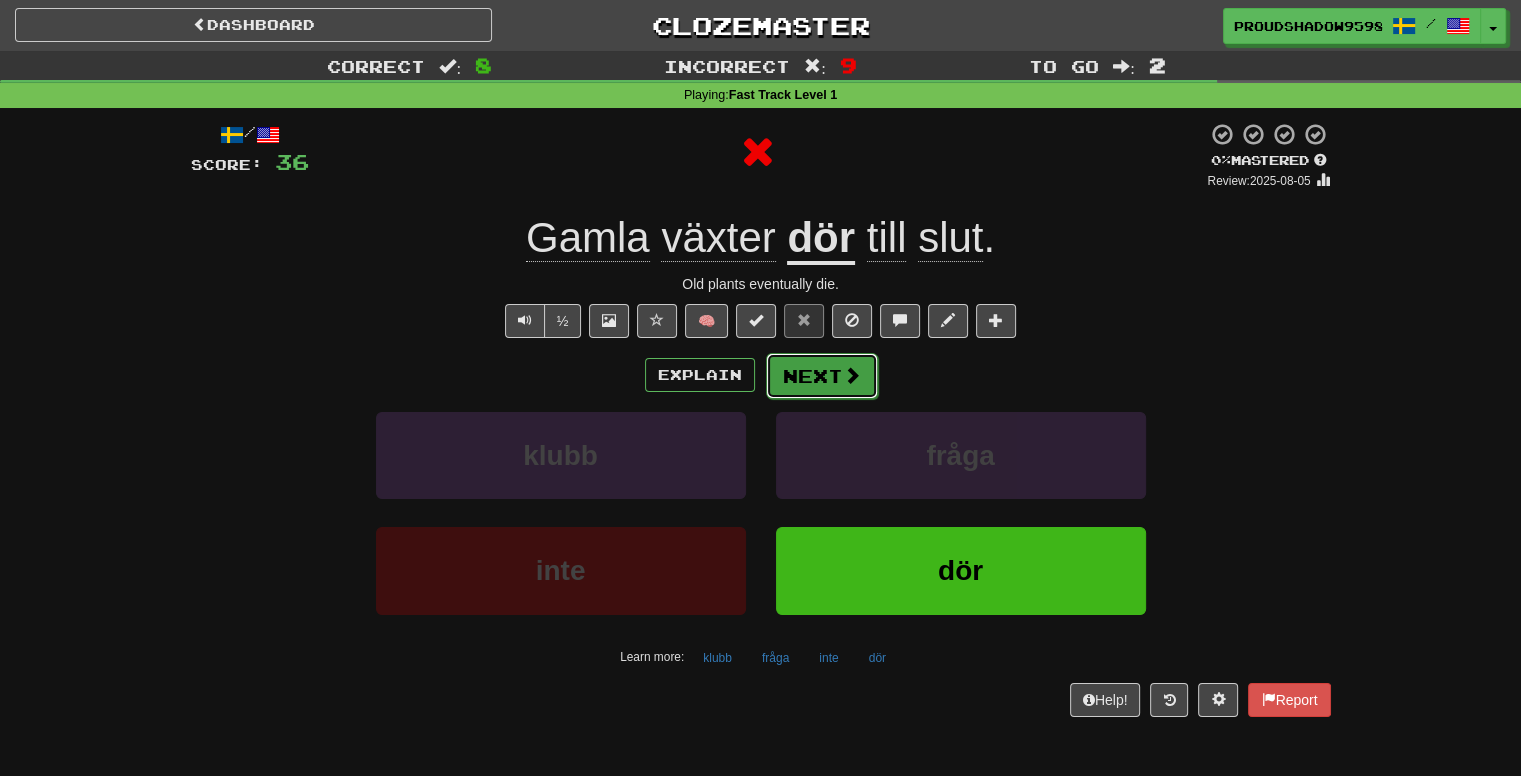 click on "Next" at bounding box center (822, 376) 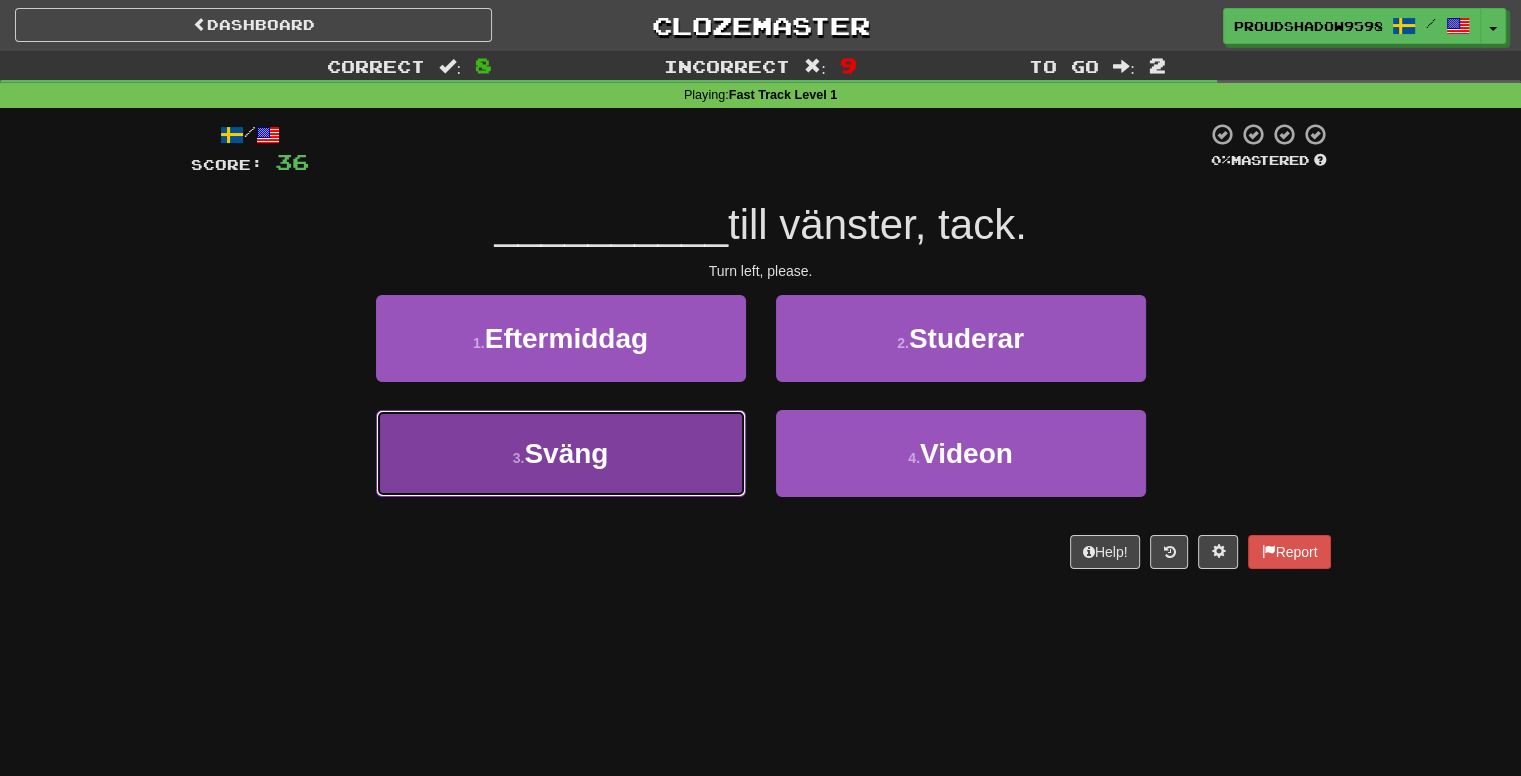 click on "3 .  Sväng" at bounding box center (561, 453) 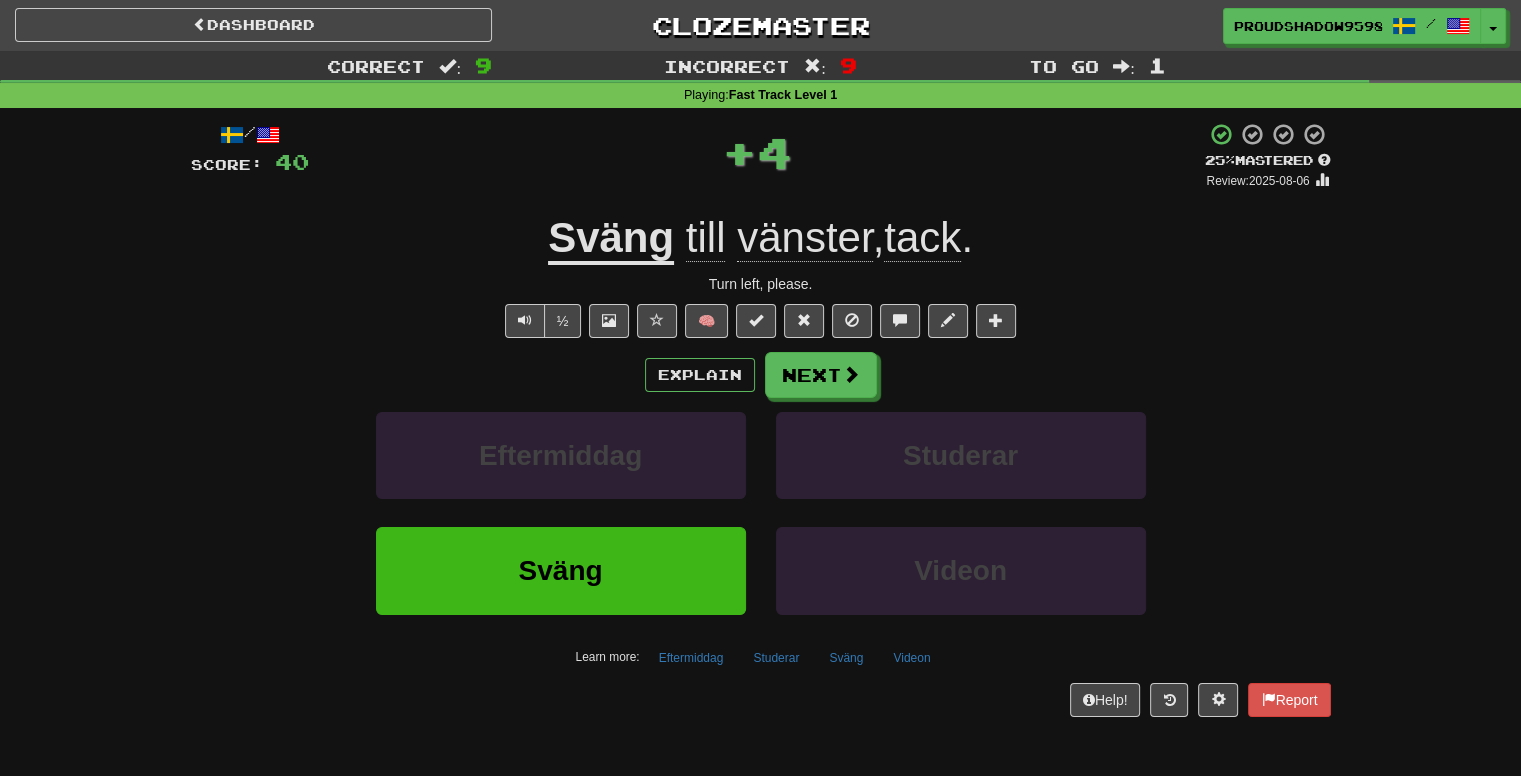 click on "Explain Next" at bounding box center (761, 375) 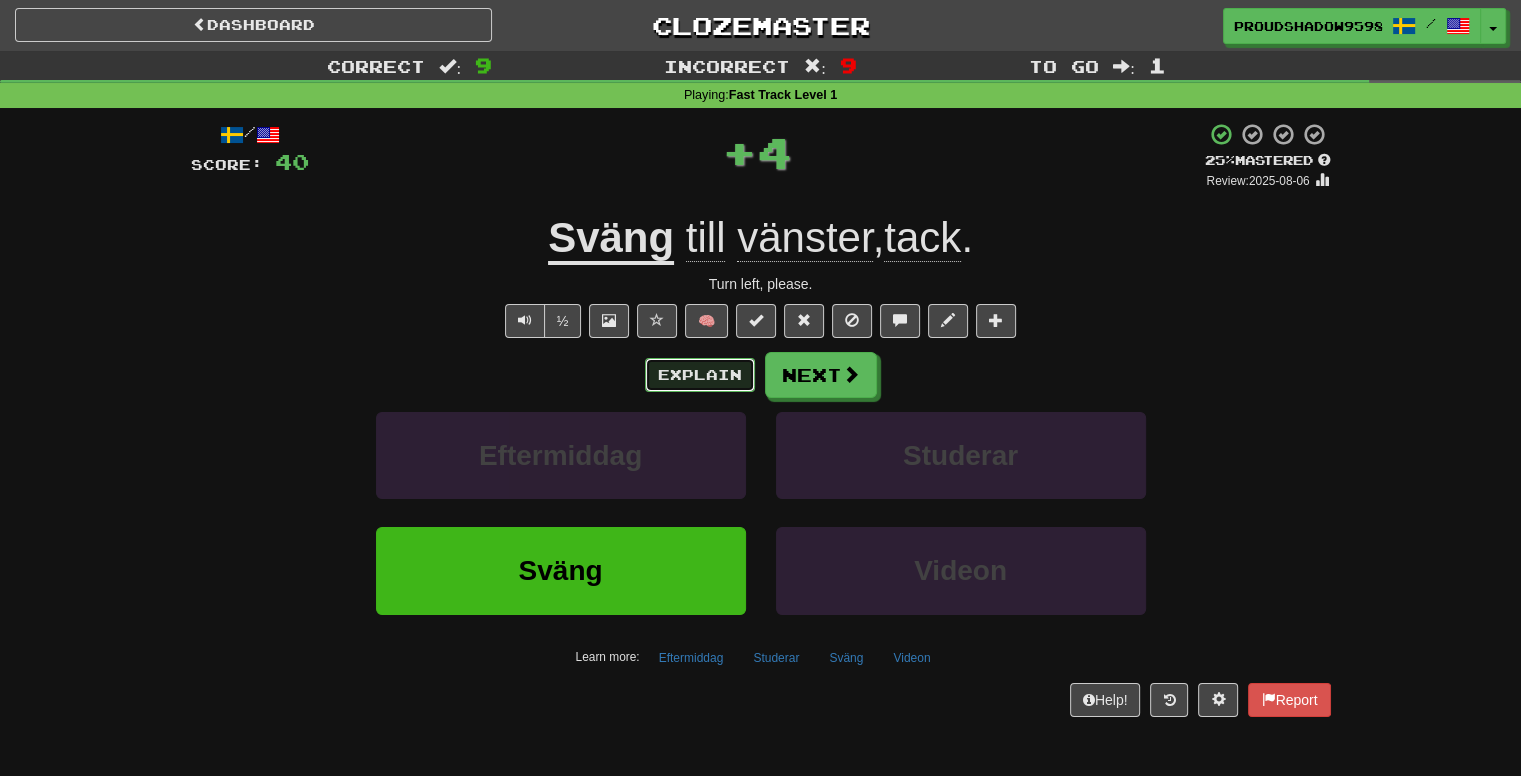 click on "Explain" at bounding box center (700, 375) 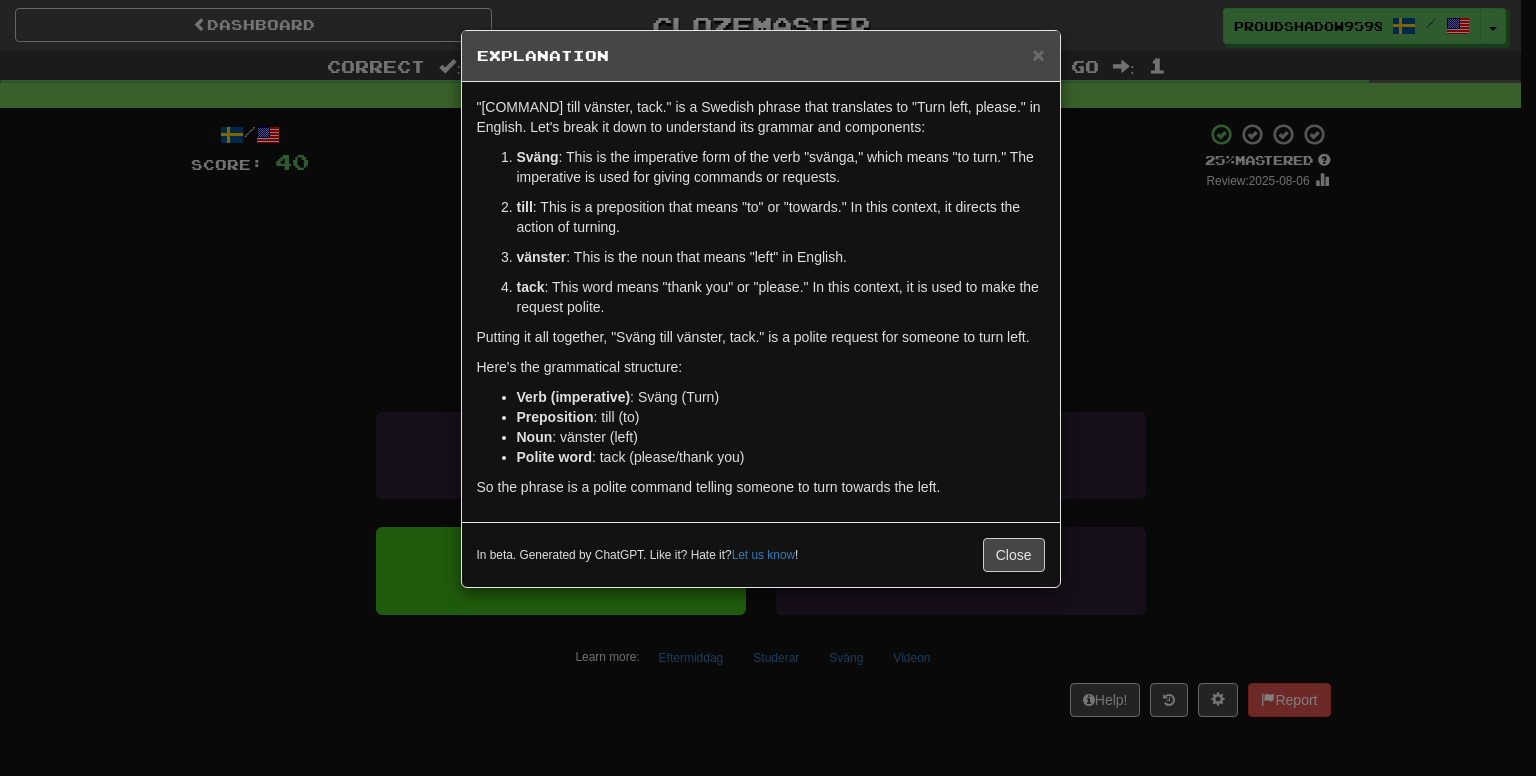 click on "× Explanation "Sväng till vänster, tack." is a Swedish phrase that translates to "Turn left, please." in English. Let's break it down to understand its grammar and components:
Sväng : This is the imperative form of the verb "svänga," which means "to turn." The imperative is used for giving commands or requests.
till : This is a preposition that means "to" or "towards." In this context, it directs the action of turning.
vänster : This is the noun that means "left" in English.
tack : This word means "thank you" or "please." In this context, it is used to make the request polite.
Putting it all together, "Sväng till vänster, tack." is a polite request for someone to turn left.
Here's the grammatical structure:
Verb (imperative) : Sväng (Turn)
Preposition : till (to)
Noun : vänster (left)
Polite word : tack (please/thank you)
So the phrase is a polite command telling someone to turn towards the left. In beta. Generated by ChatGPT. Like it? Hate it?  ! Close" at bounding box center [768, 388] 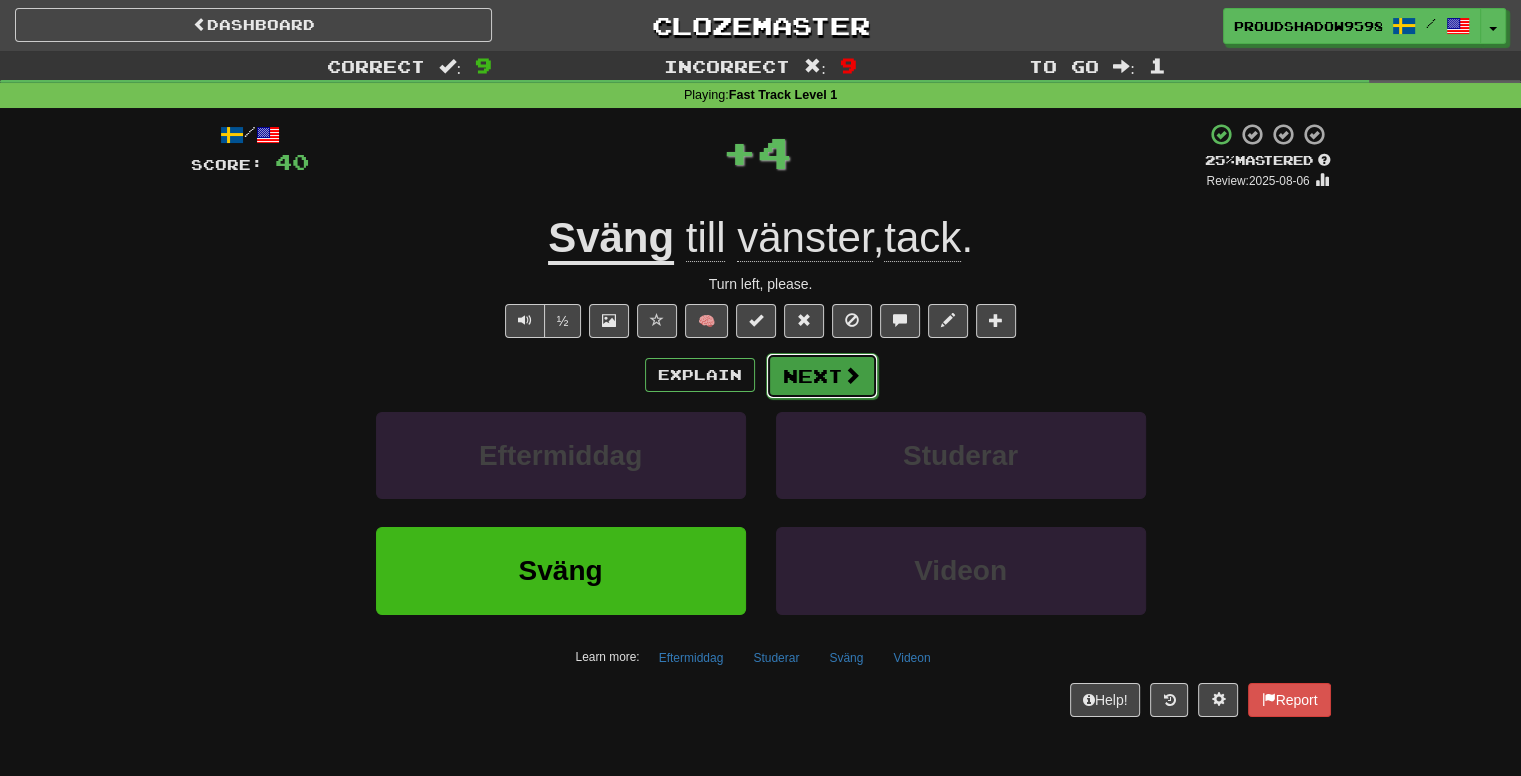 click on "Next" at bounding box center [822, 376] 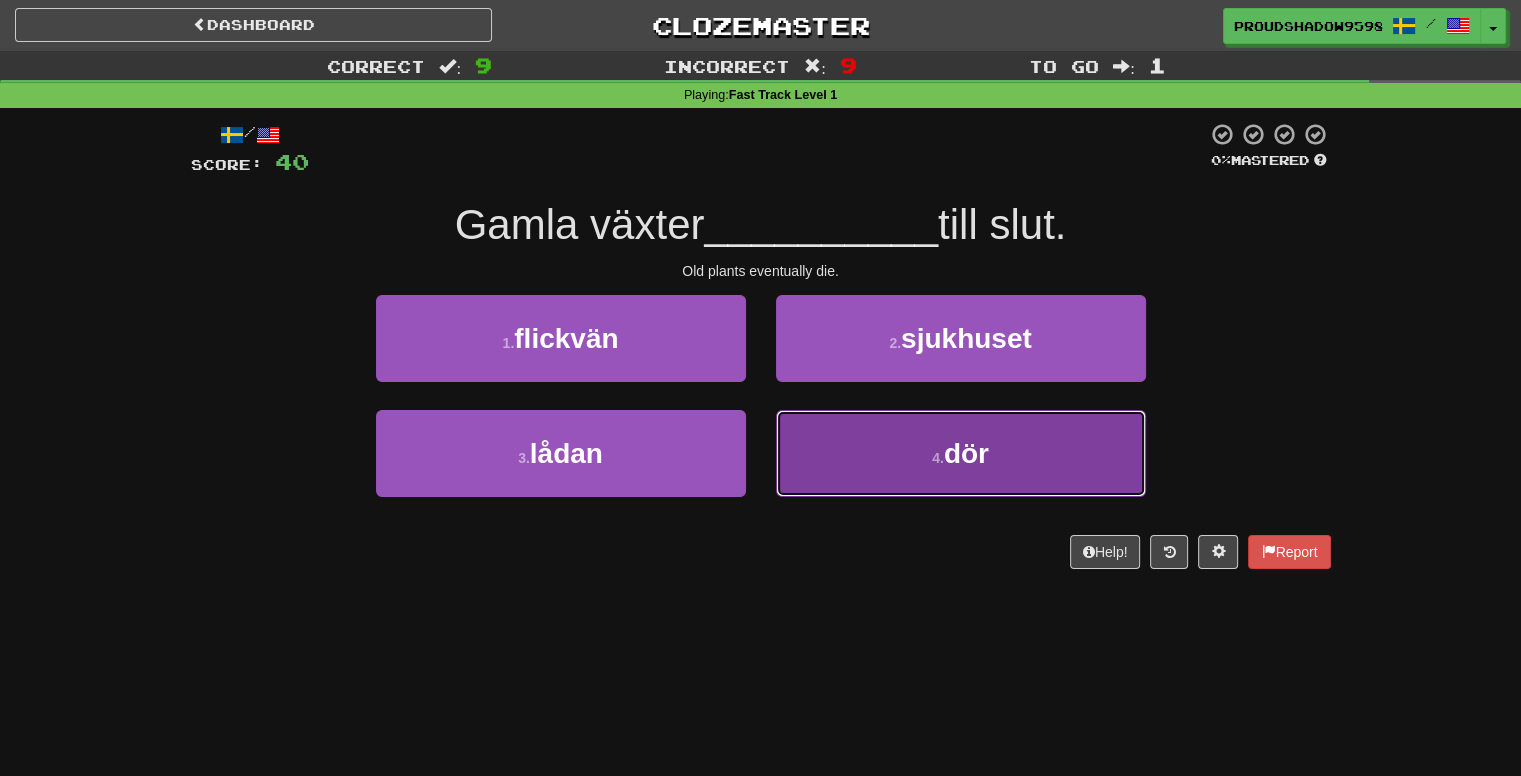 click on "4 .  dör" at bounding box center (961, 453) 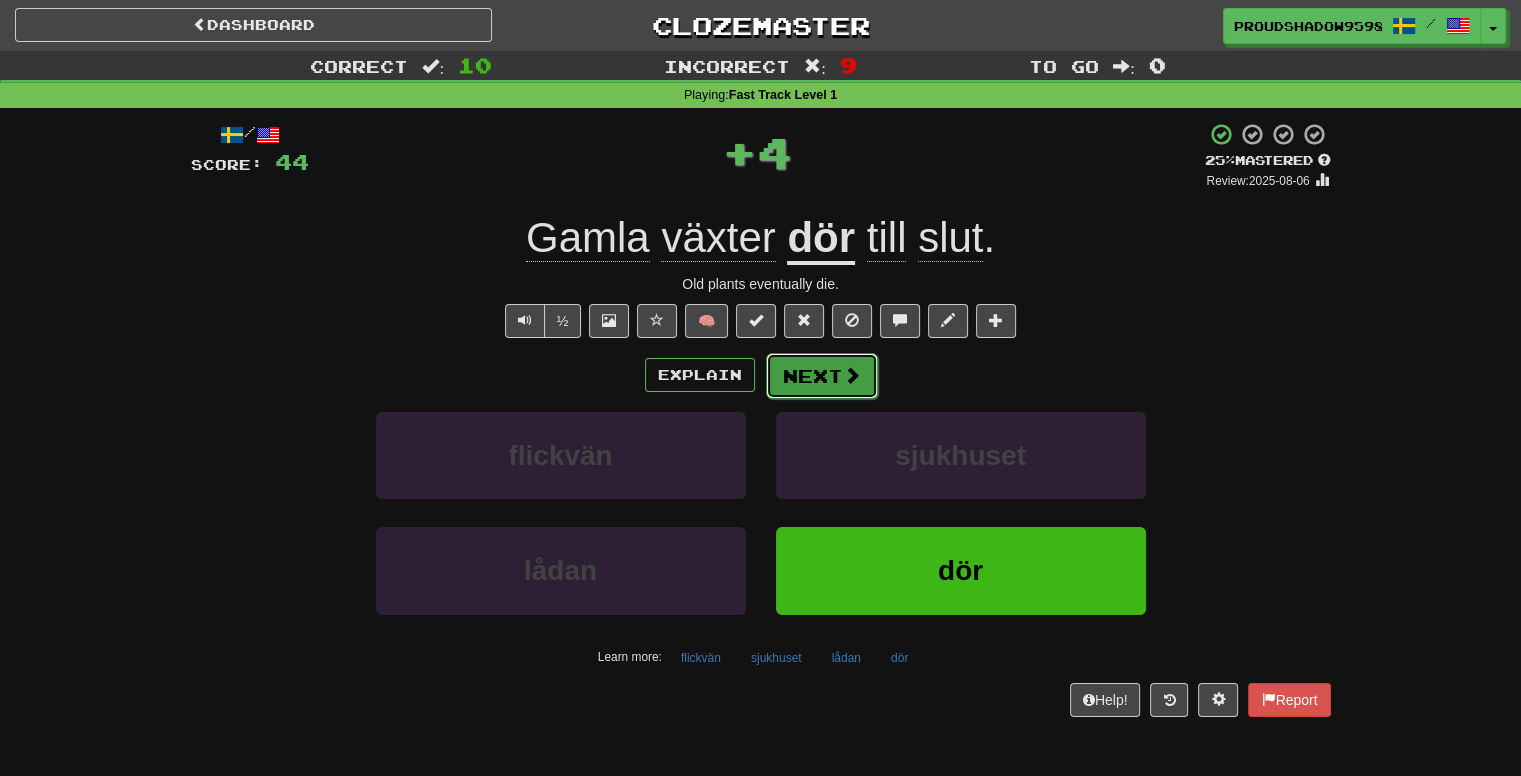 click on "Next" at bounding box center [822, 376] 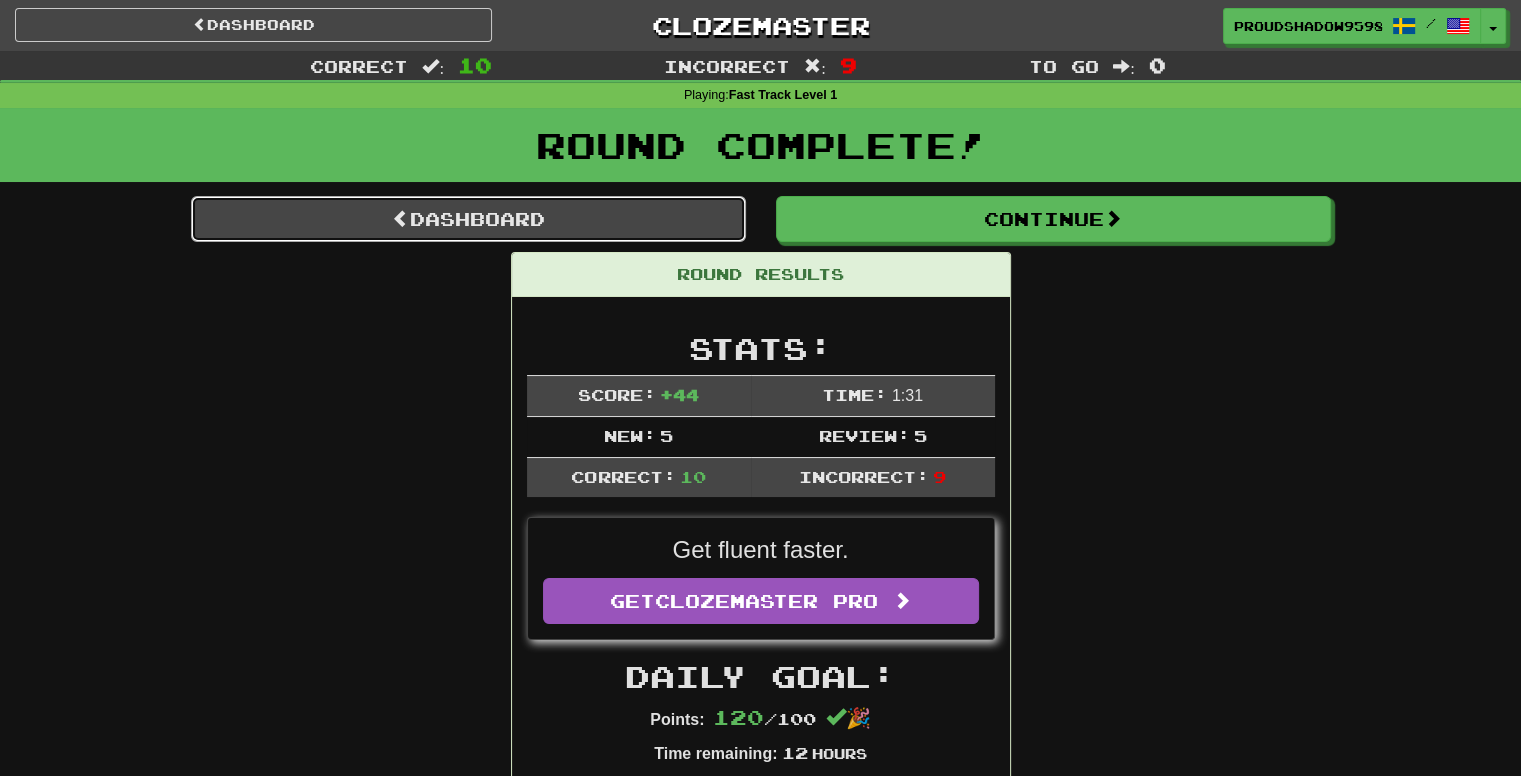 click on "Dashboard" at bounding box center (468, 219) 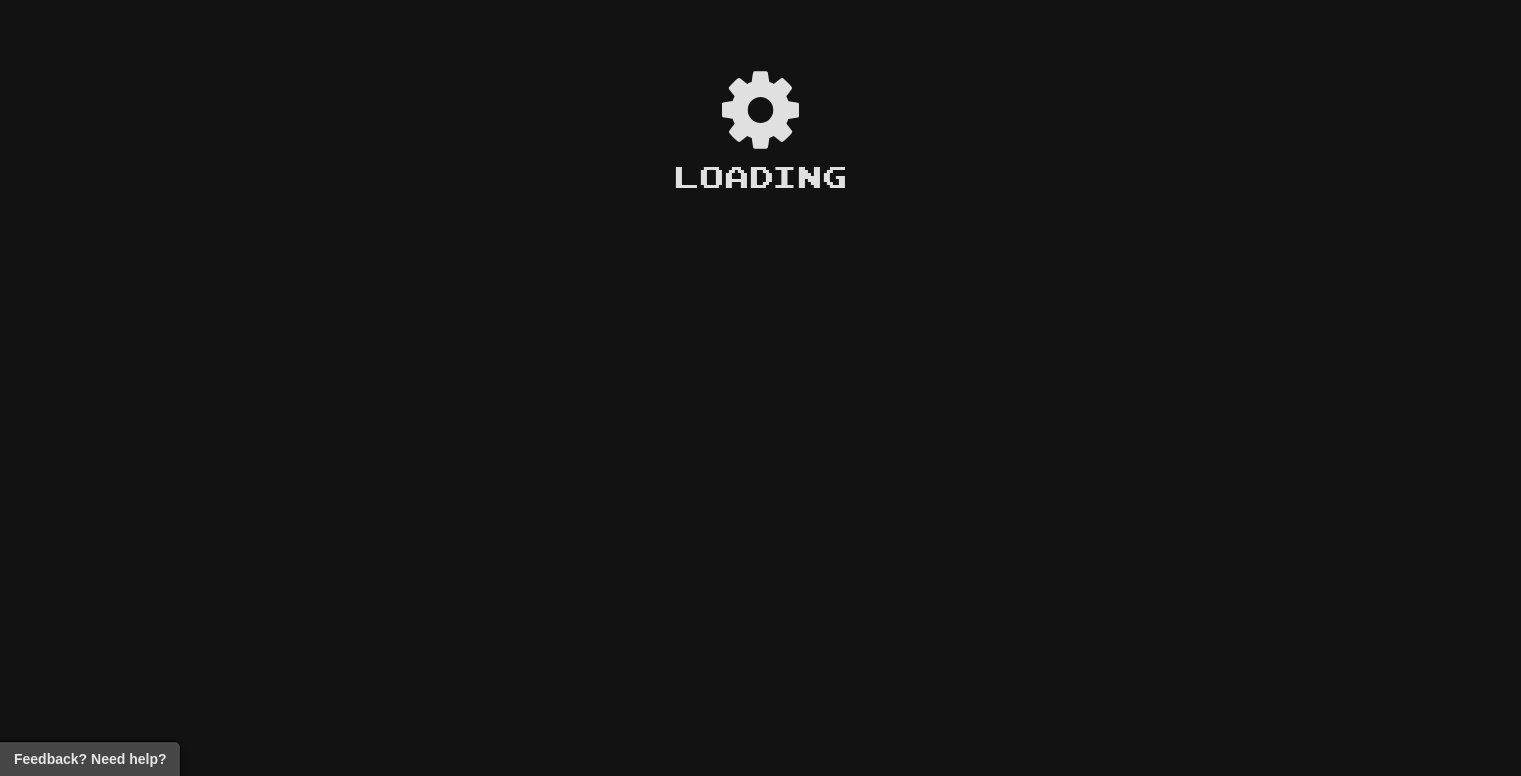 scroll, scrollTop: 0, scrollLeft: 0, axis: both 